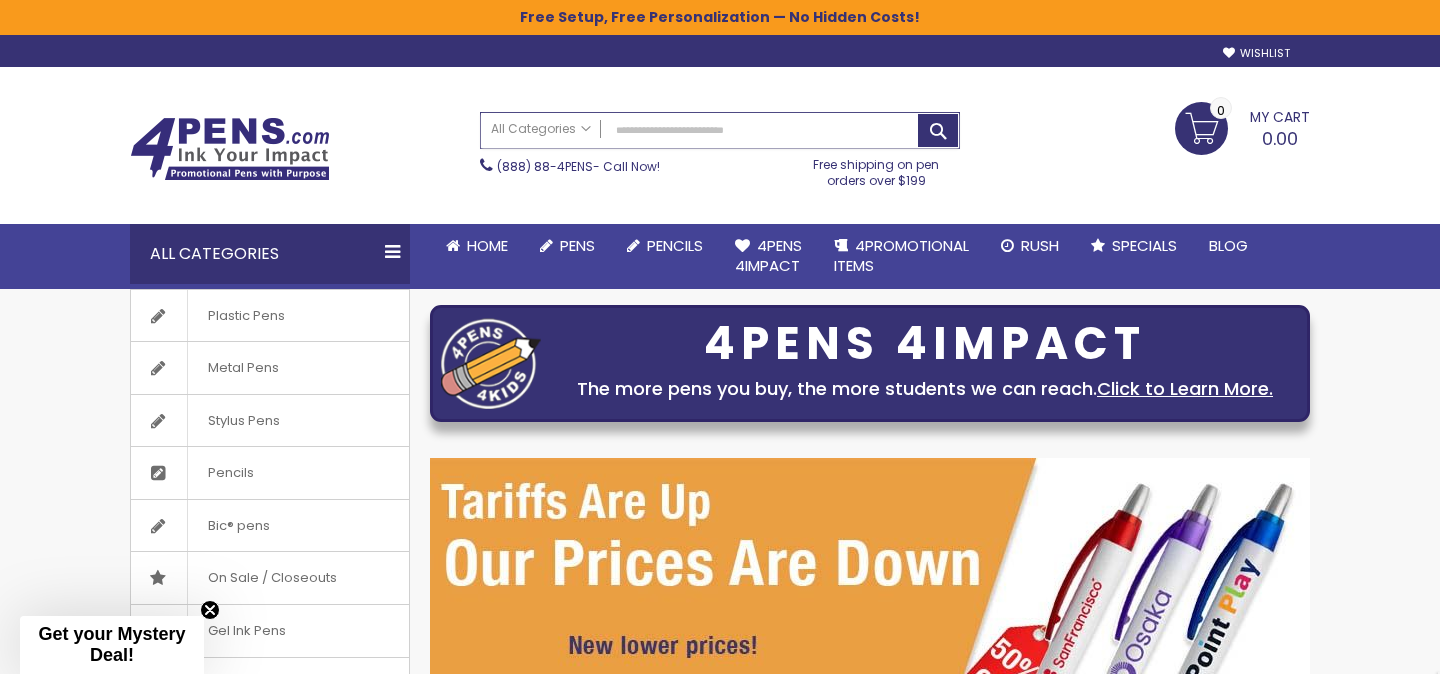click on "Search" at bounding box center (720, 130) 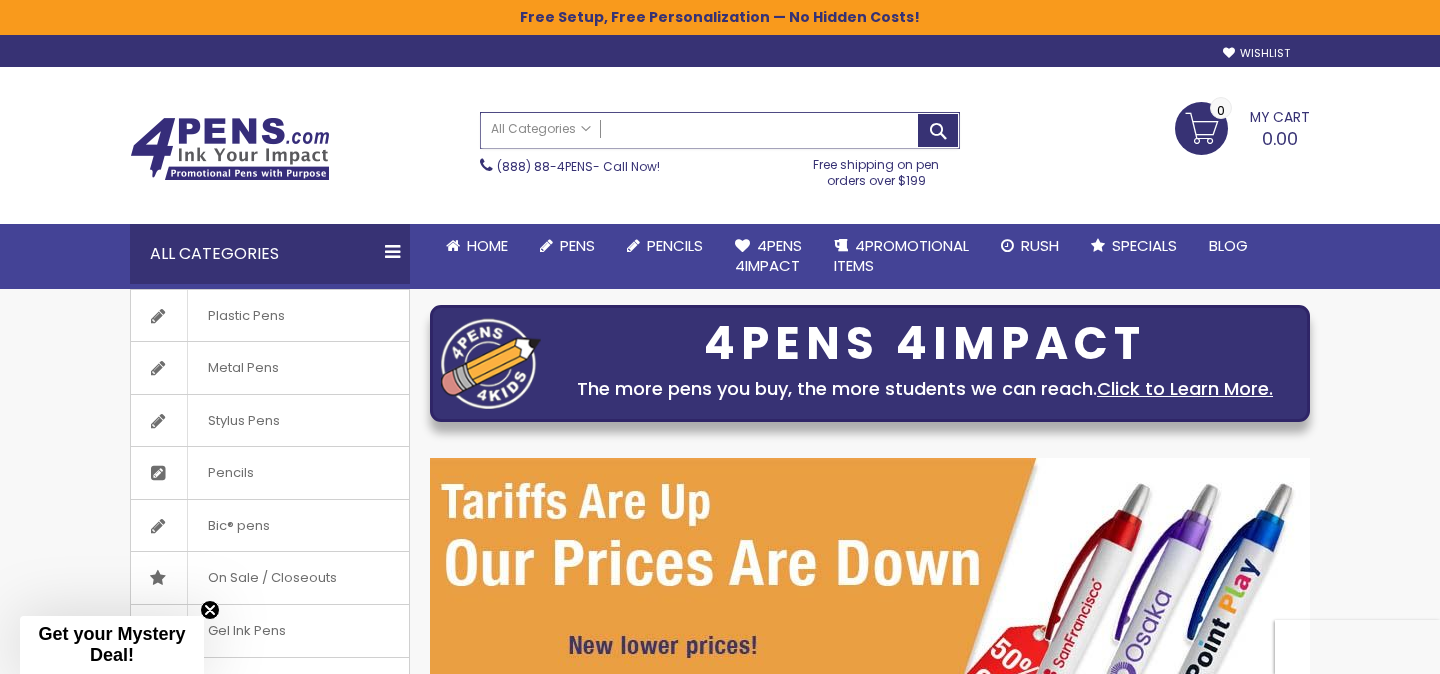 scroll, scrollTop: 0, scrollLeft: 0, axis: both 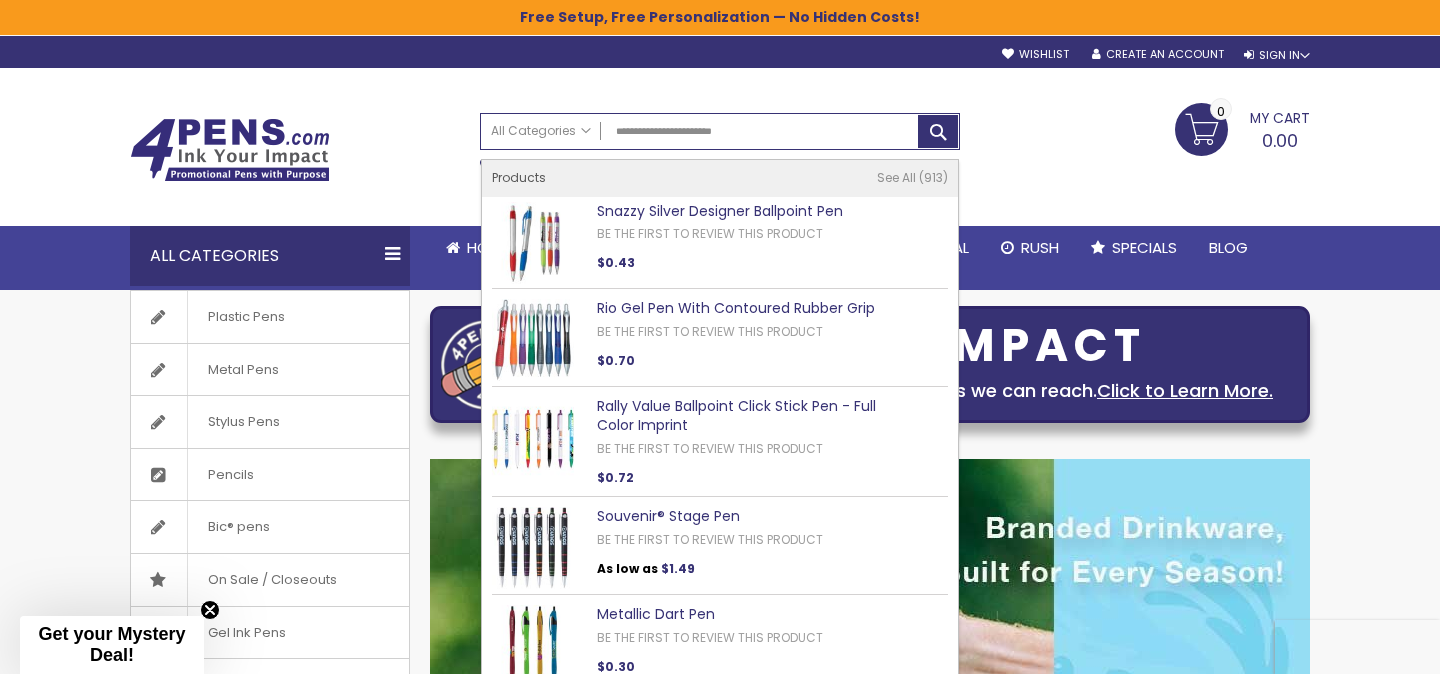 click on "**********" at bounding box center [720, 5445] 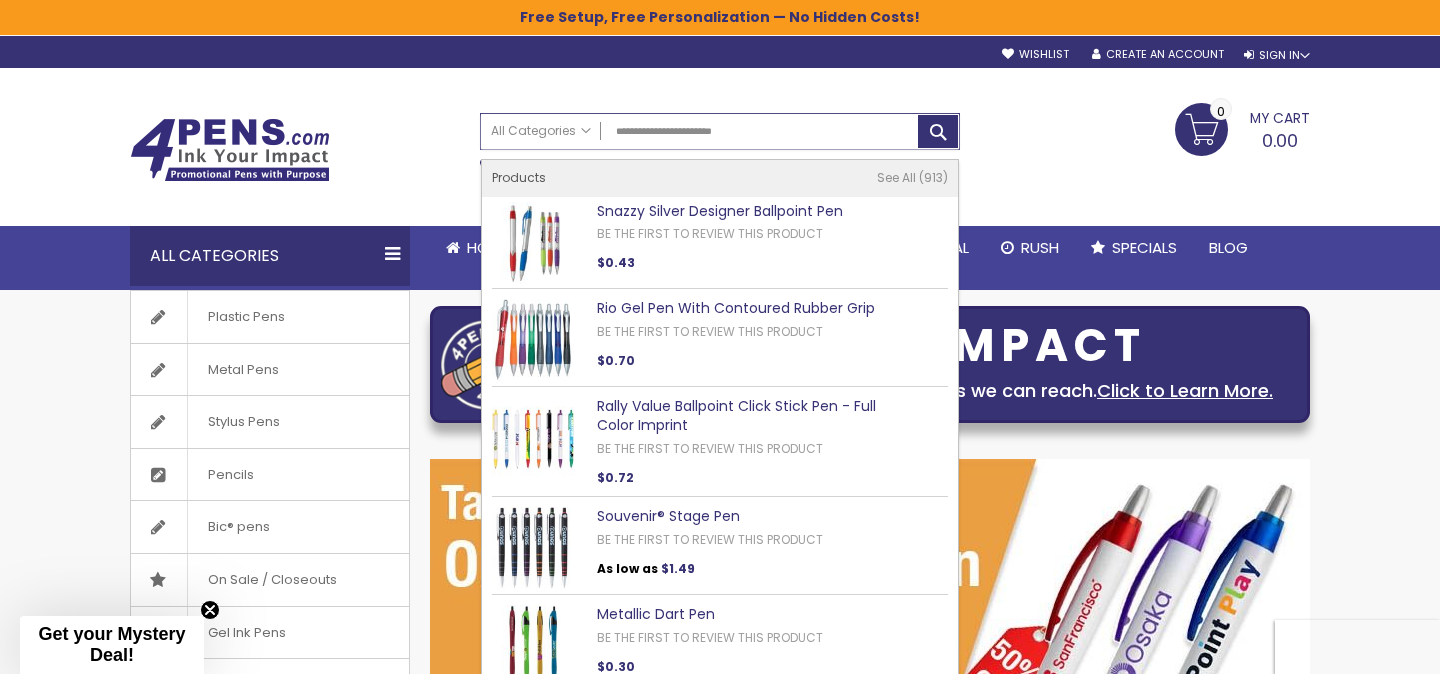 click on "**********" at bounding box center (720, 131) 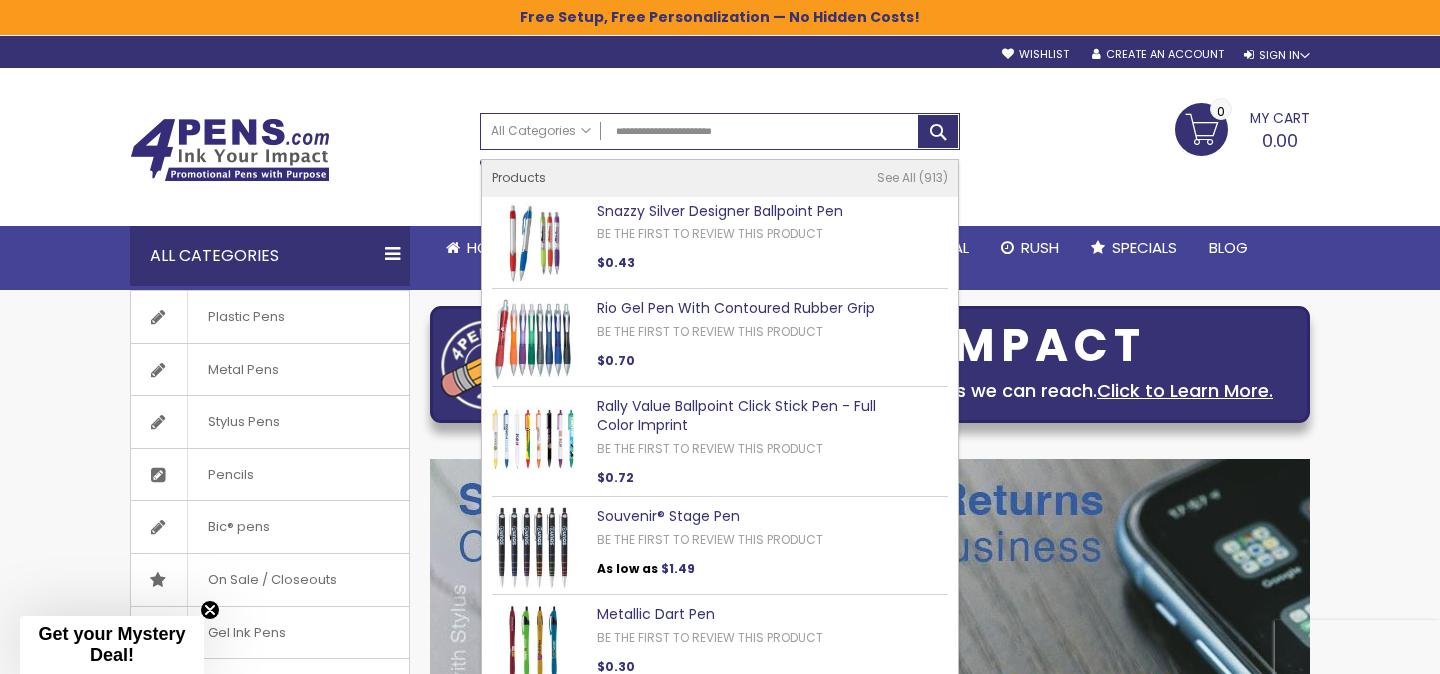 click at bounding box center (295, 152) 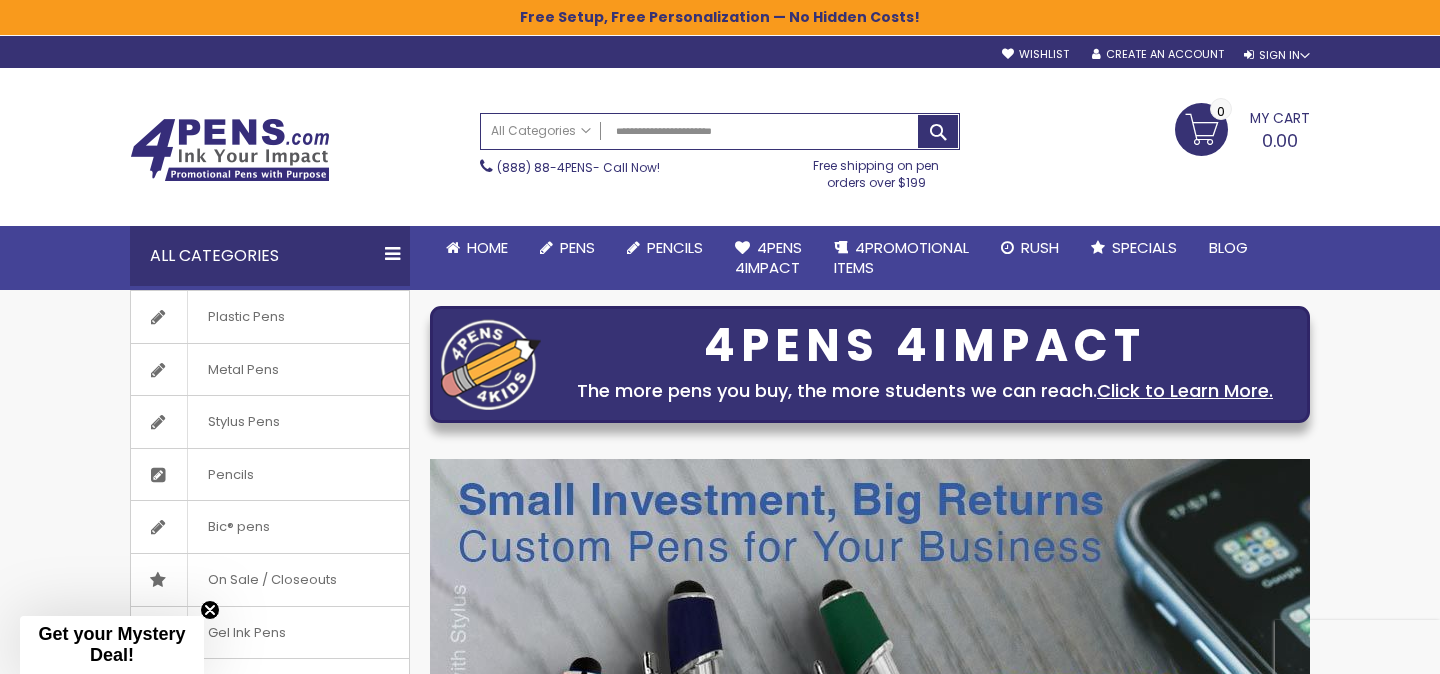 type on "**********" 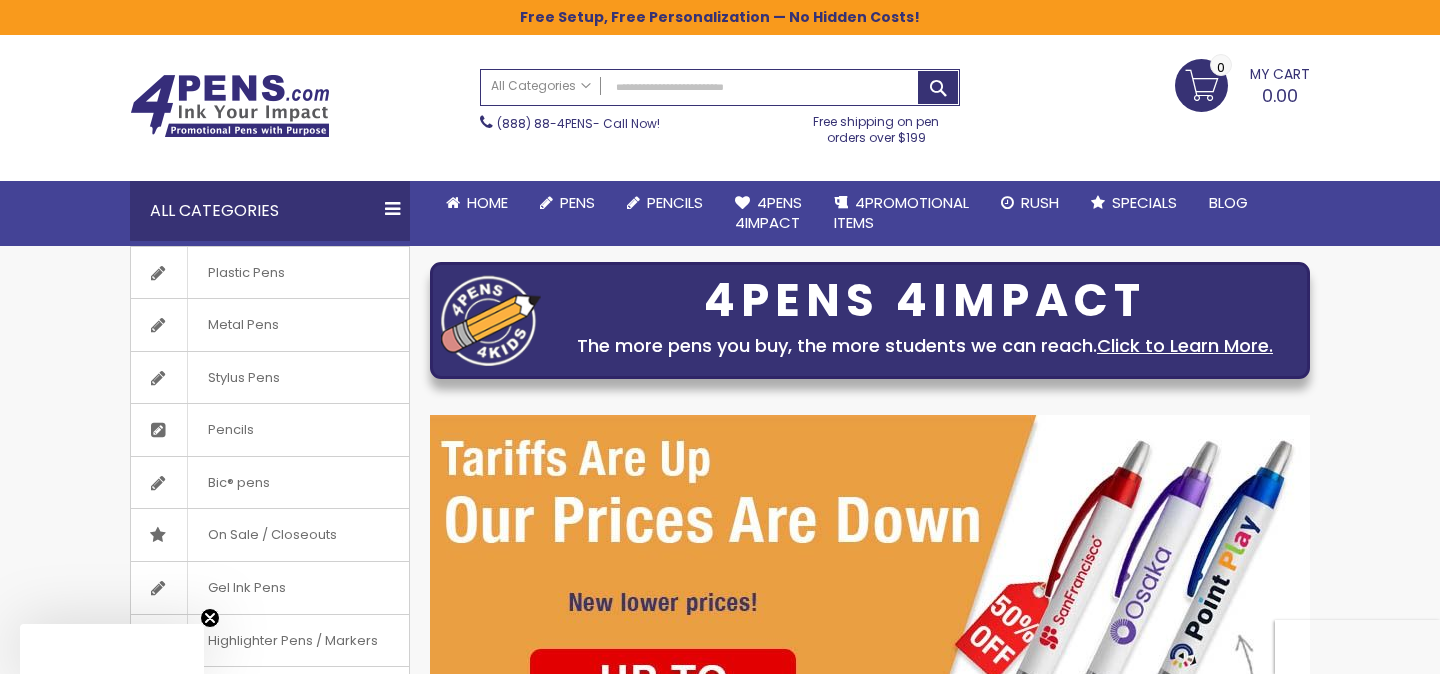 scroll, scrollTop: 0, scrollLeft: 0, axis: both 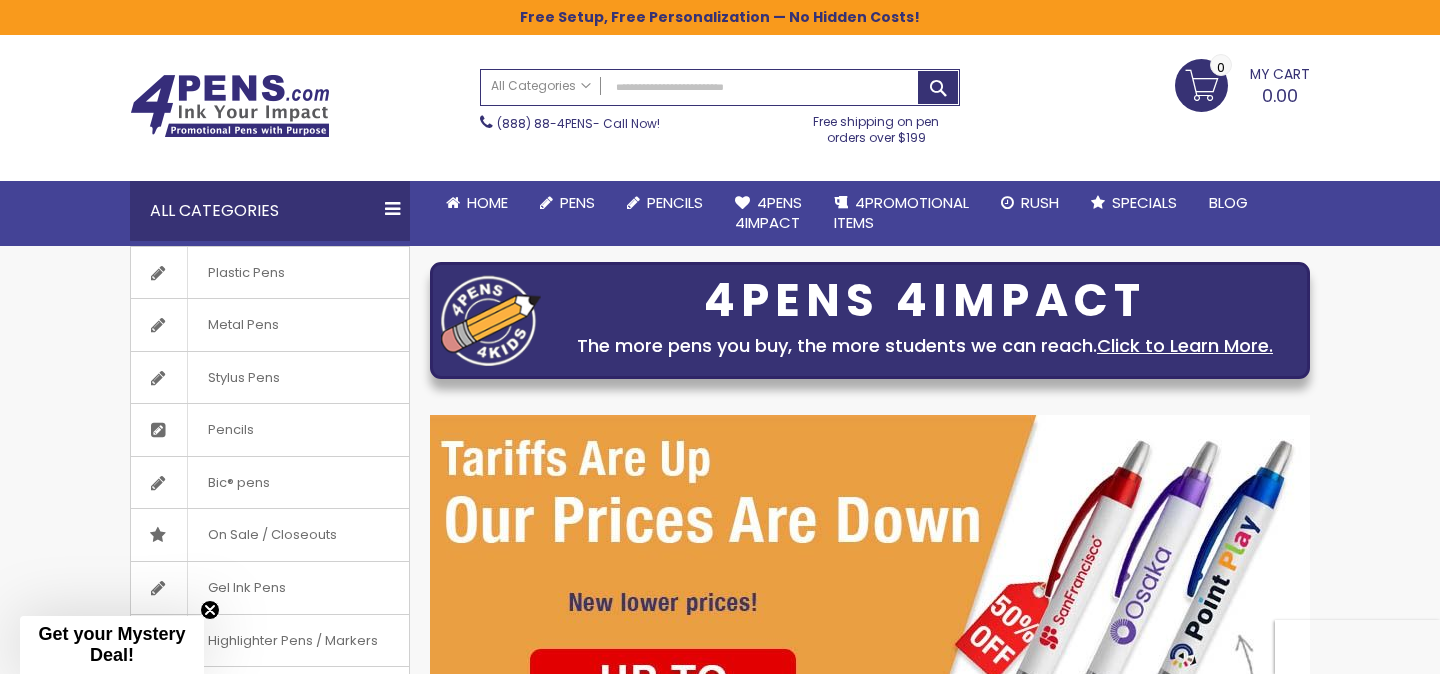 click on "Search" at bounding box center (720, 87) 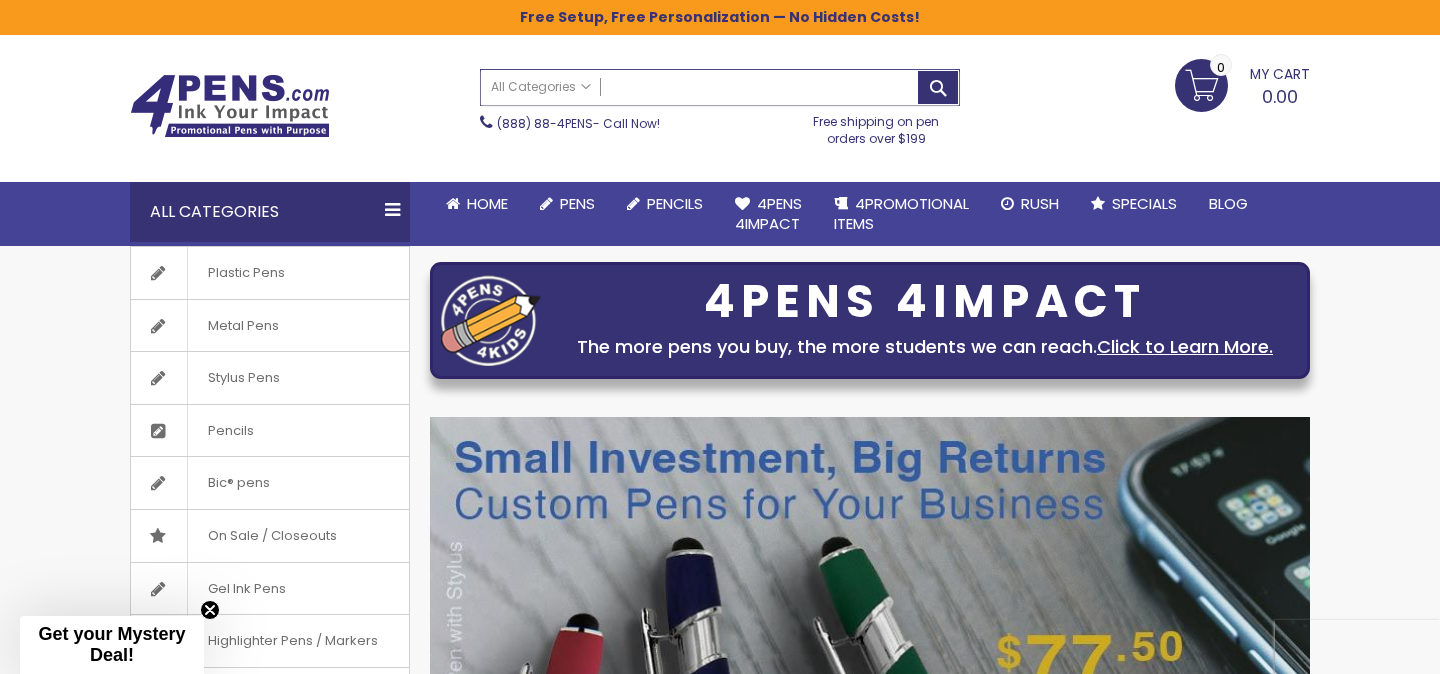 paste on "**********" 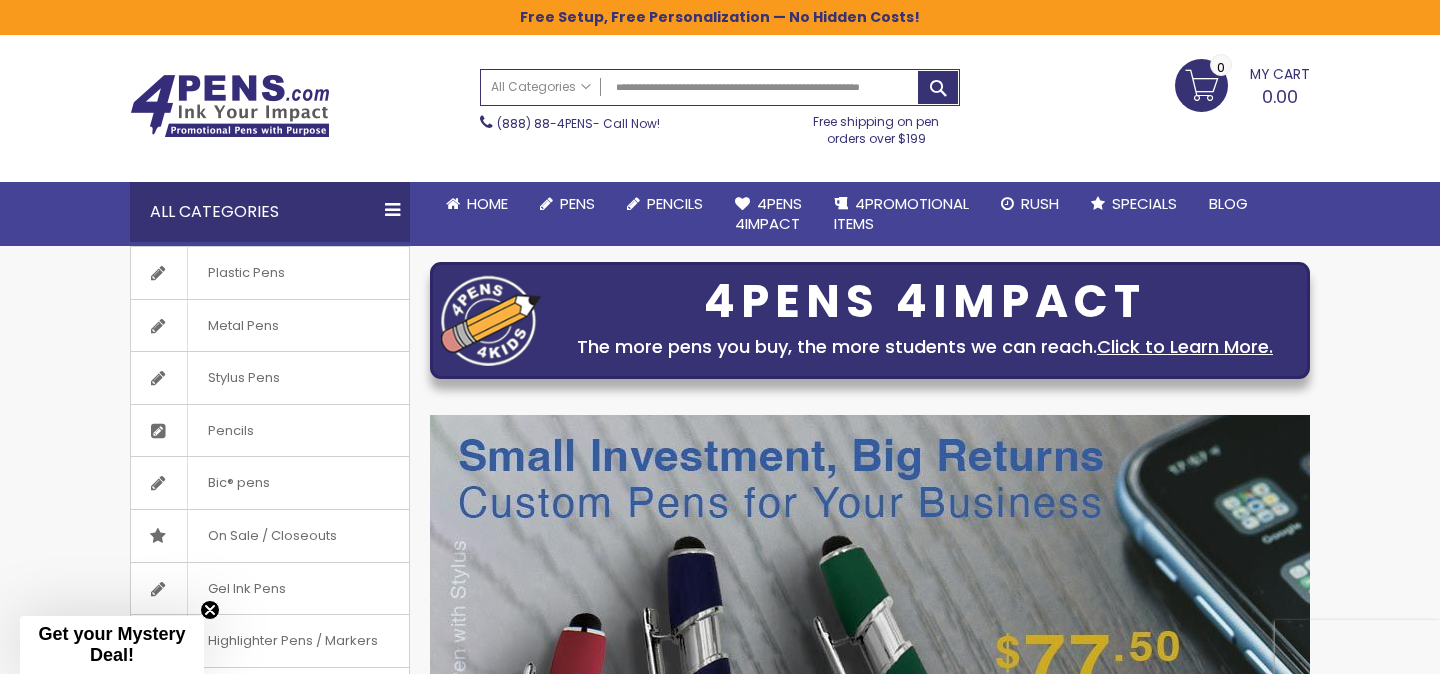 click on "**********" at bounding box center (720, 87) 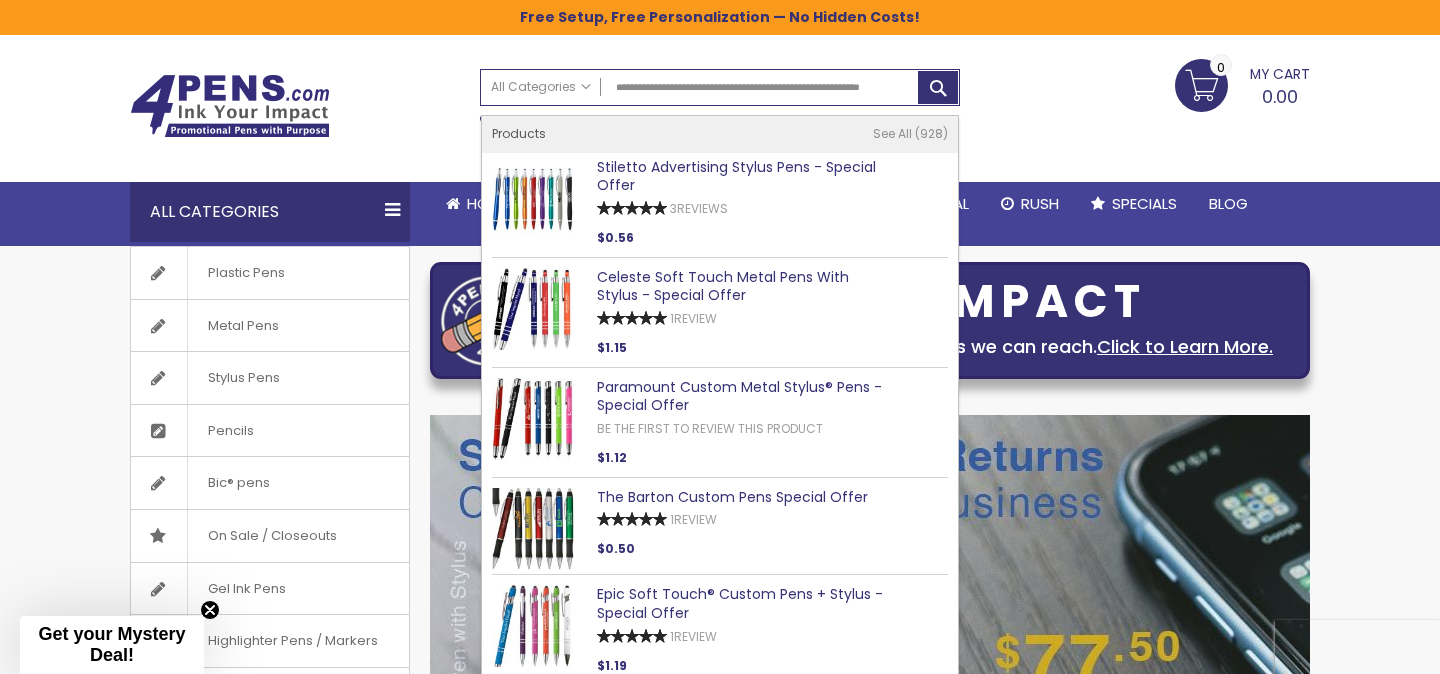 click on "Stiletto Advertising Stylus Pens - Special Offer" at bounding box center [736, 176] 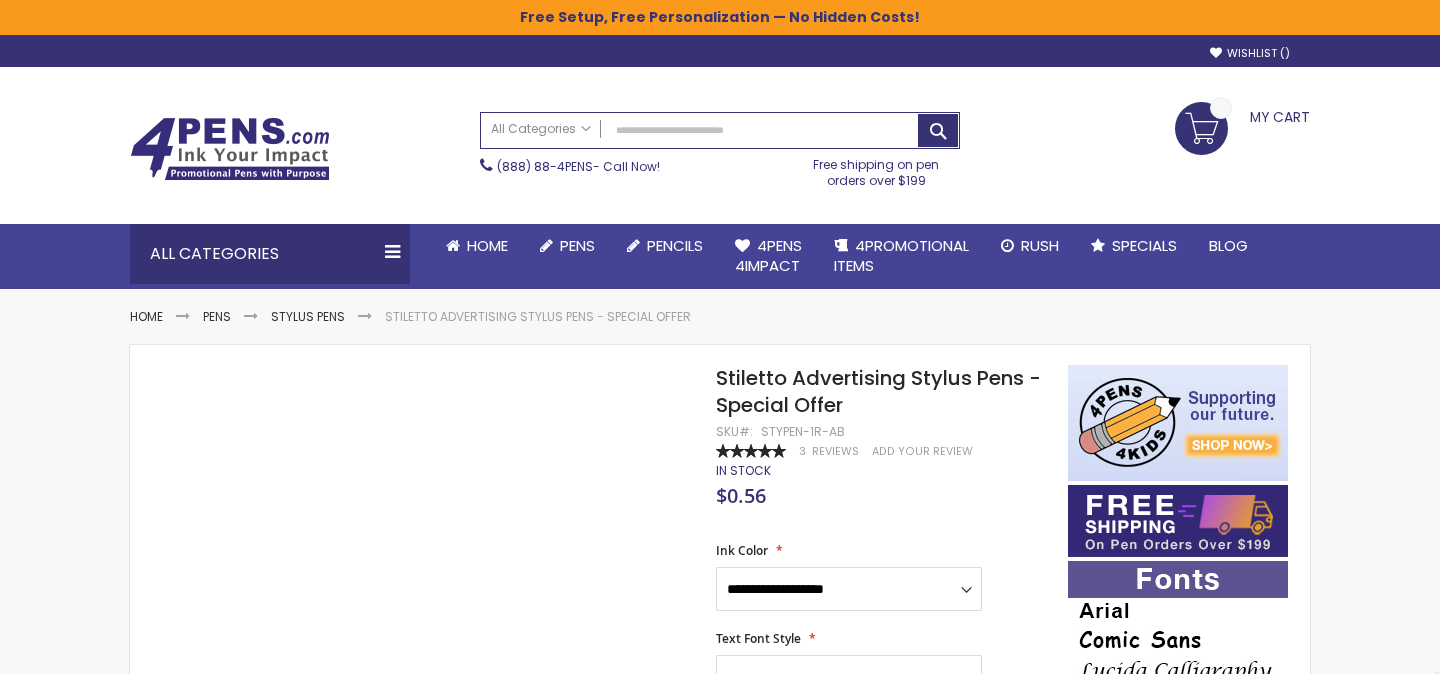 scroll, scrollTop: 0, scrollLeft: 0, axis: both 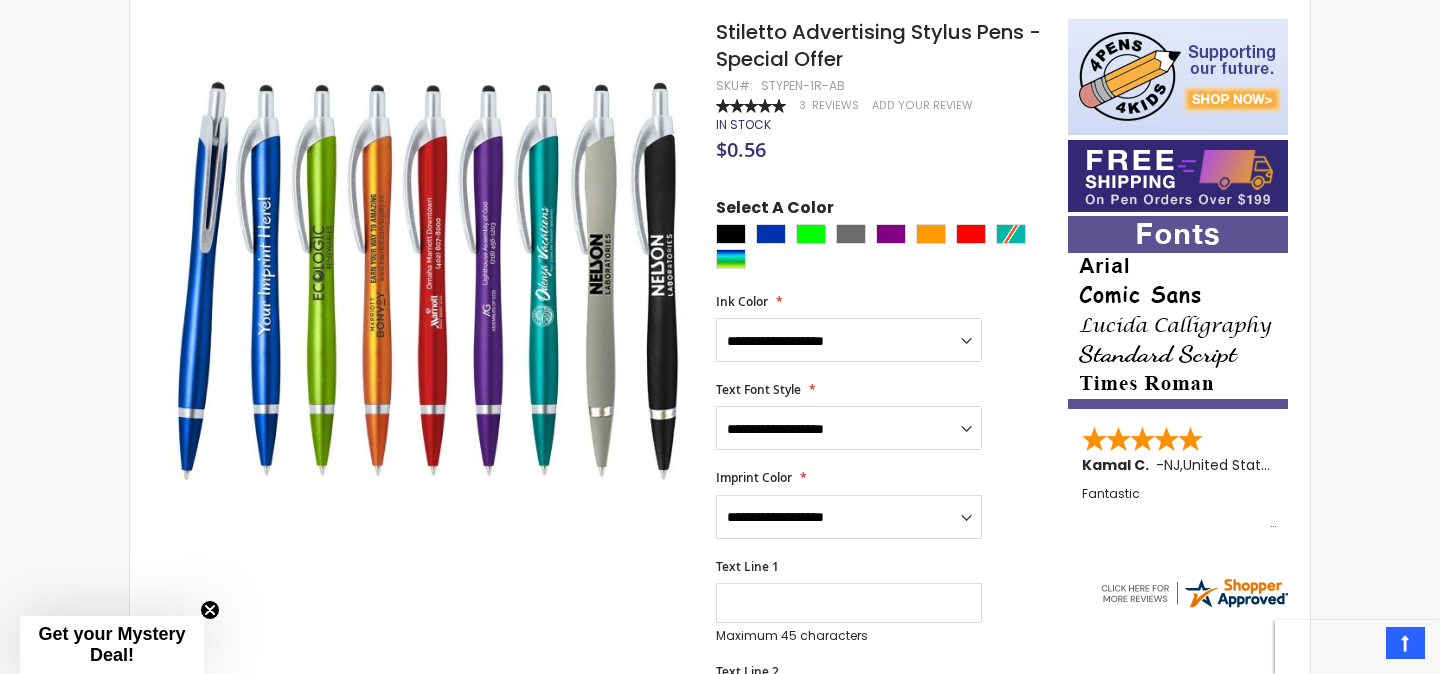 click at bounding box center (887, 249) 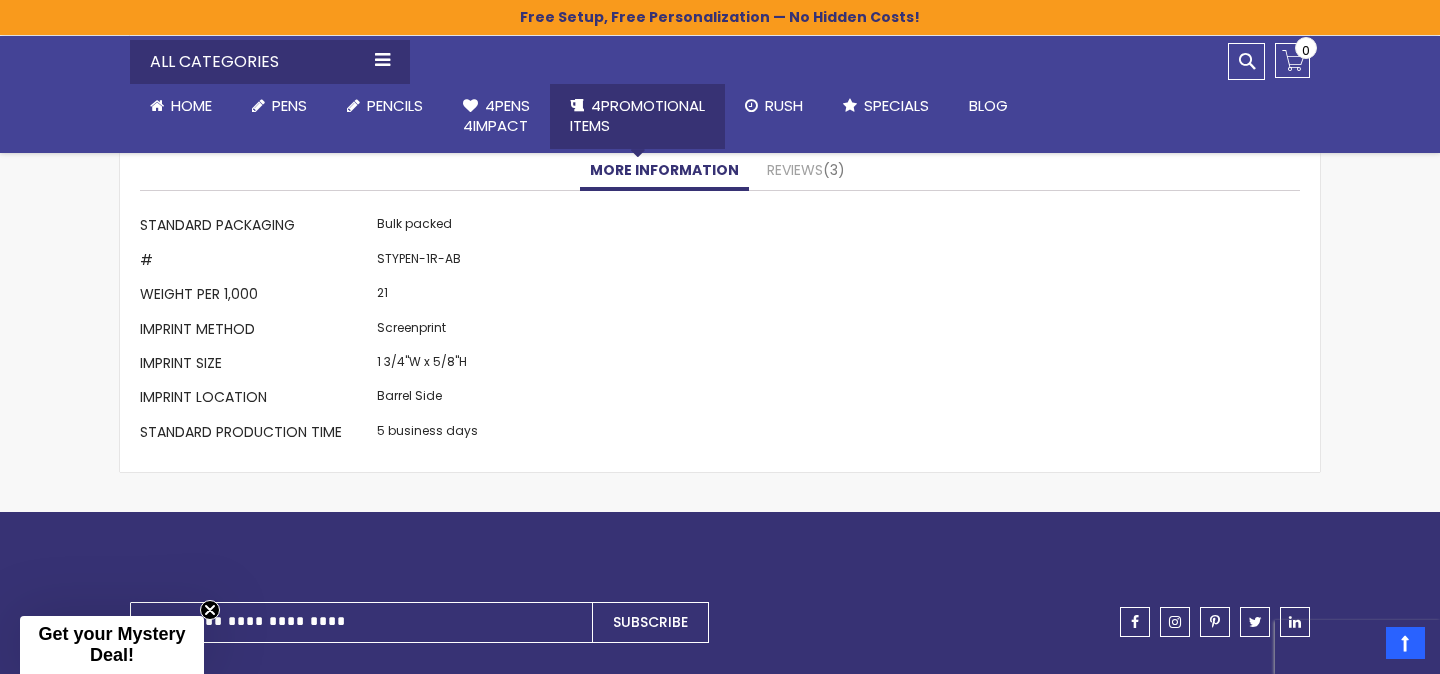 scroll, scrollTop: 1733, scrollLeft: 0, axis: vertical 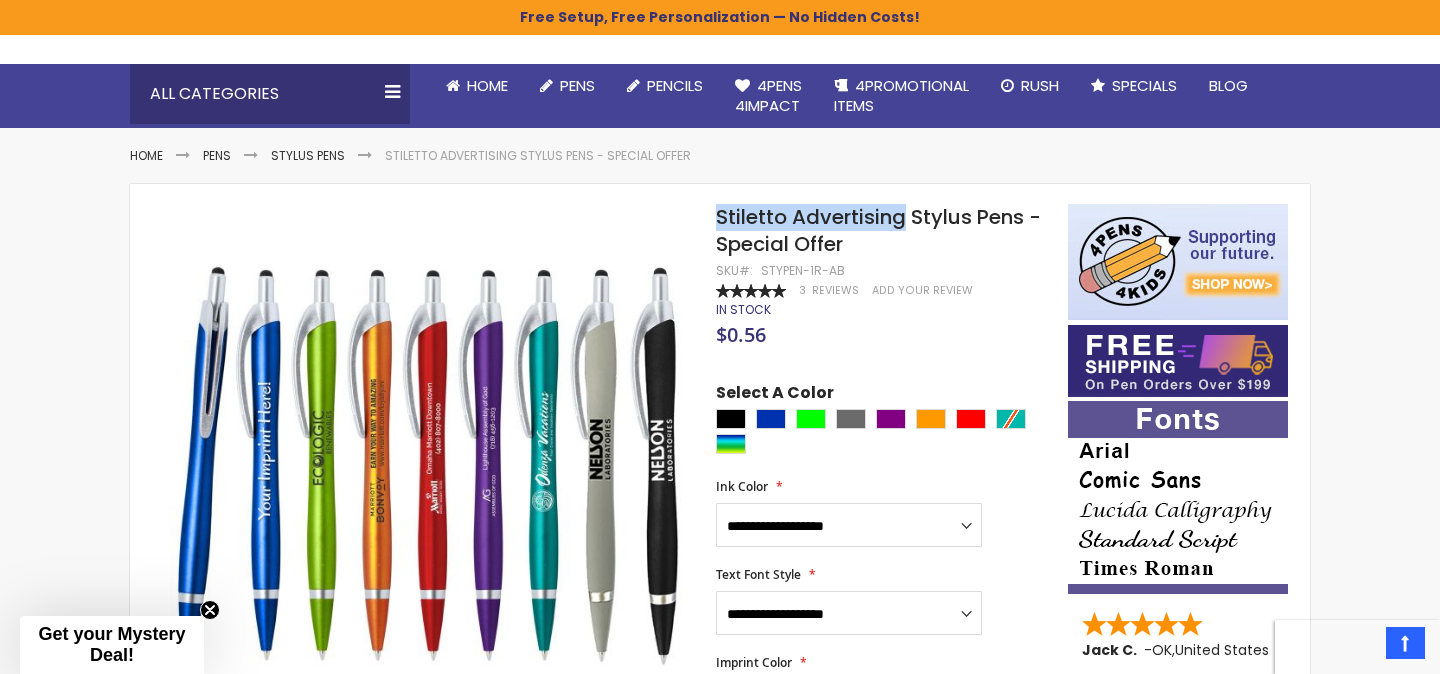 drag, startPoint x: 720, startPoint y: 221, endPoint x: 900, endPoint y: 221, distance: 180 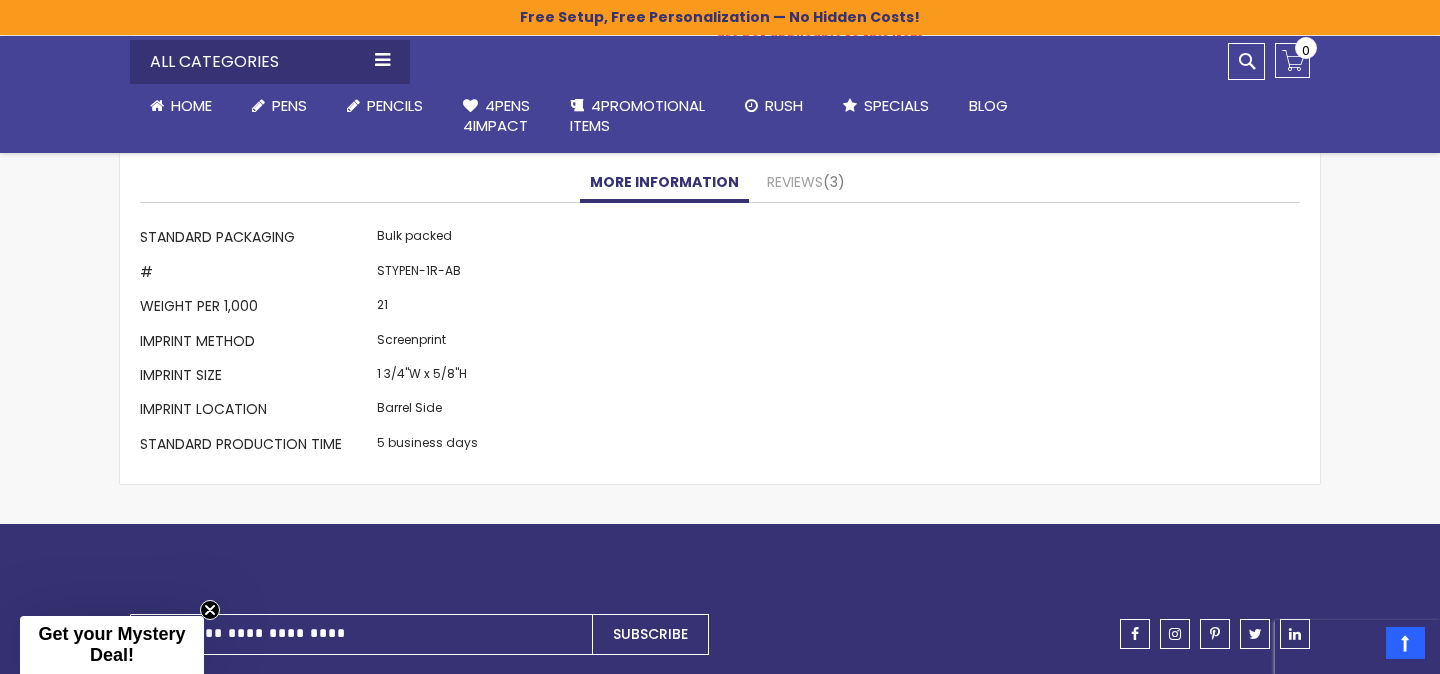 scroll, scrollTop: 1925, scrollLeft: 0, axis: vertical 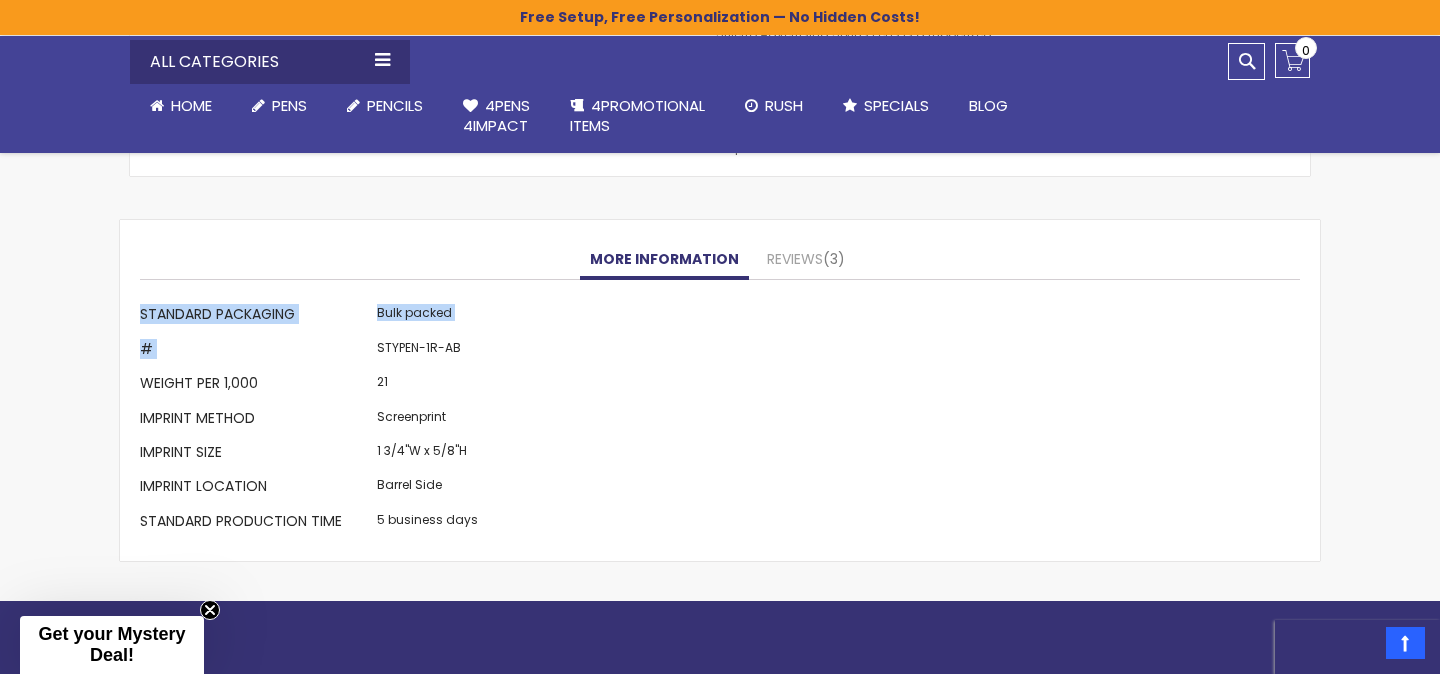 drag, startPoint x: 378, startPoint y: 346, endPoint x: 499, endPoint y: 345, distance: 121.004135 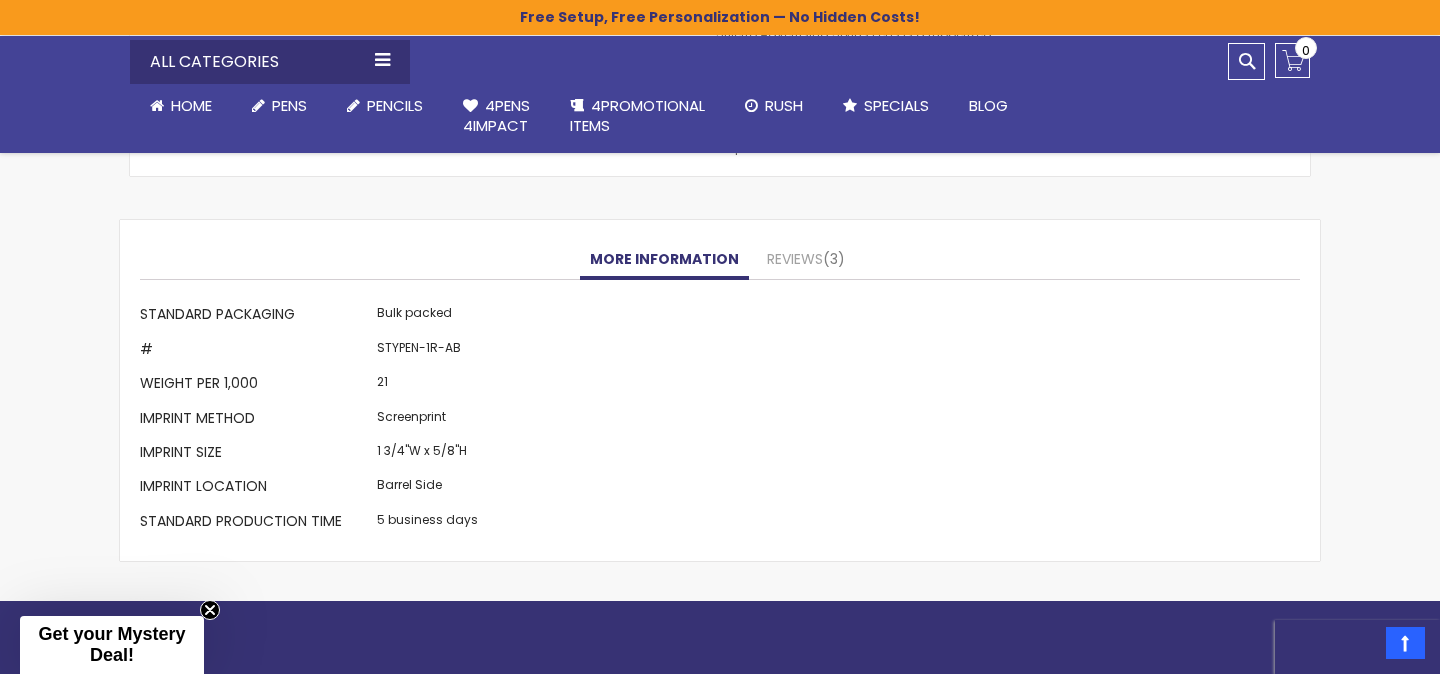 click on "STYPEN-1R-AB" at bounding box center [427, 351] 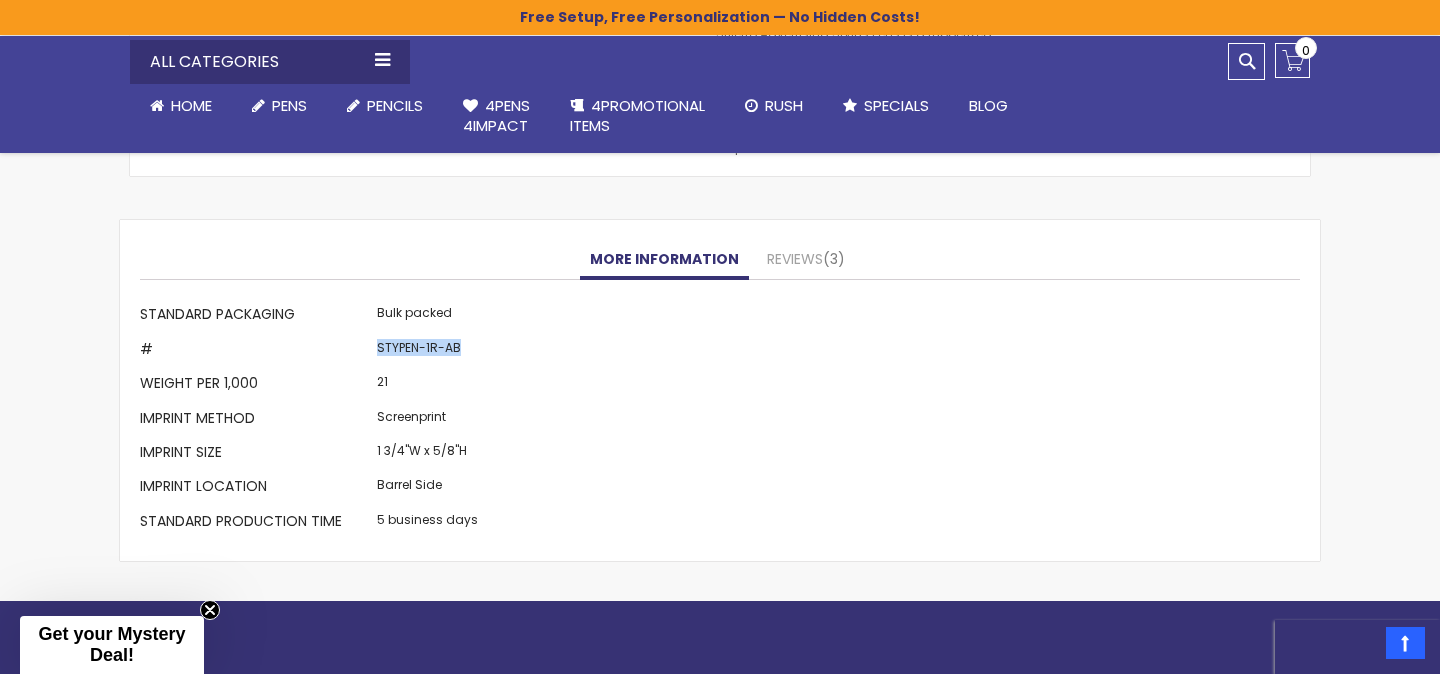 drag, startPoint x: 454, startPoint y: 348, endPoint x: 377, endPoint y: 348, distance: 77 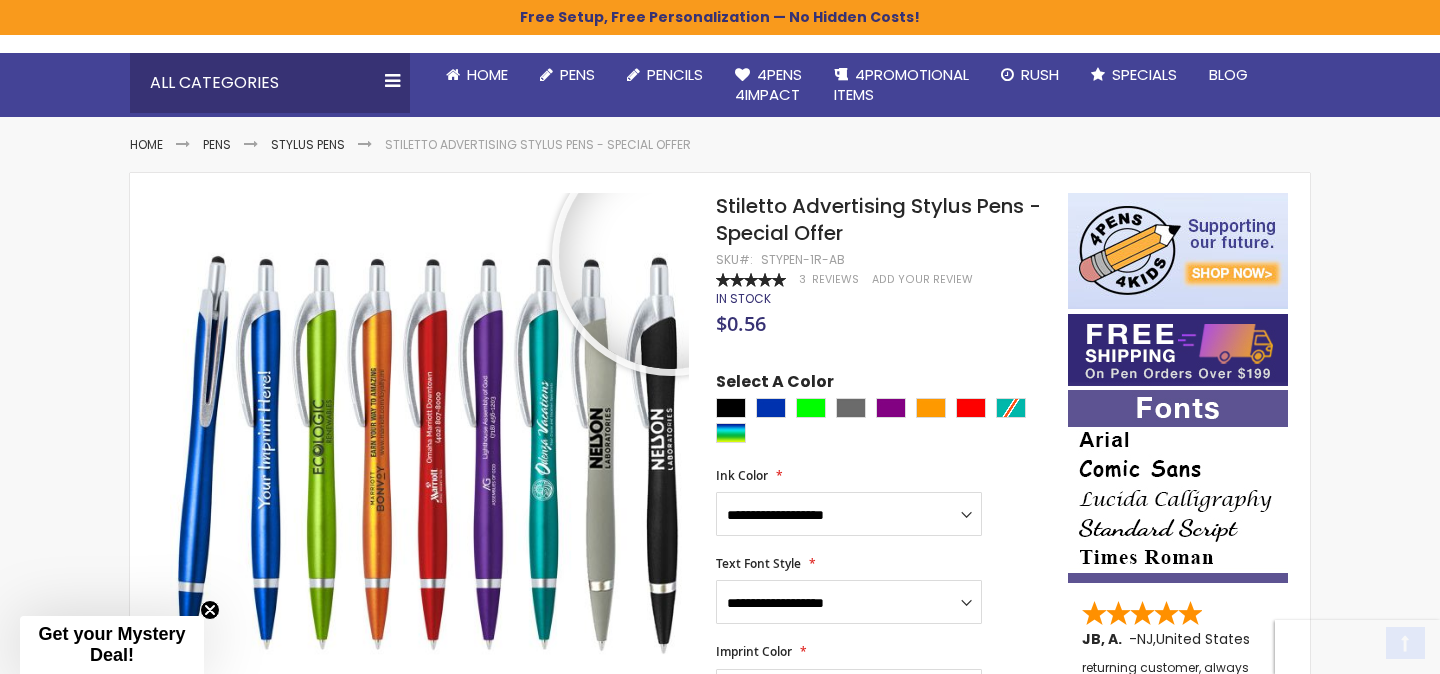 scroll, scrollTop: 277, scrollLeft: 0, axis: vertical 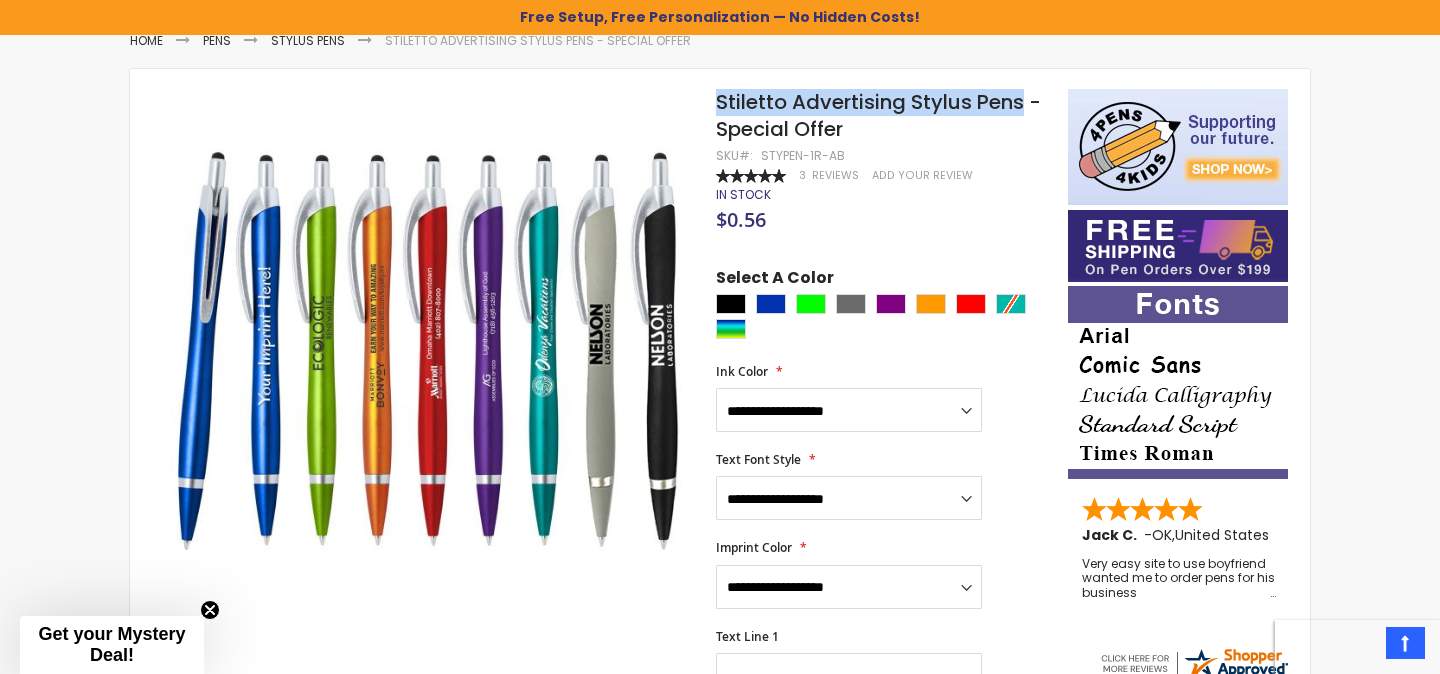 drag, startPoint x: 719, startPoint y: 98, endPoint x: 1024, endPoint y: 99, distance: 305.00165 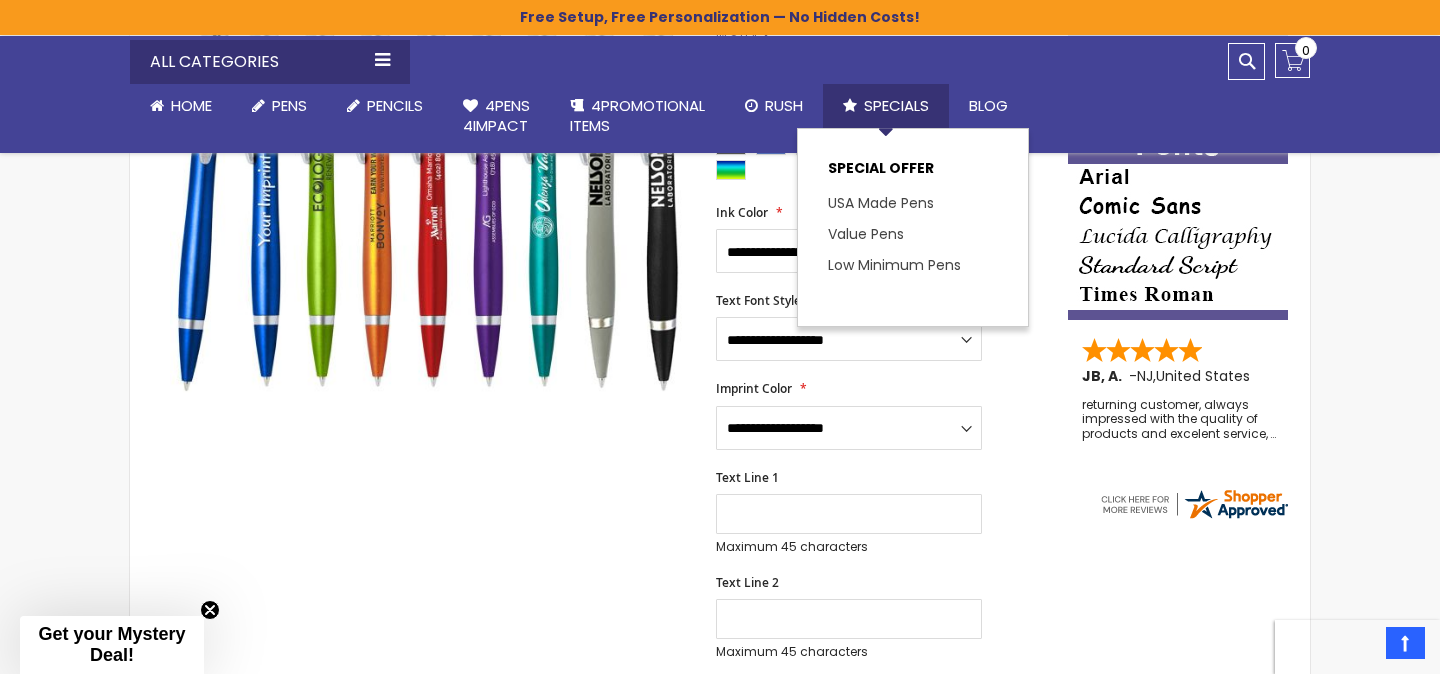 scroll, scrollTop: 0, scrollLeft: 0, axis: both 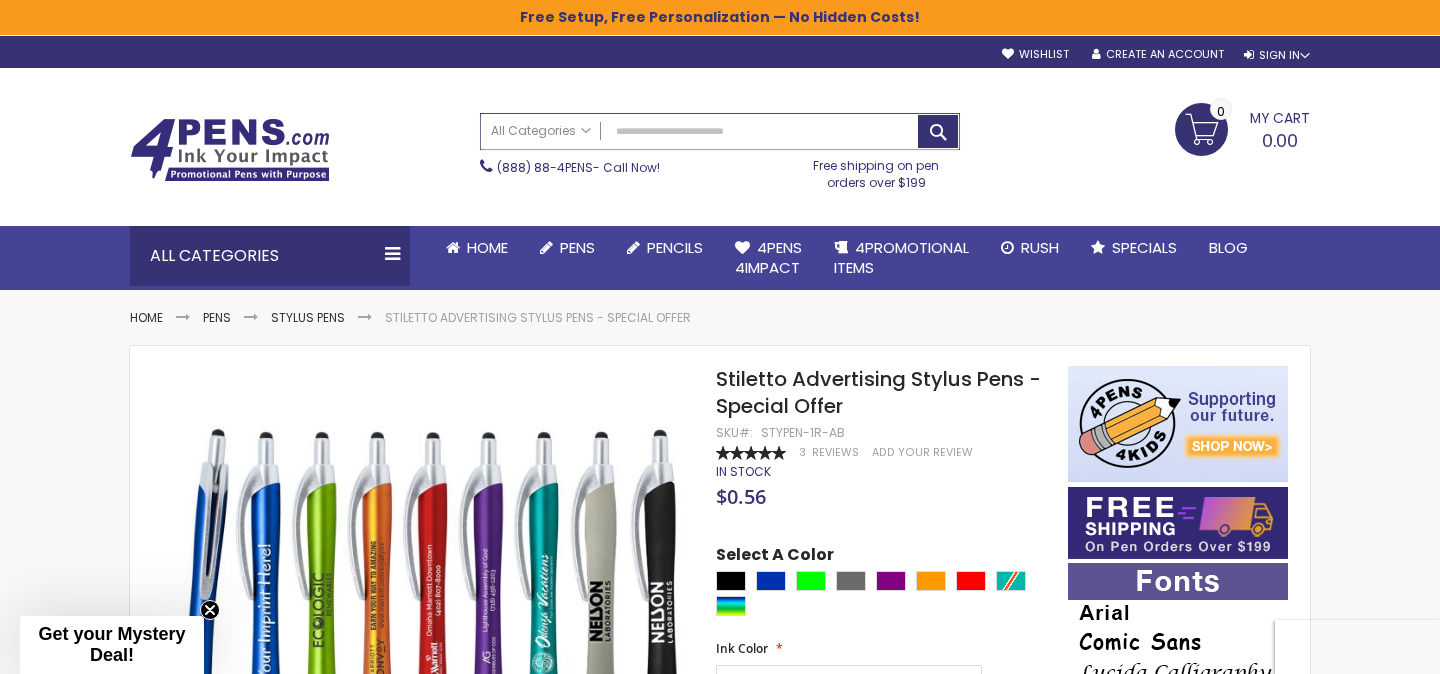click on "Search" at bounding box center [720, 131] 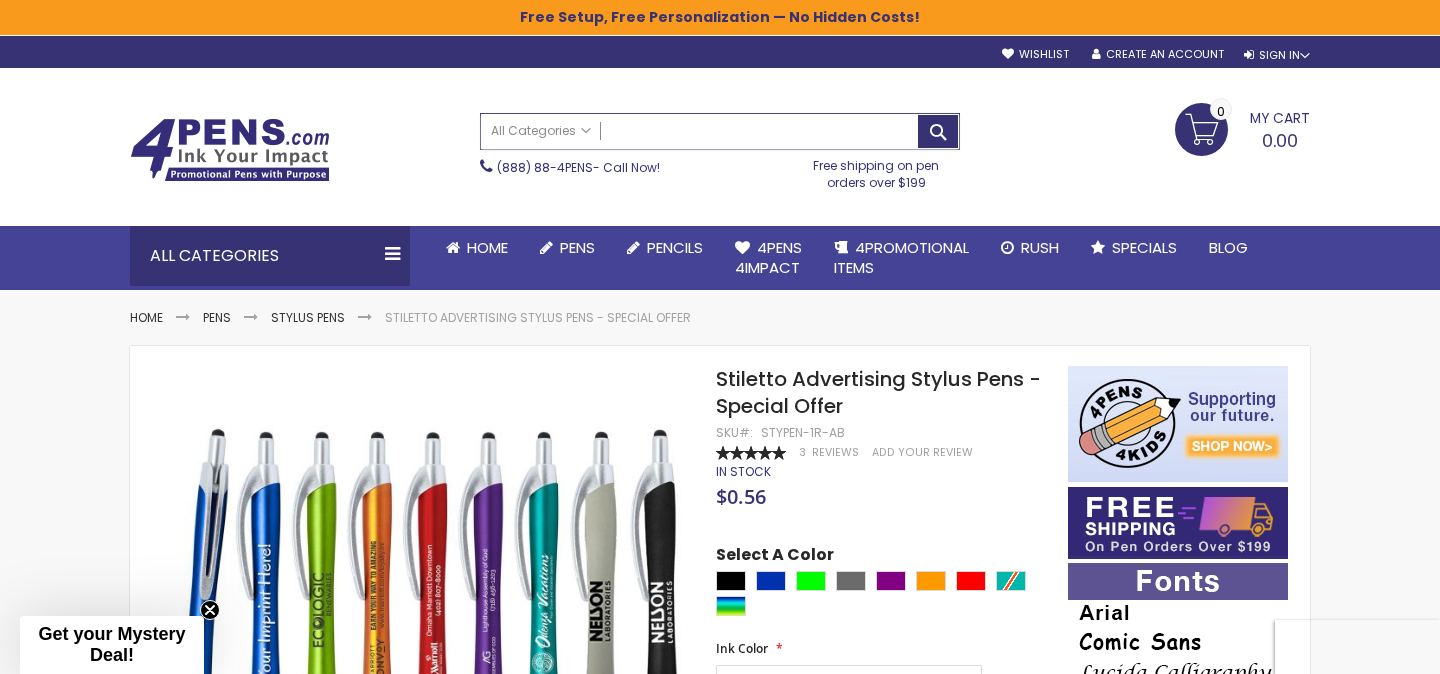 paste on "********" 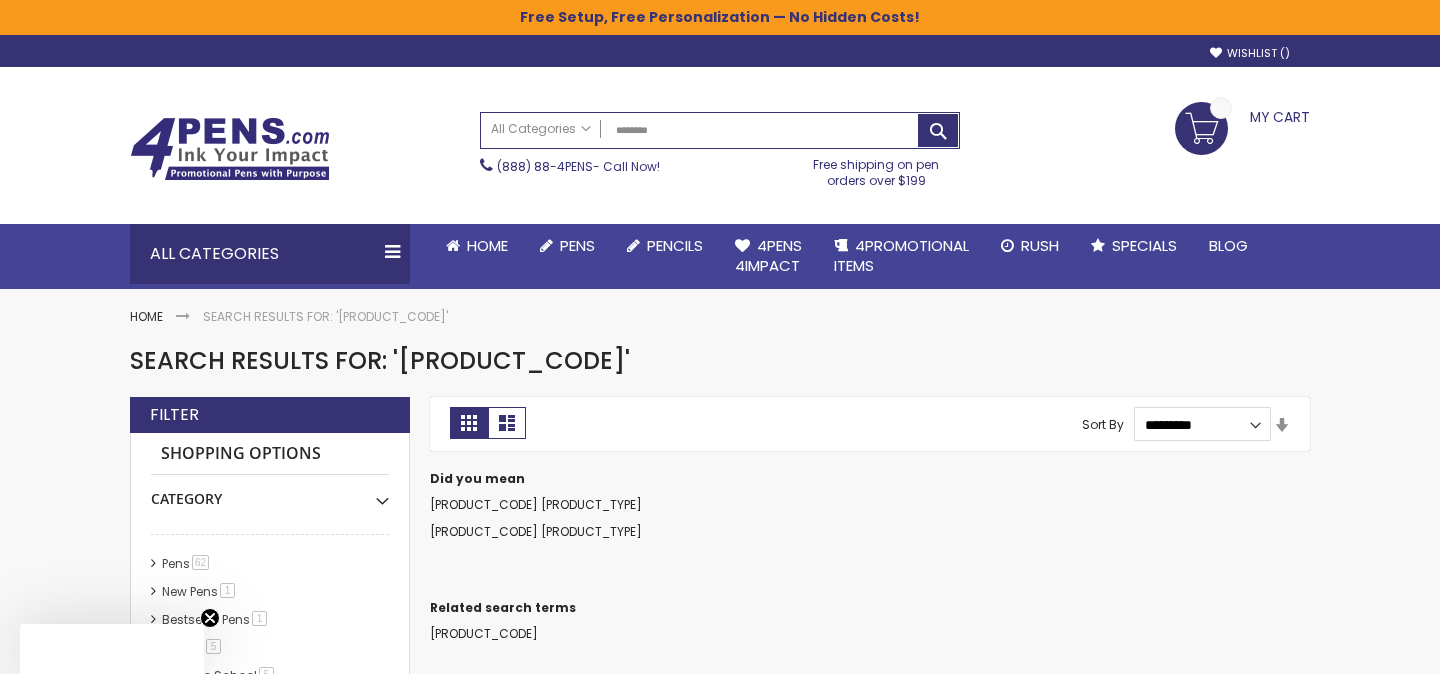 scroll, scrollTop: 0, scrollLeft: 0, axis: both 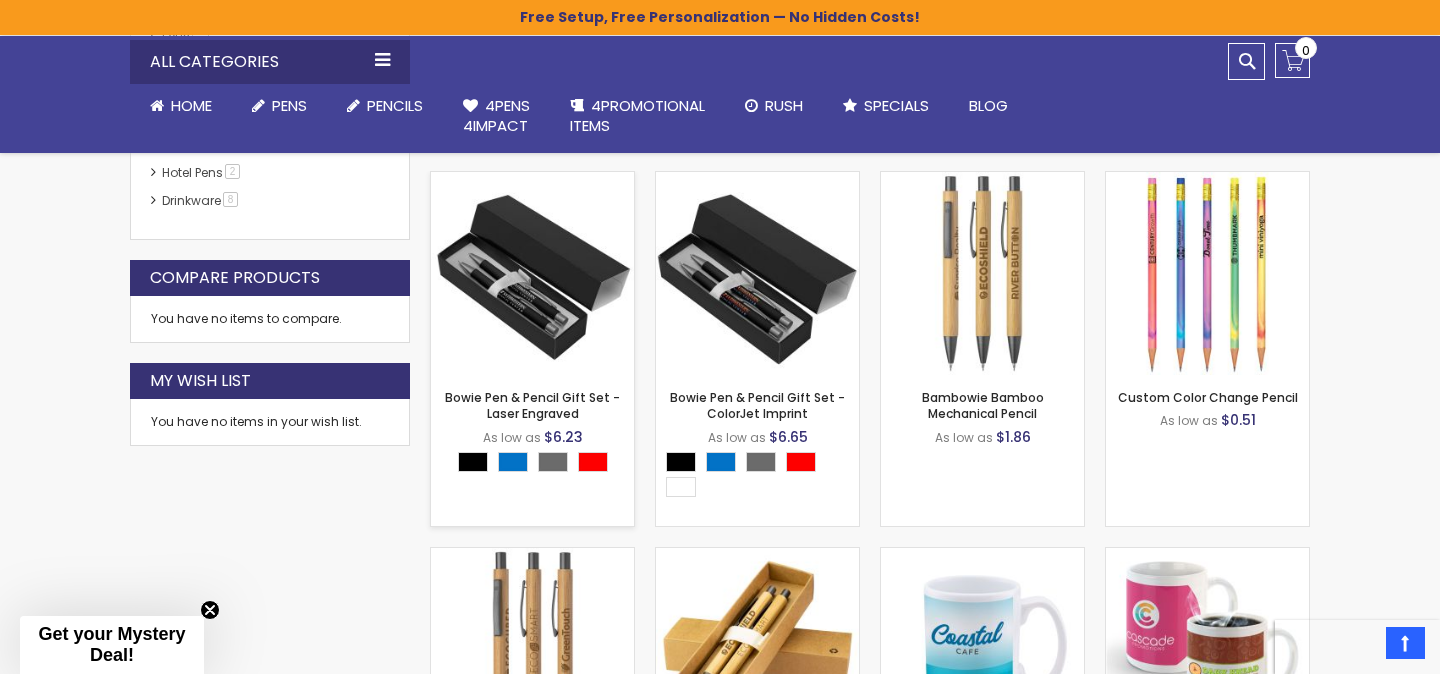click at bounding box center [532, 273] 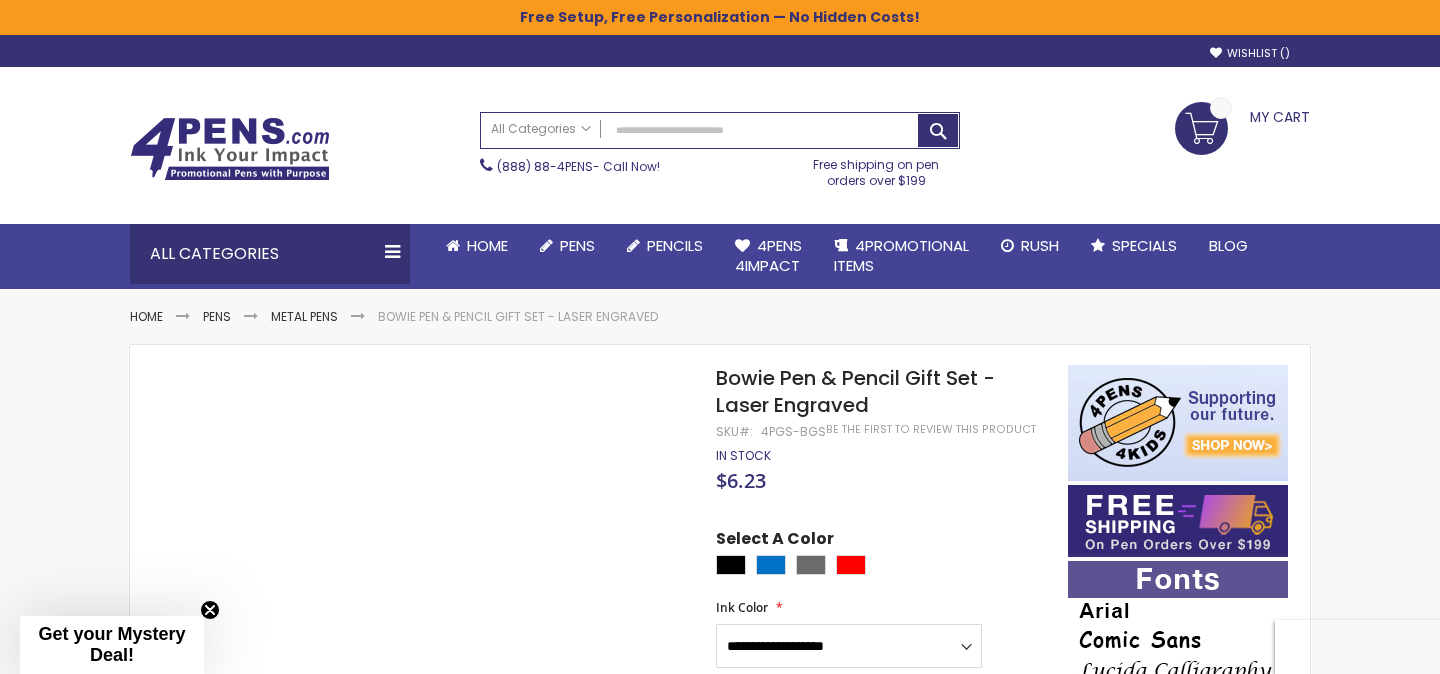 scroll, scrollTop: 0, scrollLeft: 0, axis: both 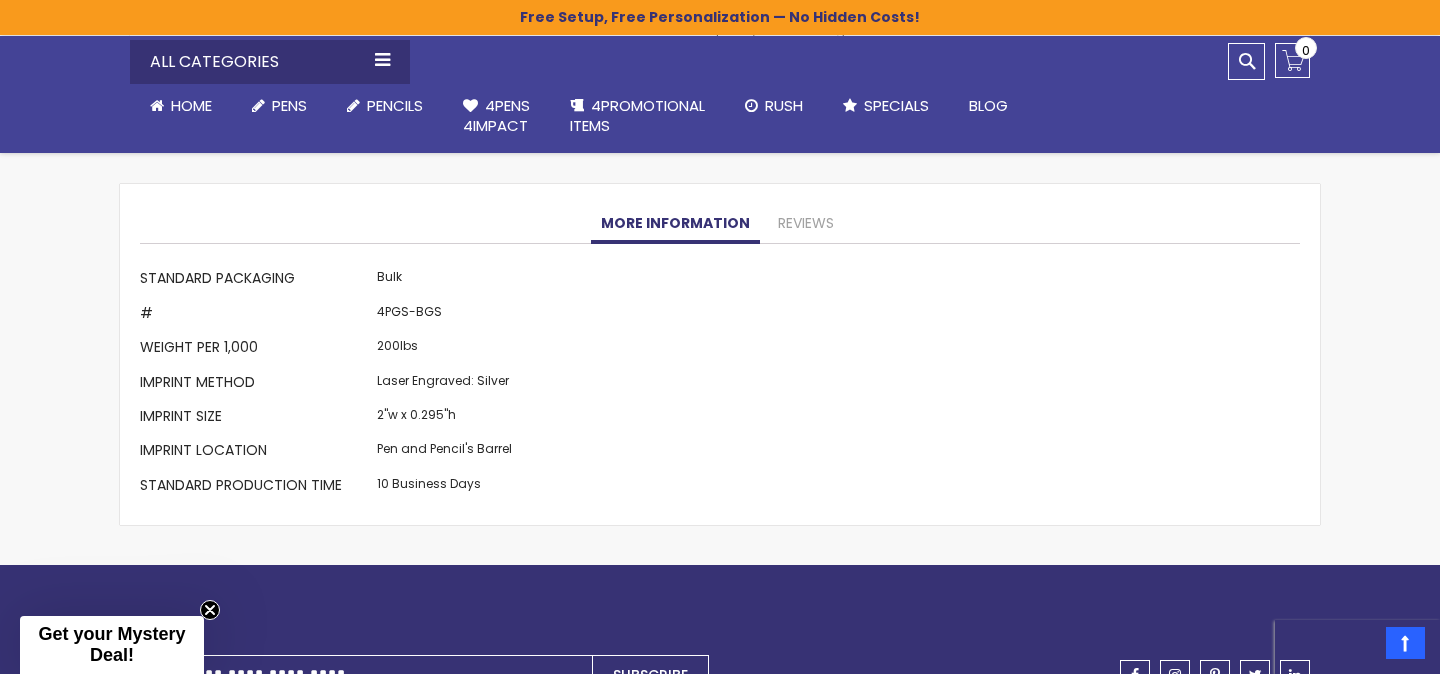 click on "4PGS-BGS" at bounding box center [444, 315] 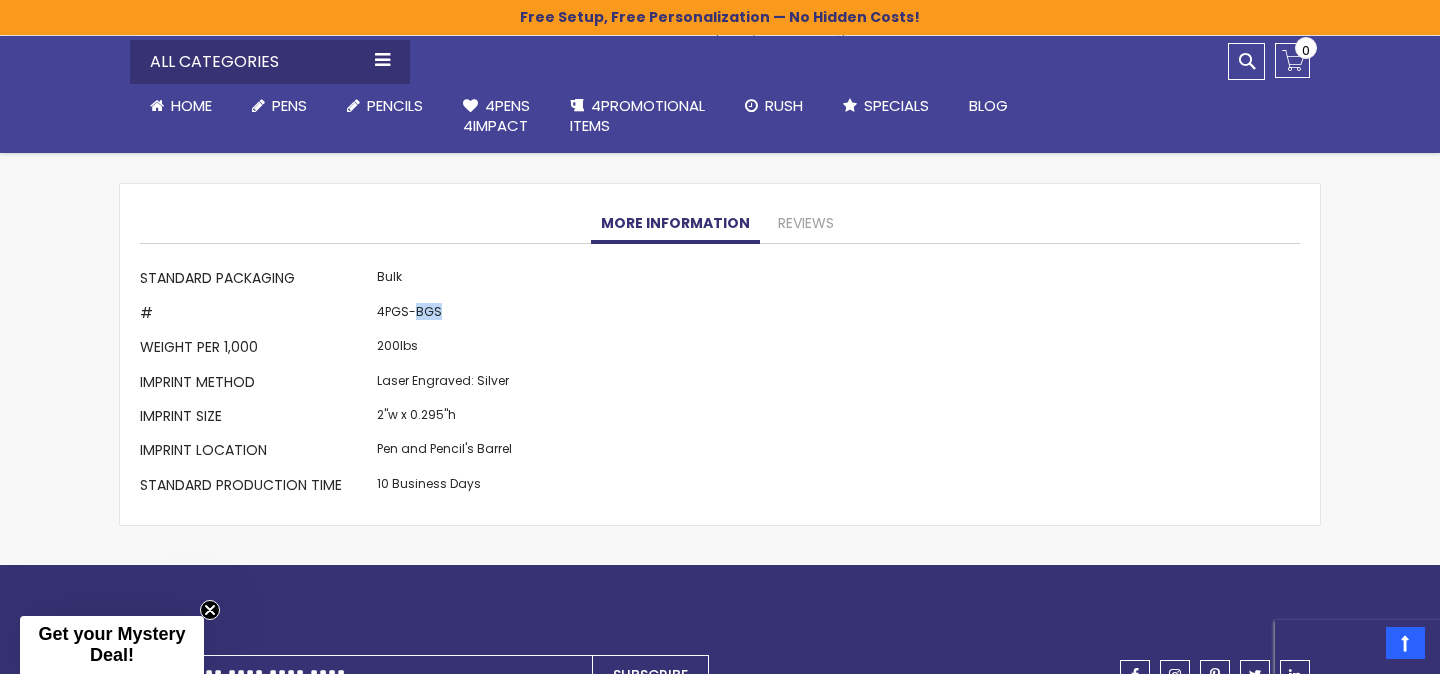 click on "4PGS-BGS" at bounding box center [444, 315] 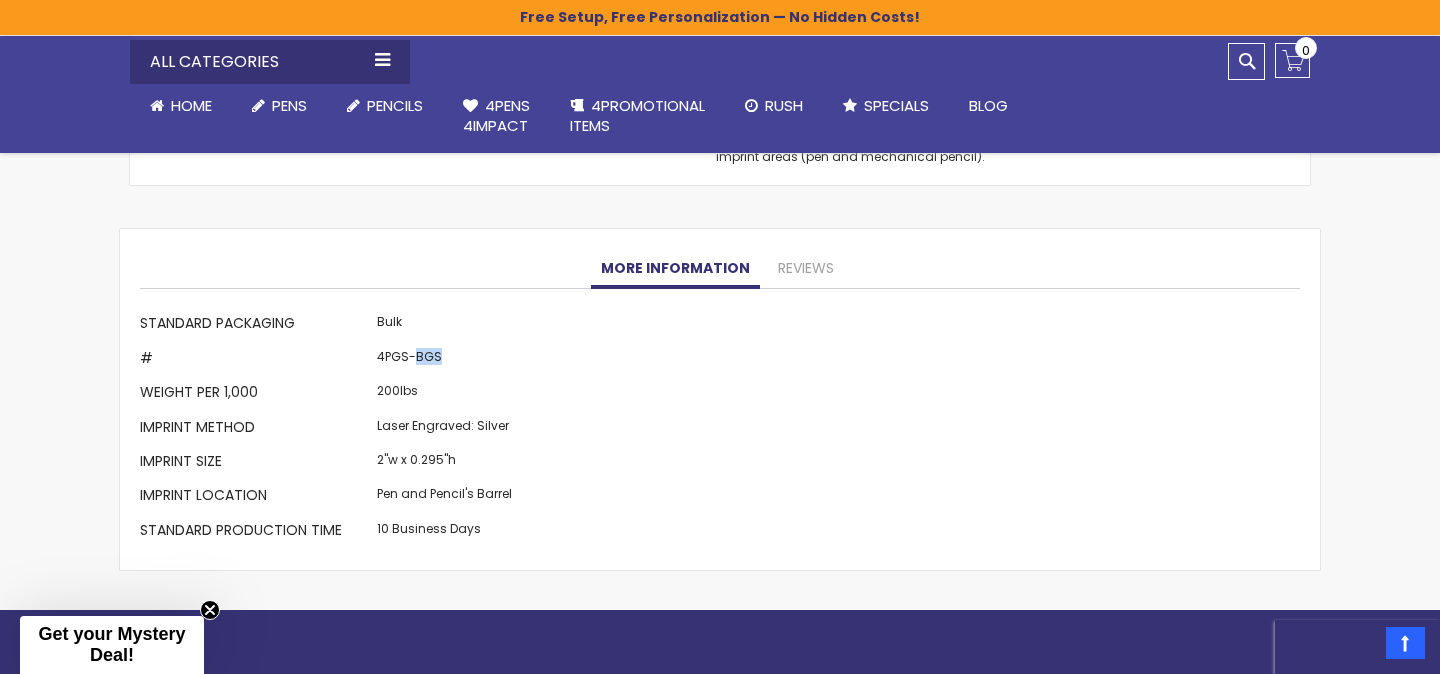 scroll, scrollTop: 1846, scrollLeft: 0, axis: vertical 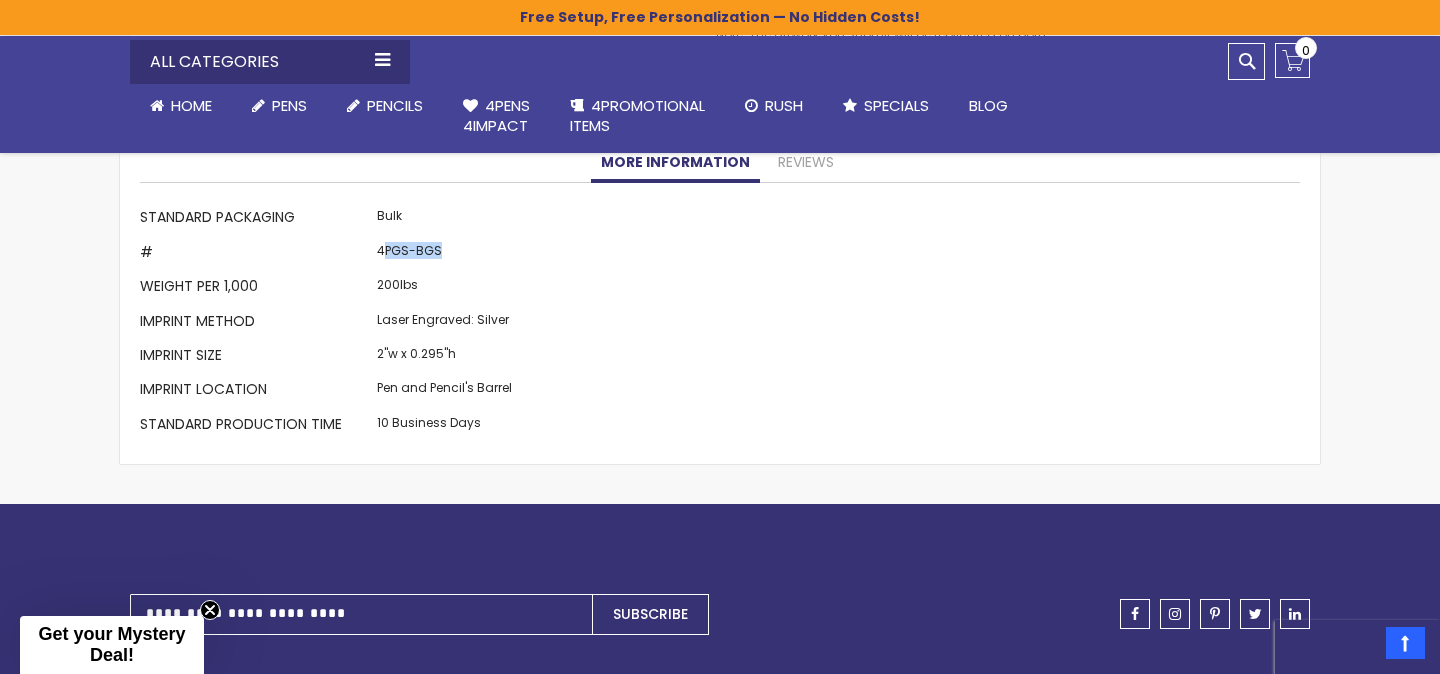 drag, startPoint x: 380, startPoint y: 251, endPoint x: 484, endPoint y: 247, distance: 104.0769 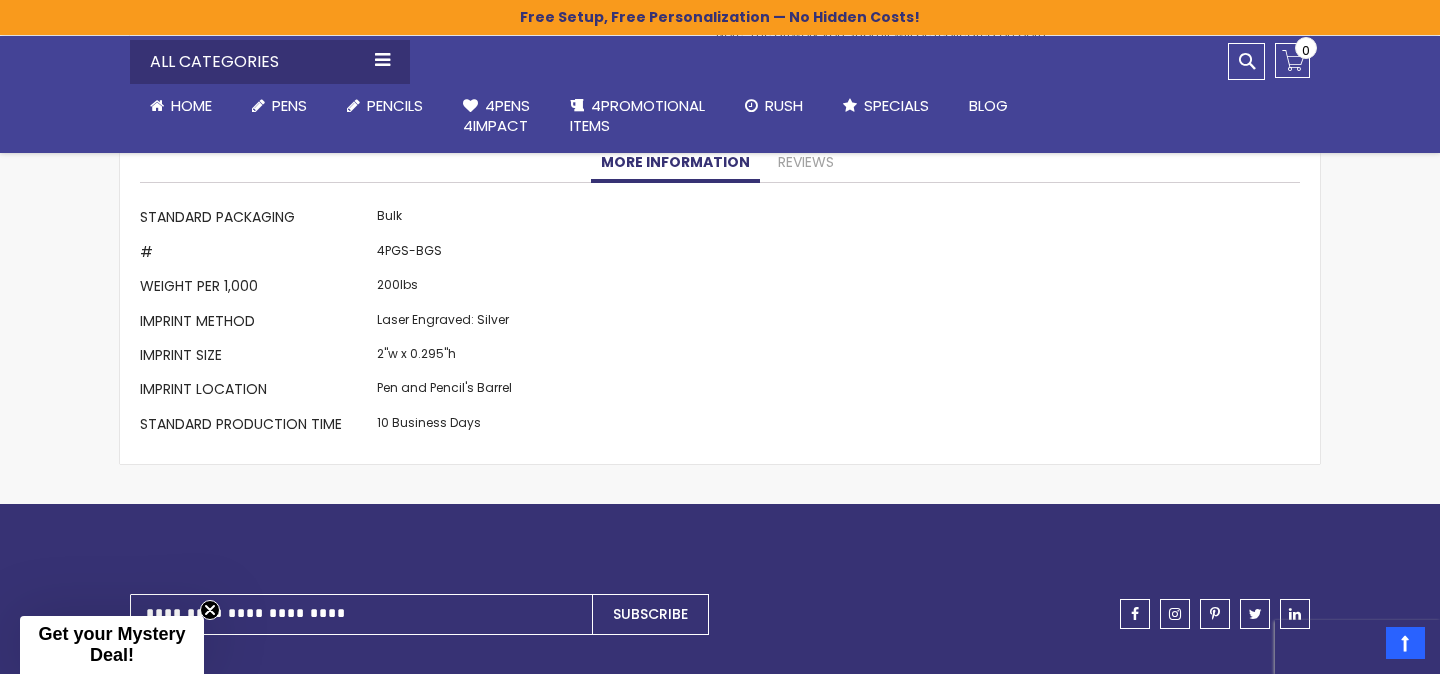 click on "4PGS-BGS" at bounding box center (444, 254) 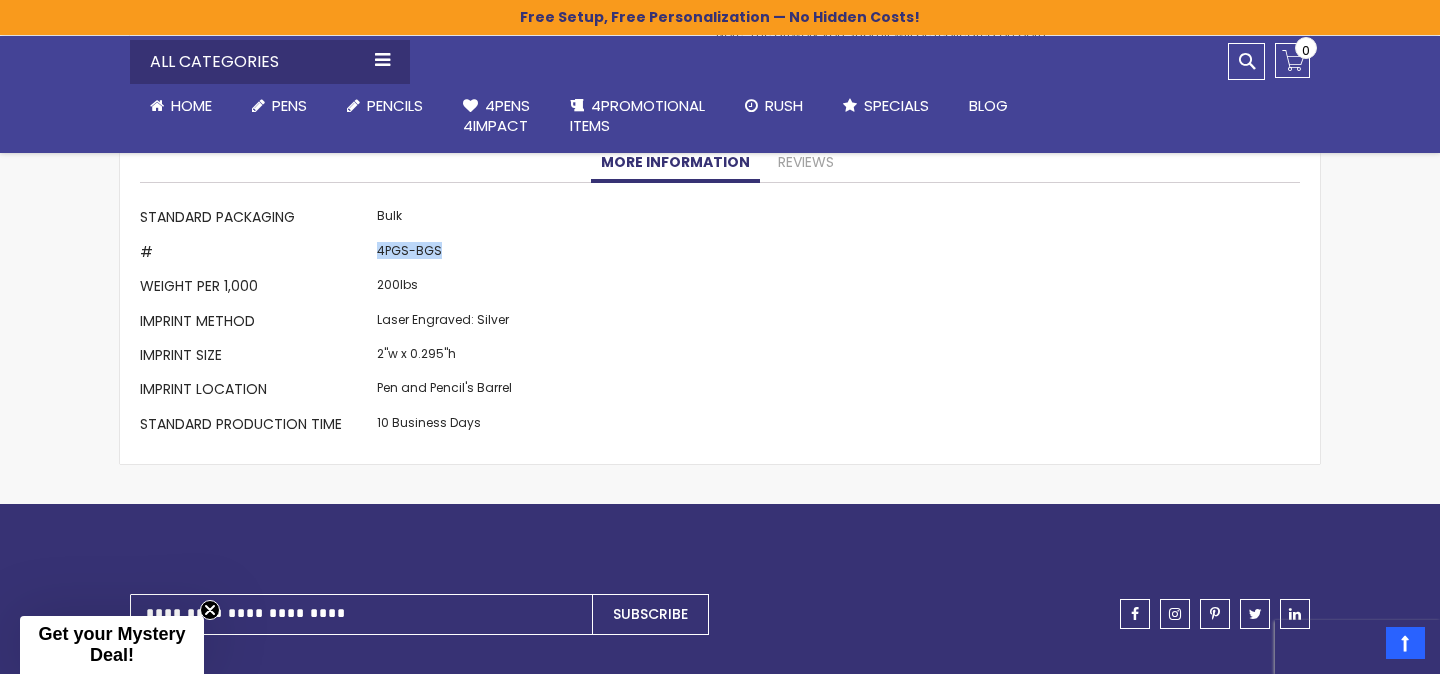 drag, startPoint x: 452, startPoint y: 248, endPoint x: 371, endPoint y: 249, distance: 81.00617 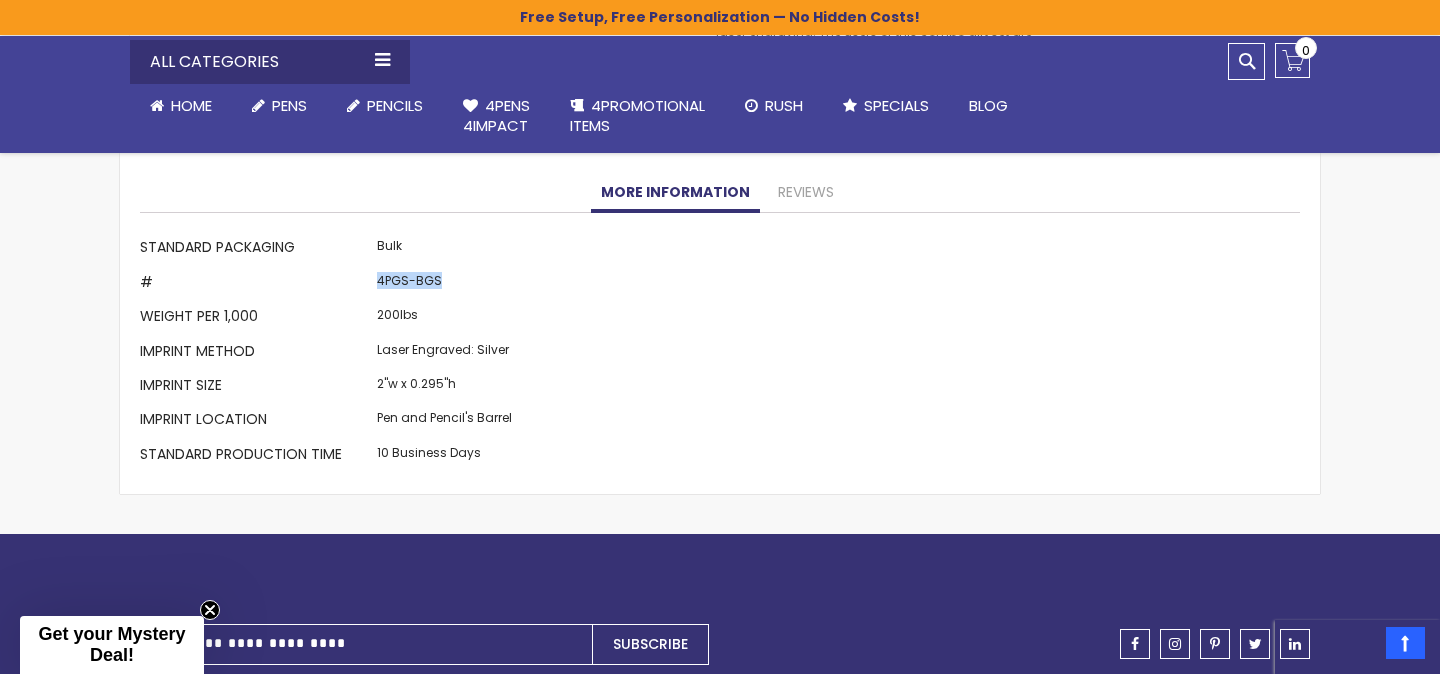 scroll, scrollTop: 1831, scrollLeft: 0, axis: vertical 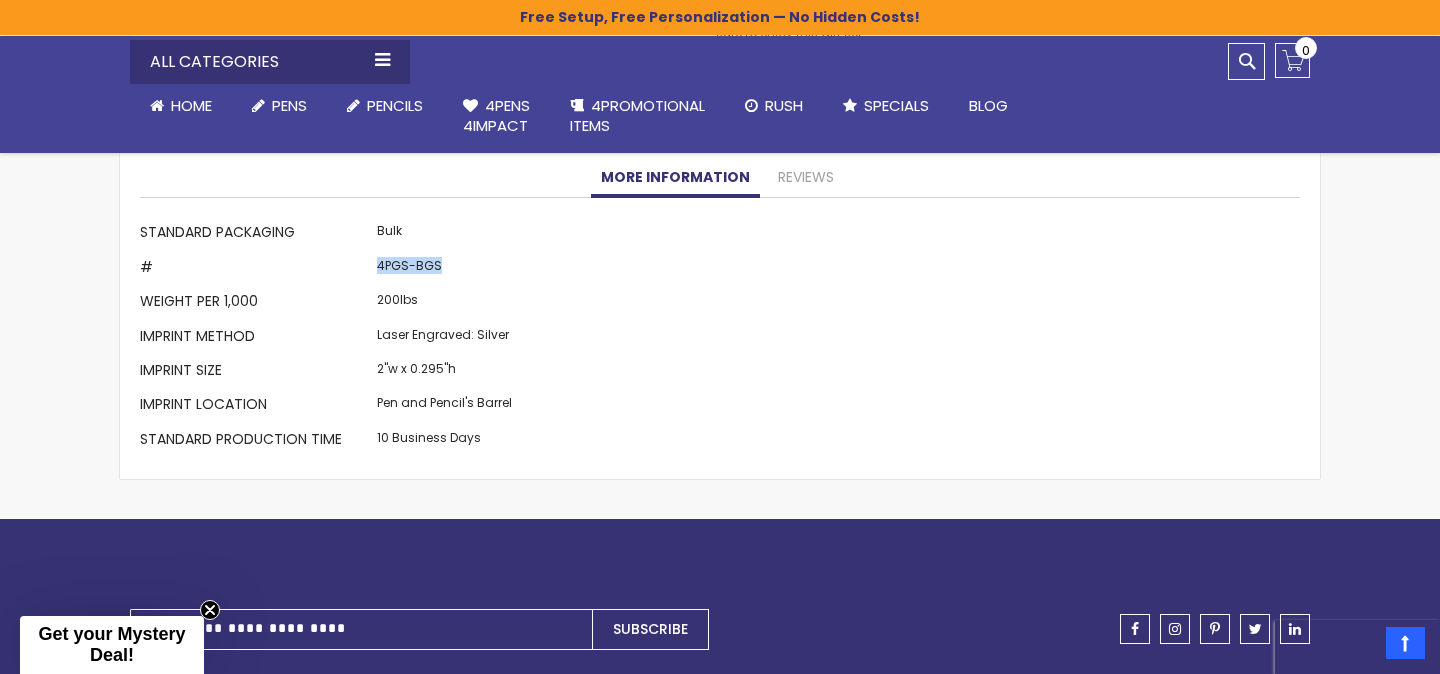 copy on "4PGS-BGS" 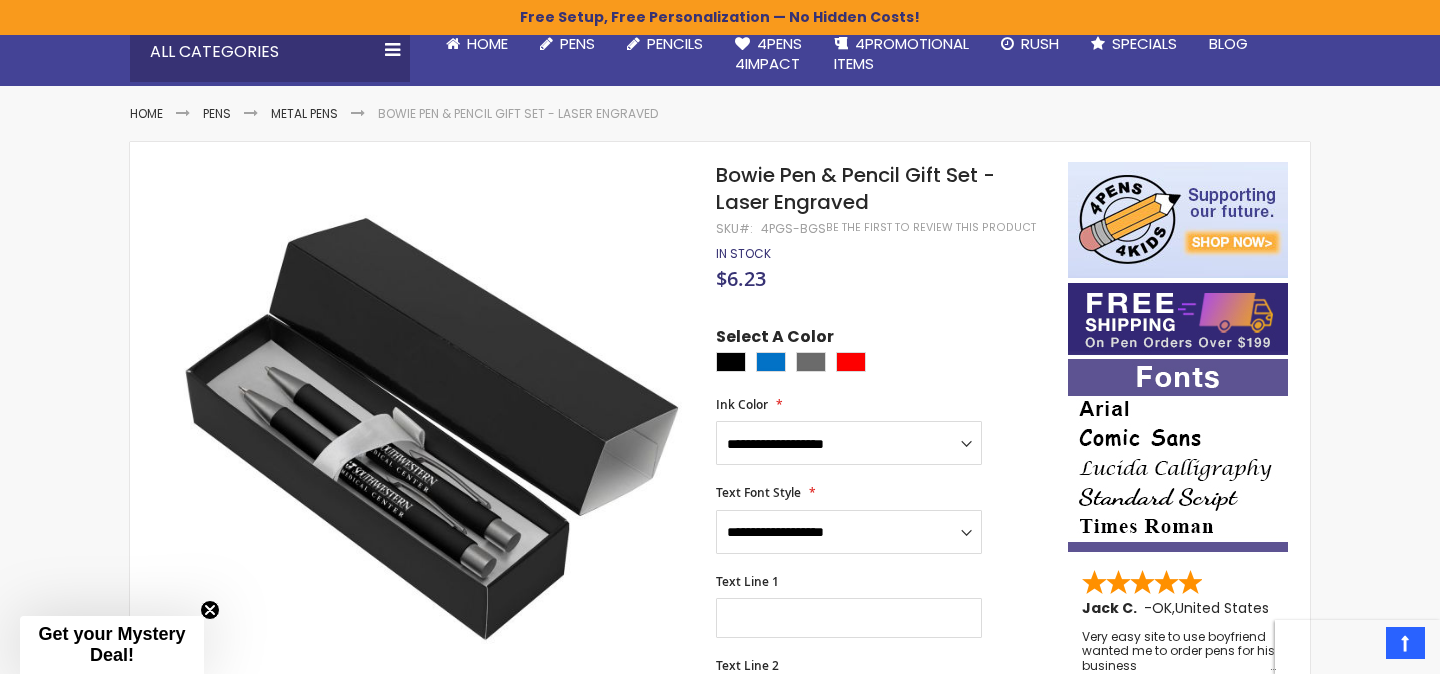 scroll, scrollTop: 207, scrollLeft: 0, axis: vertical 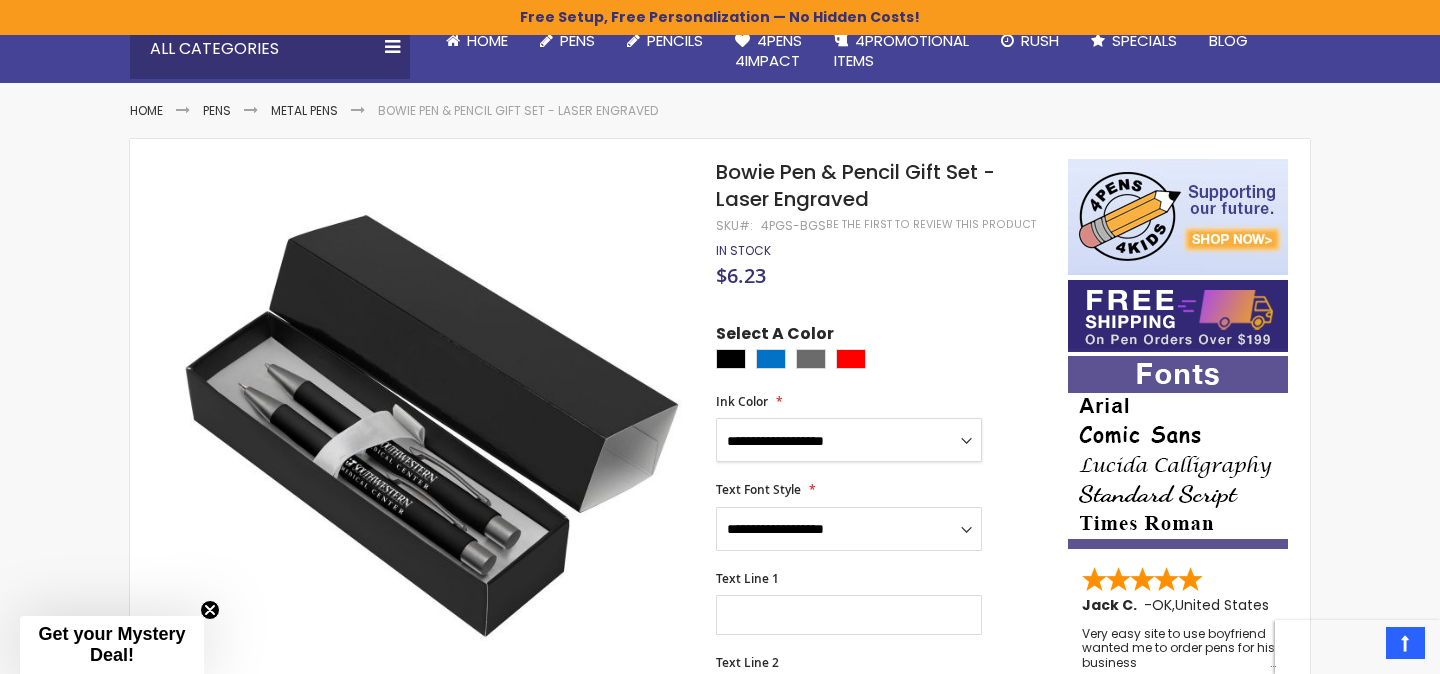 click on "**********" at bounding box center [849, 440] 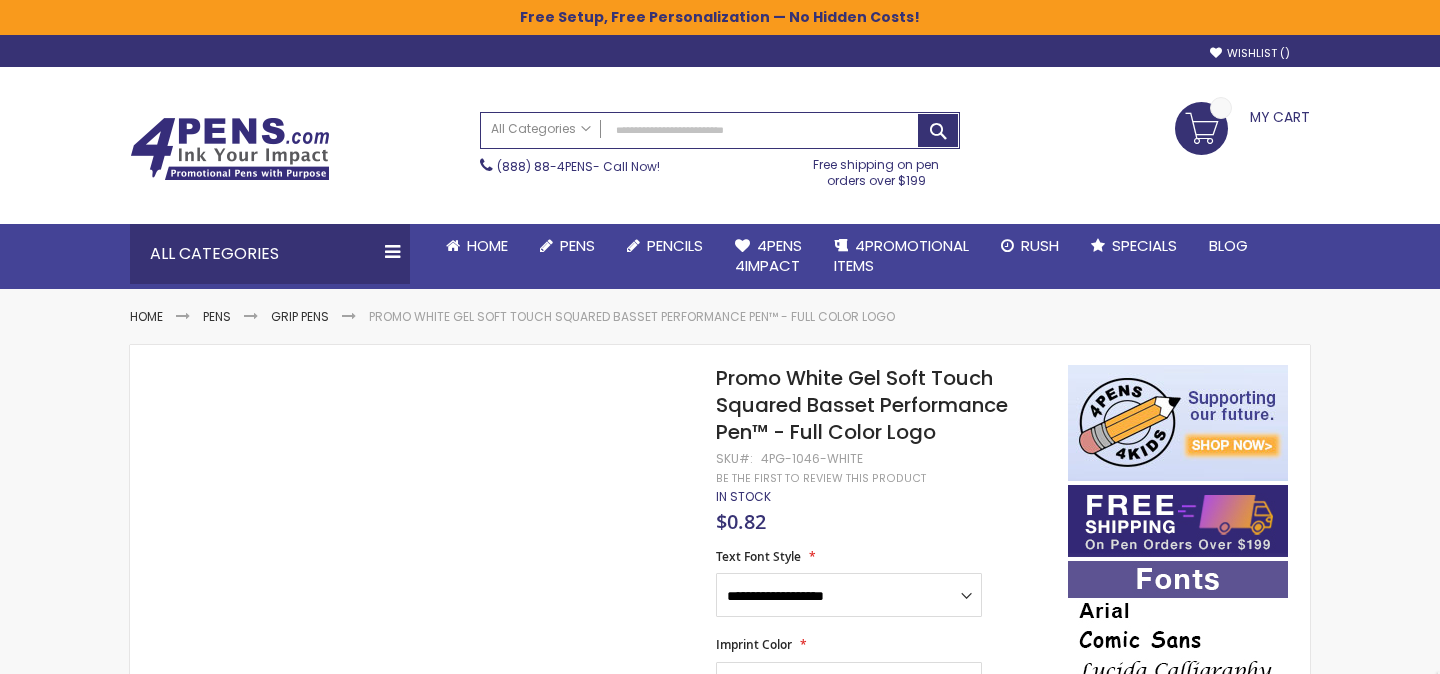 scroll, scrollTop: 0, scrollLeft: 0, axis: both 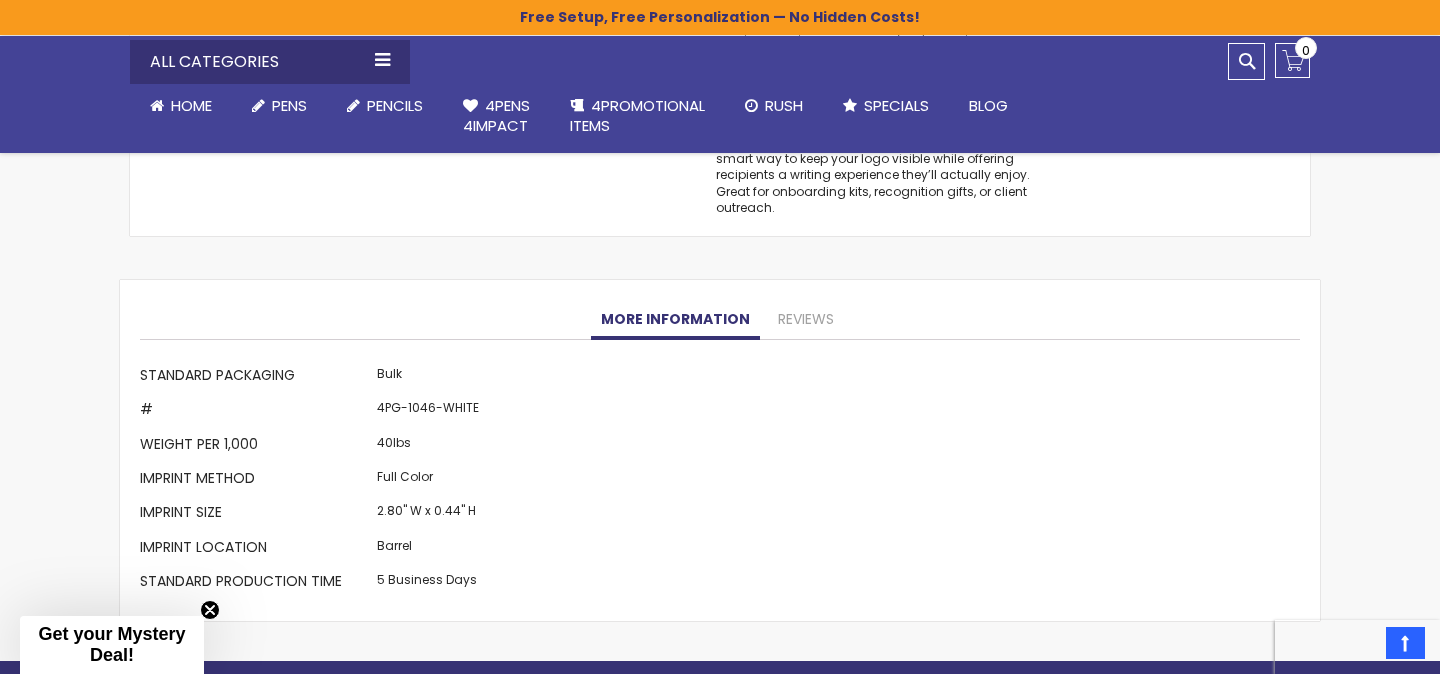 click on "4PG-1046-WHITE" at bounding box center [428, 412] 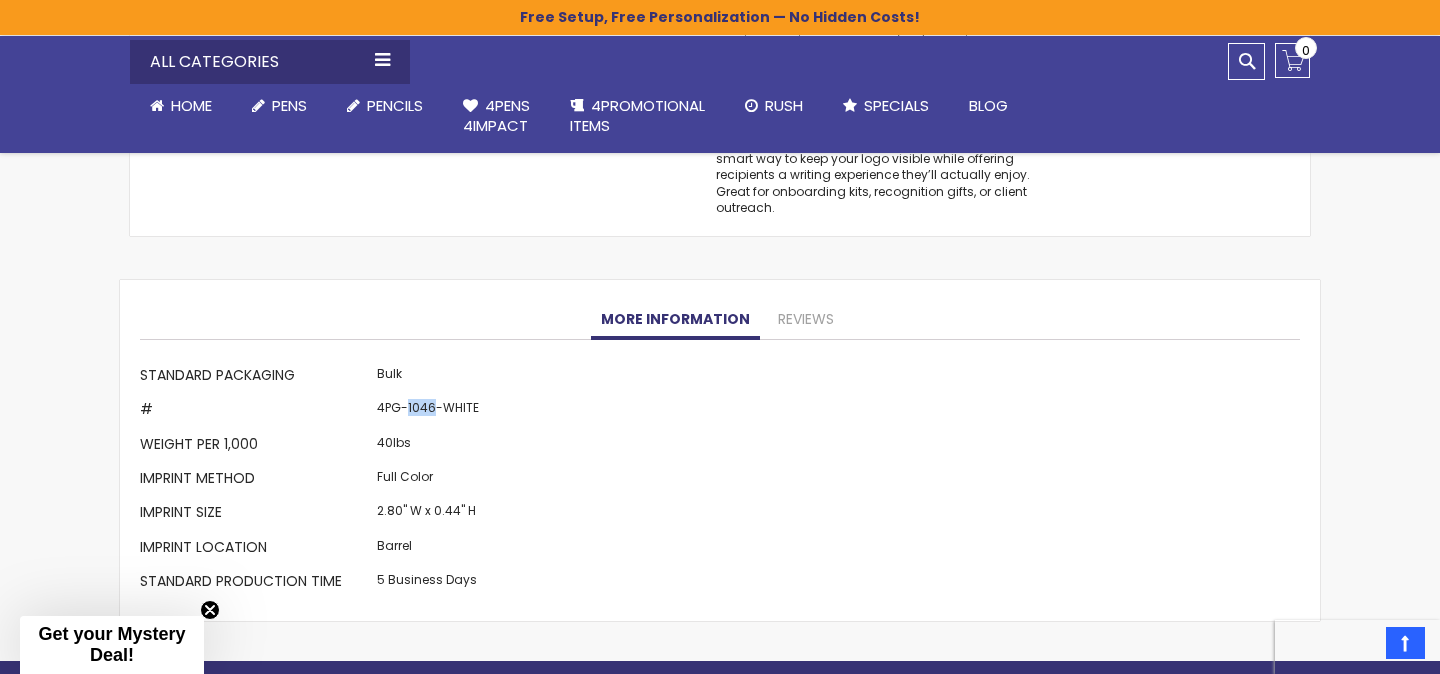 click on "4PG-1046-WHITE" at bounding box center [428, 412] 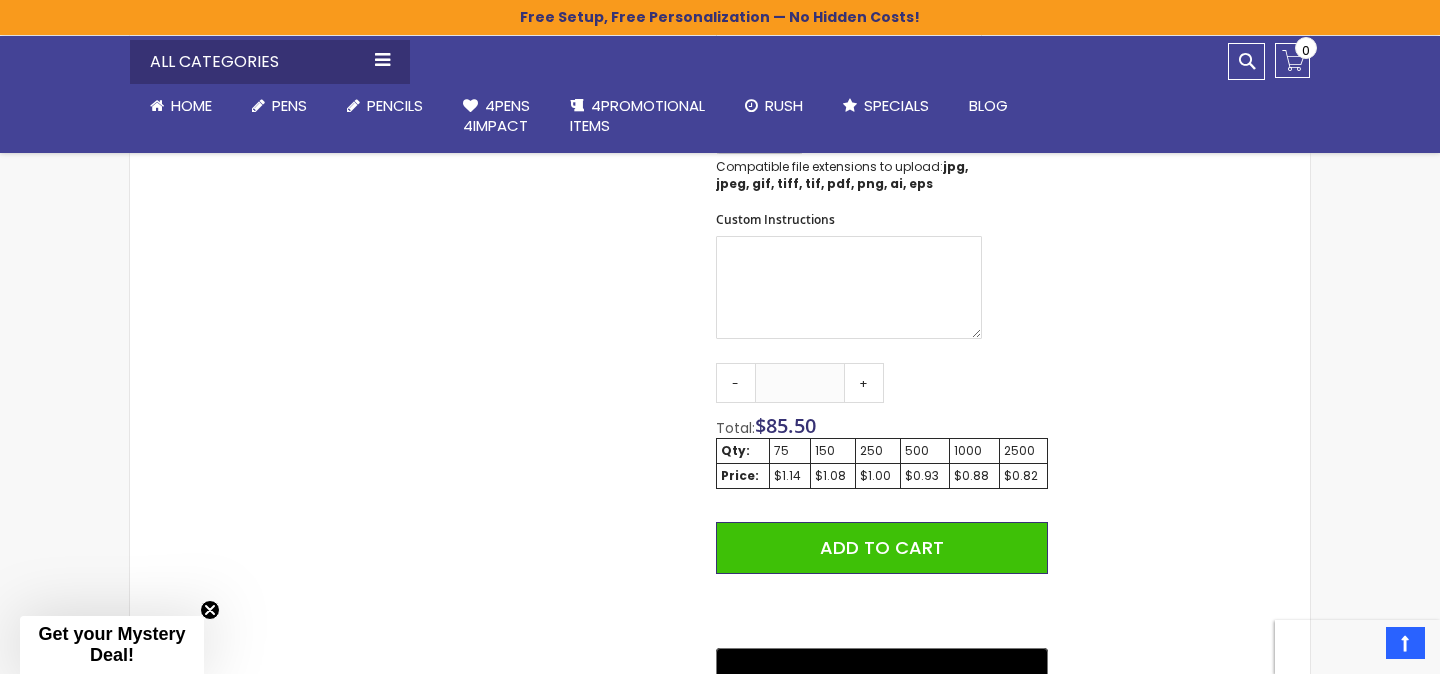 scroll, scrollTop: 964, scrollLeft: 0, axis: vertical 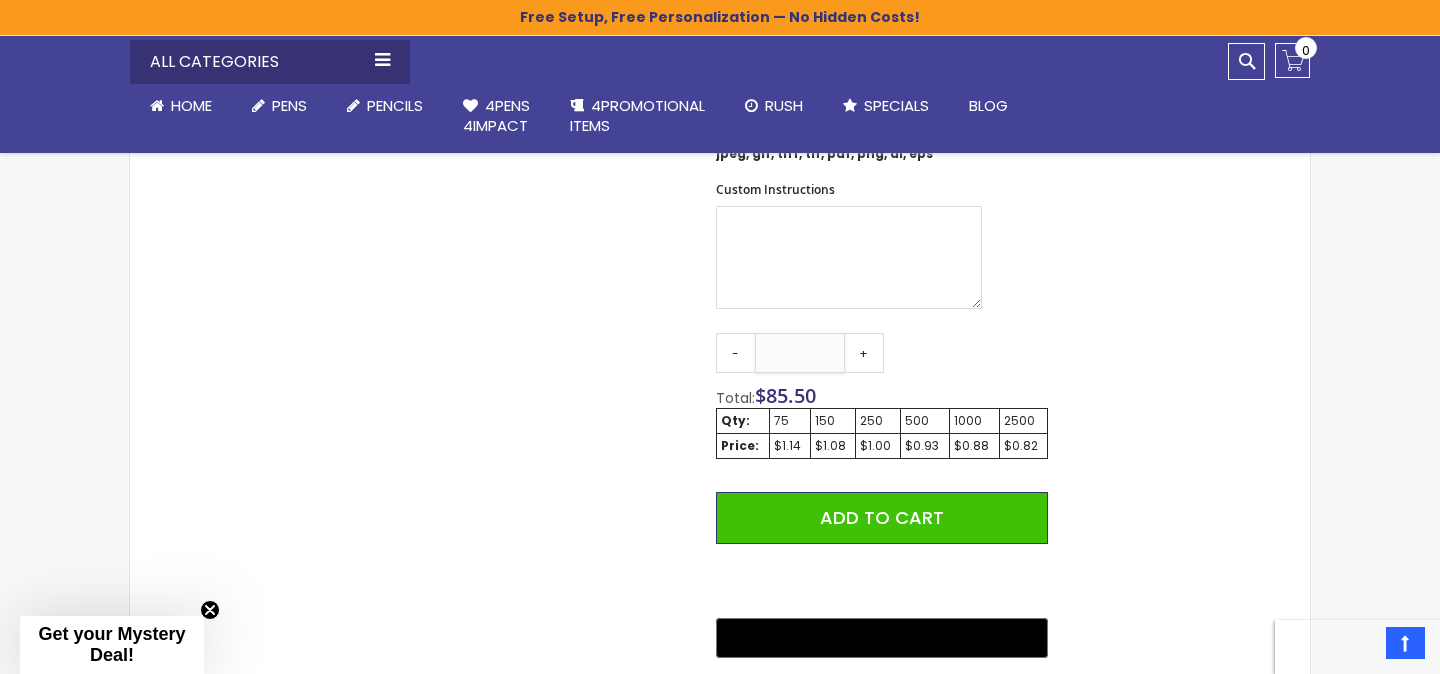 click on "**" at bounding box center [800, 353] 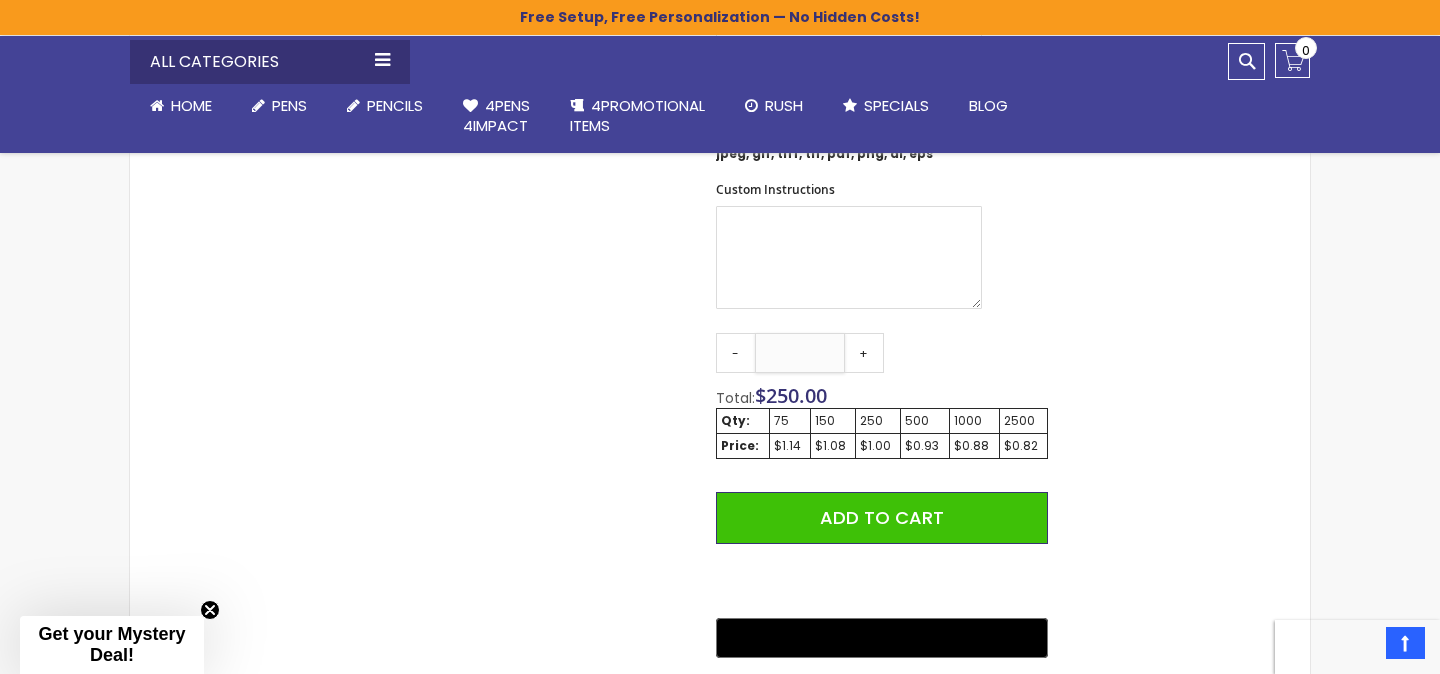 type on "***" 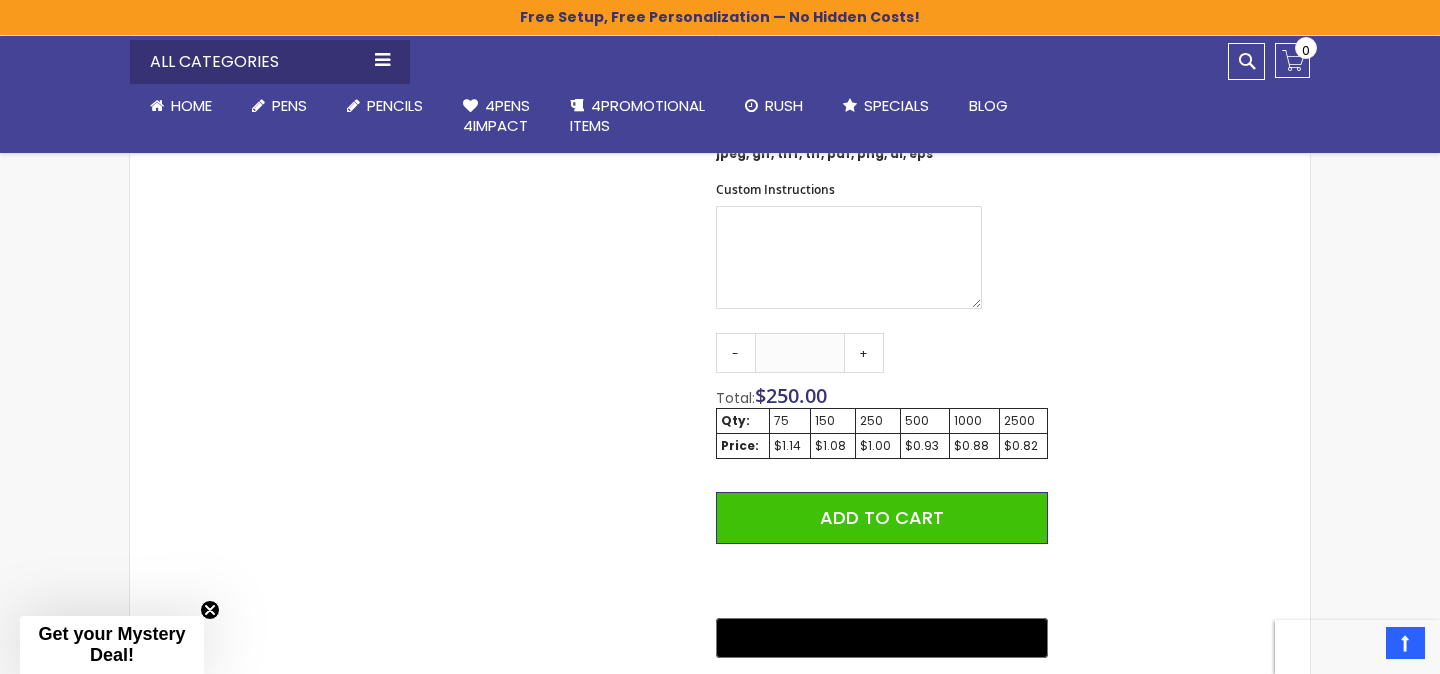 click on "Qty
-
***
+
Total:  $ 250.00
Qty:
75
150
250
500
1000
2500
Price:
$1.14
$1.08
$1.00
$0.93
$0.88
$0.82
Add to Cart
@import url(//fonts.googleapis.com/css?family=Google+Sans_old:500) ••••••" at bounding box center [882, 498] 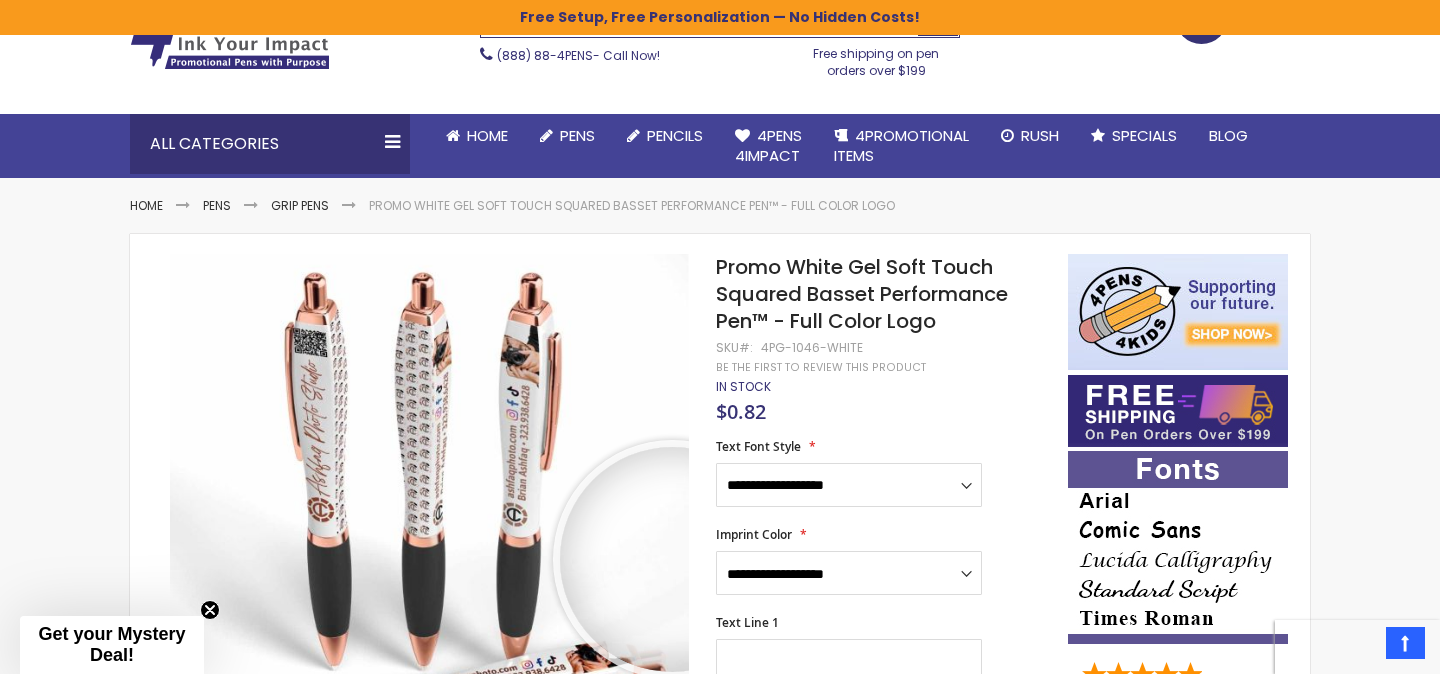 scroll, scrollTop: 0, scrollLeft: 0, axis: both 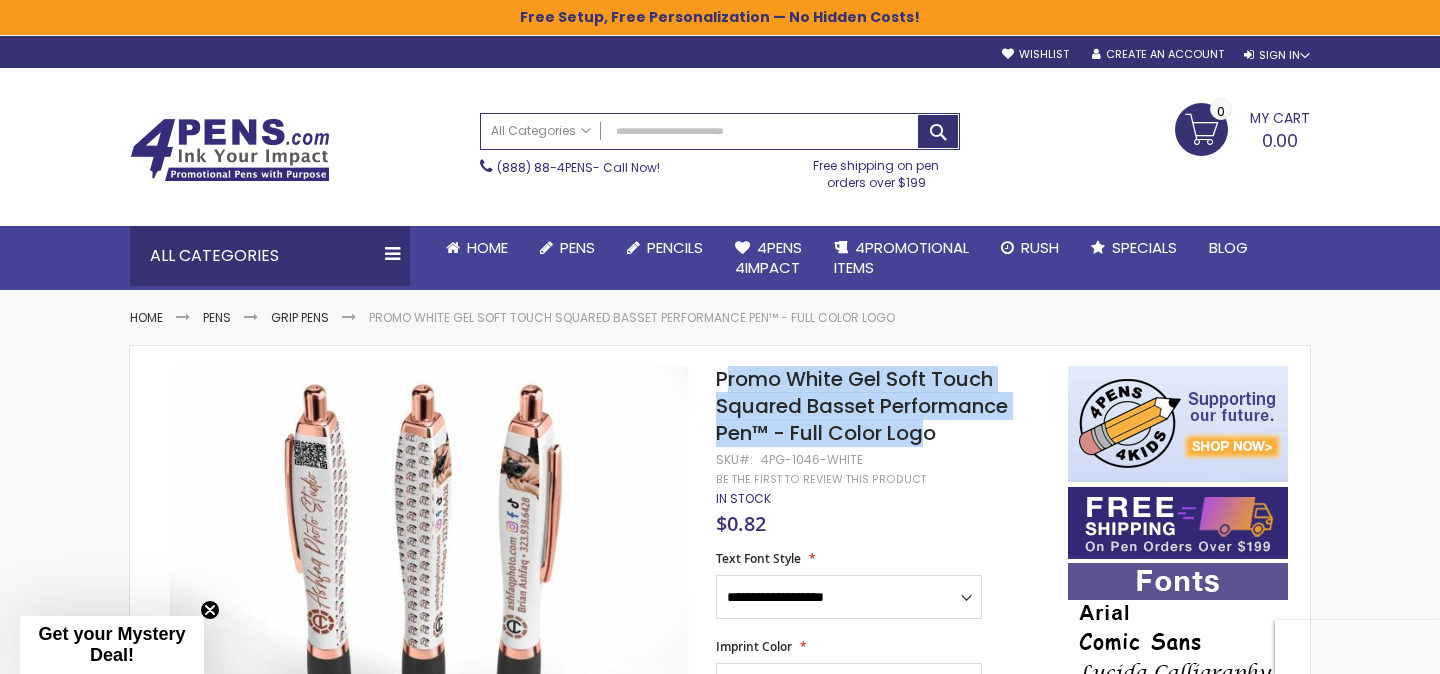 drag, startPoint x: 722, startPoint y: 376, endPoint x: 928, endPoint y: 434, distance: 214.00934 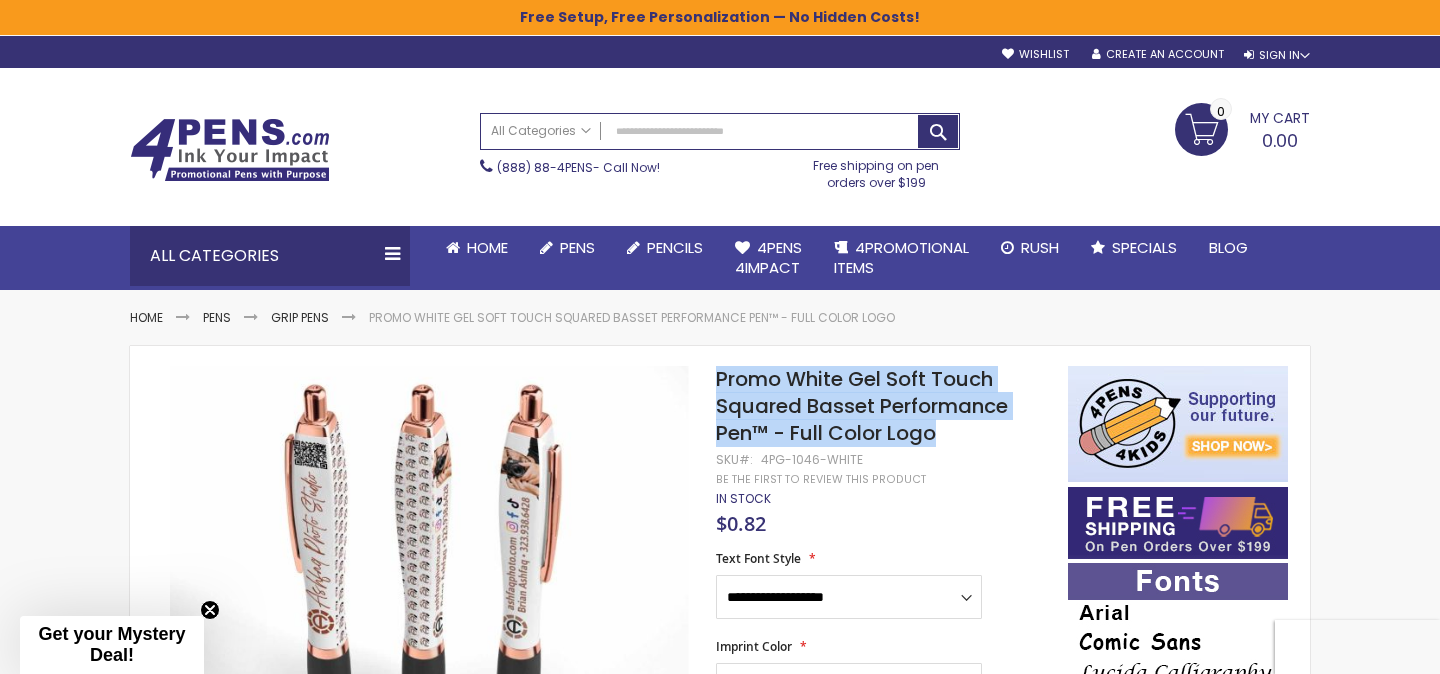 drag, startPoint x: 944, startPoint y: 434, endPoint x: 708, endPoint y: 371, distance: 244.2642 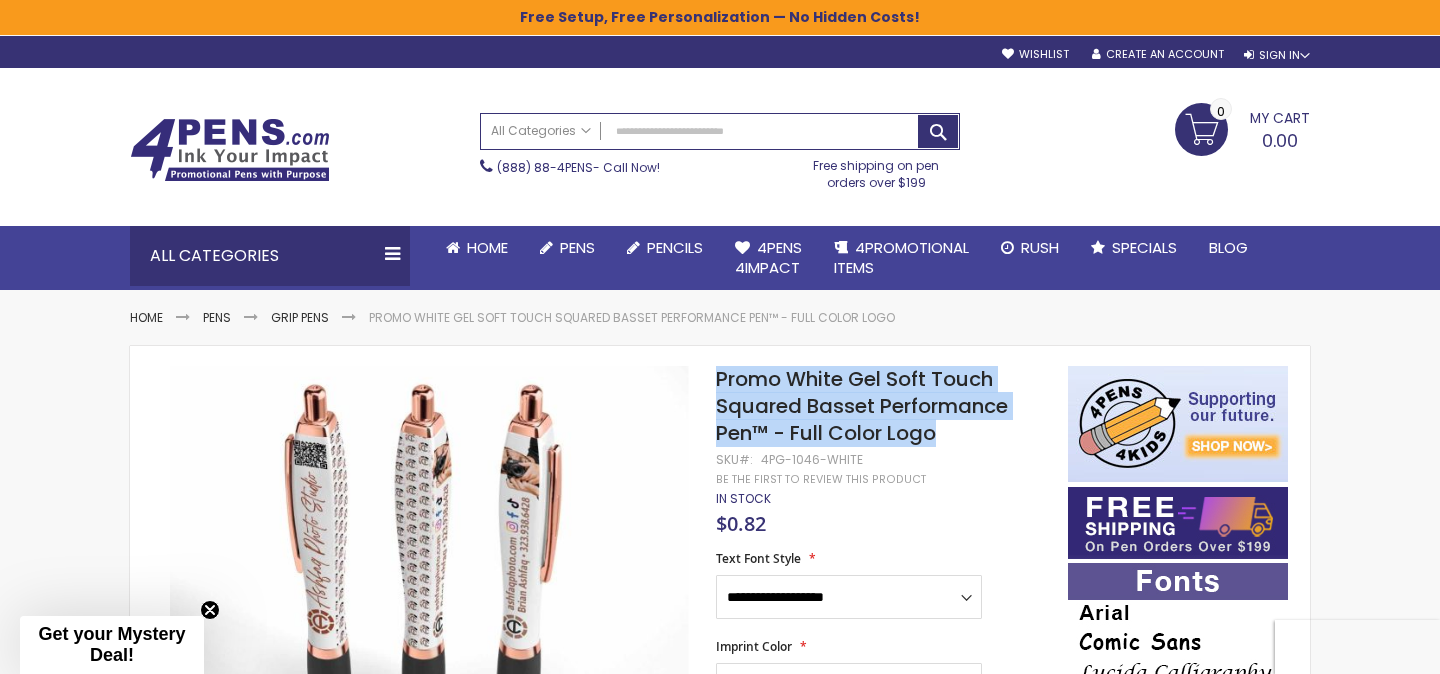 copy on "Skip to the end of the images gallery
Skip to the beginning of the images gallery
Promo White Gel Soft Touch Squared Basset Performance Pen™ - Full Color Logo" 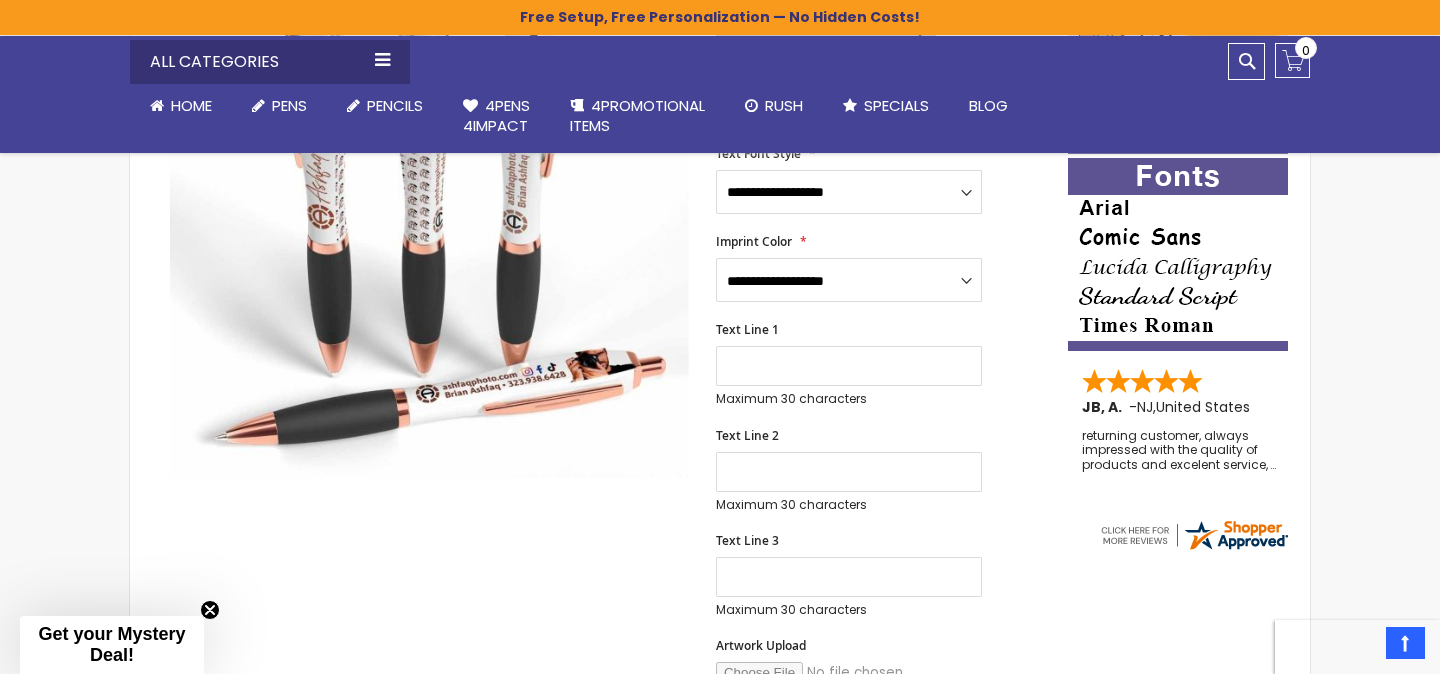 scroll, scrollTop: 360, scrollLeft: 0, axis: vertical 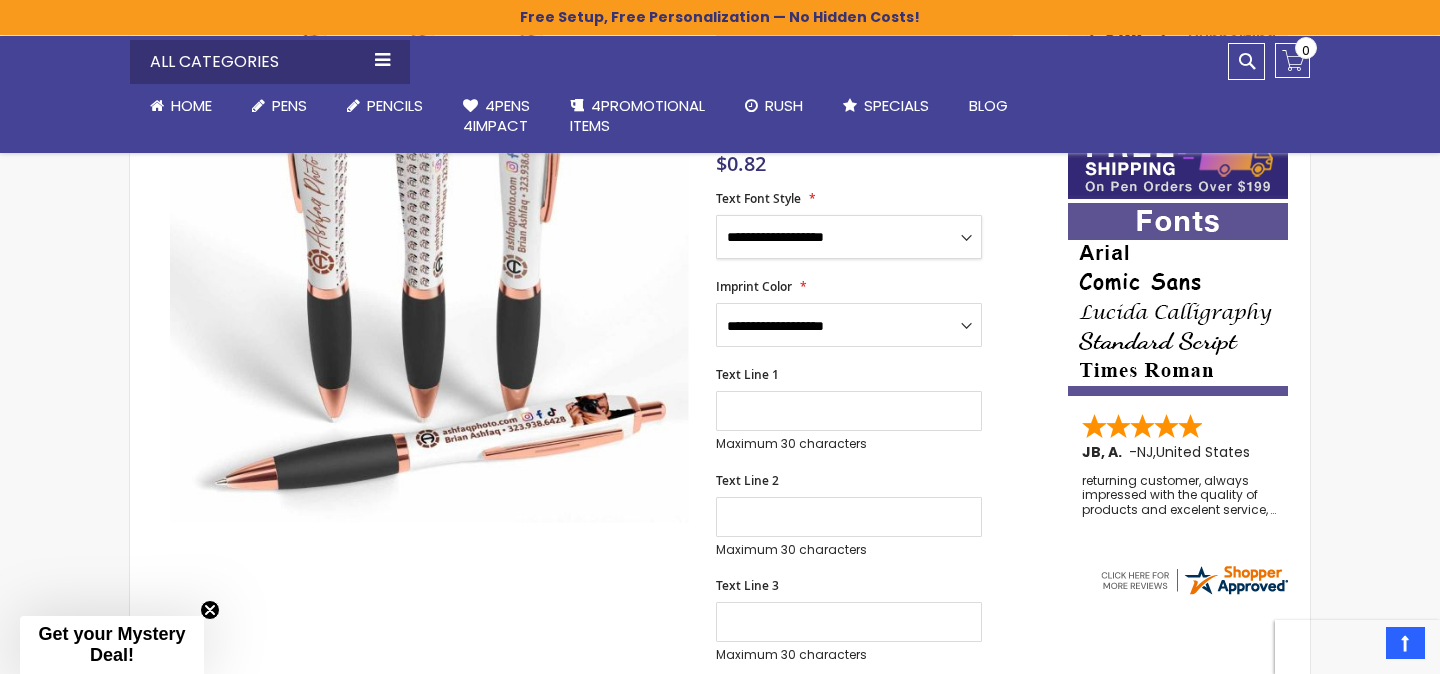 click on "**********" at bounding box center (849, 237) 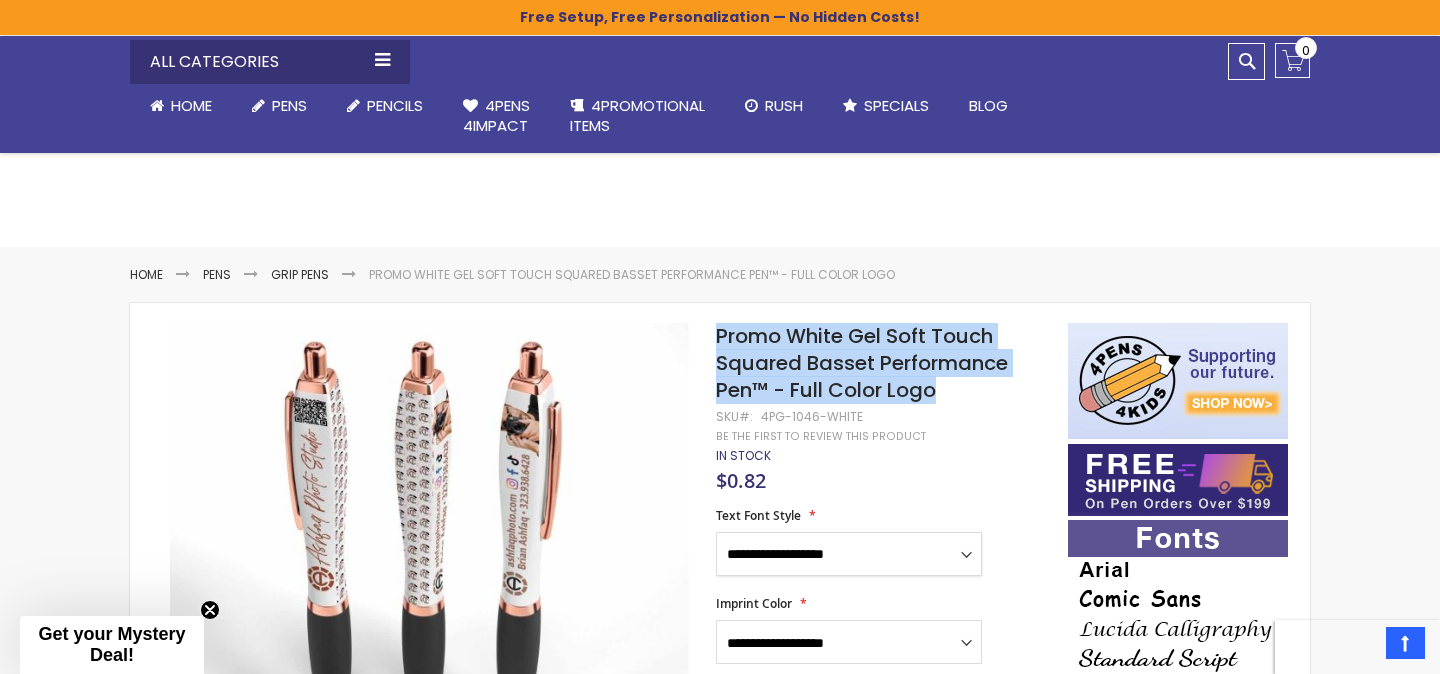 scroll, scrollTop: 0, scrollLeft: 0, axis: both 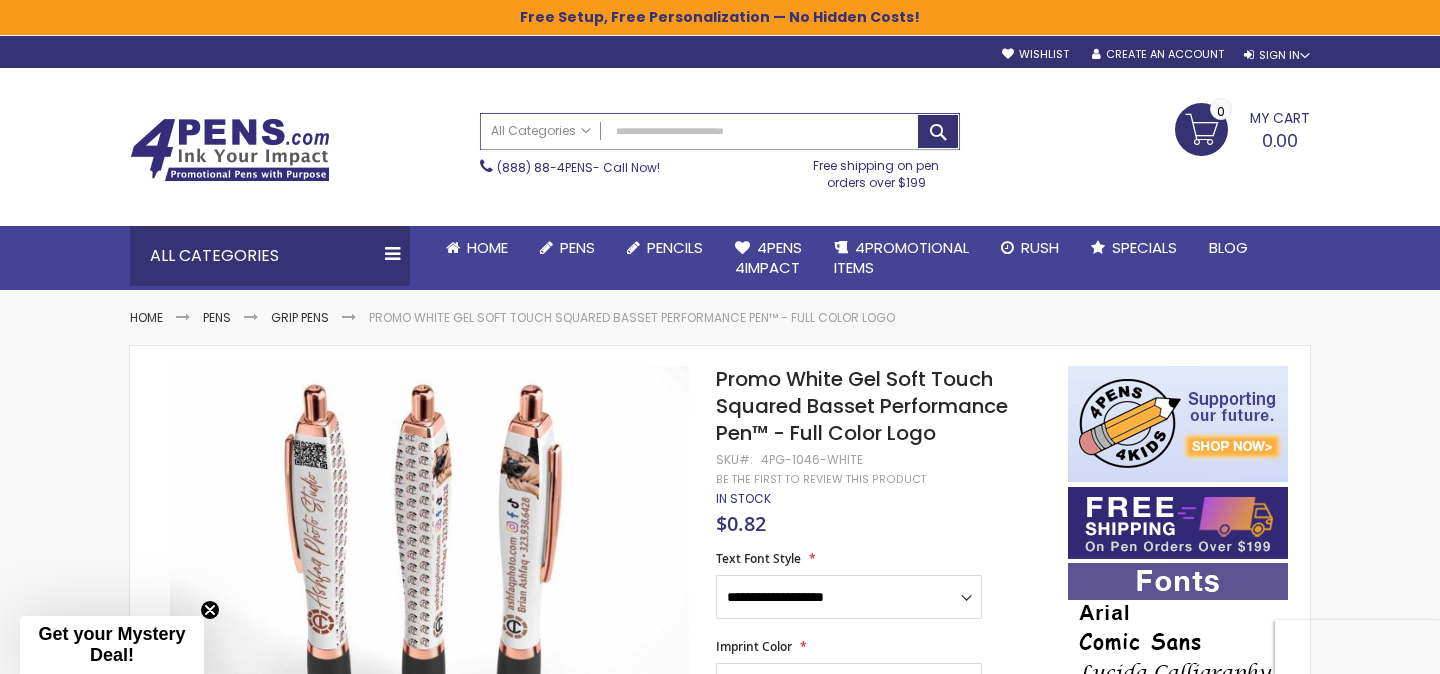 click on "Search" at bounding box center (720, 131) 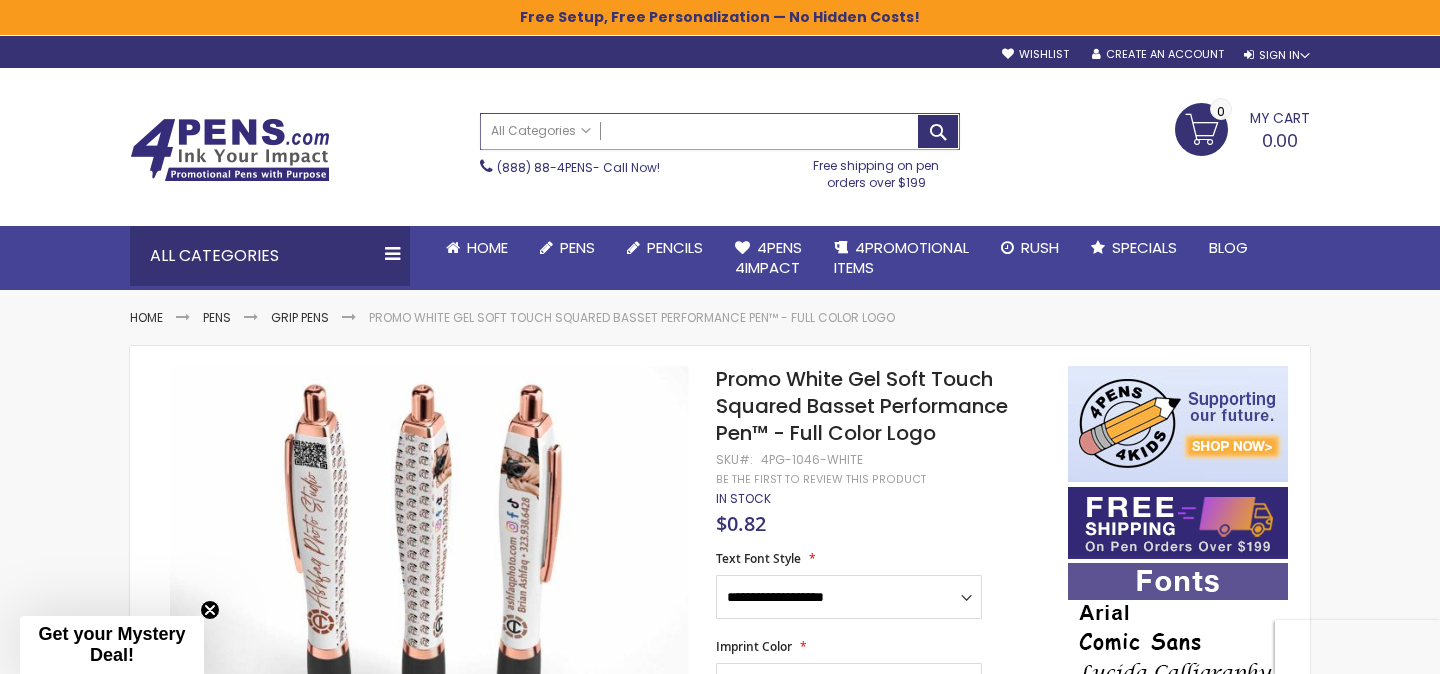 paste on "**********" 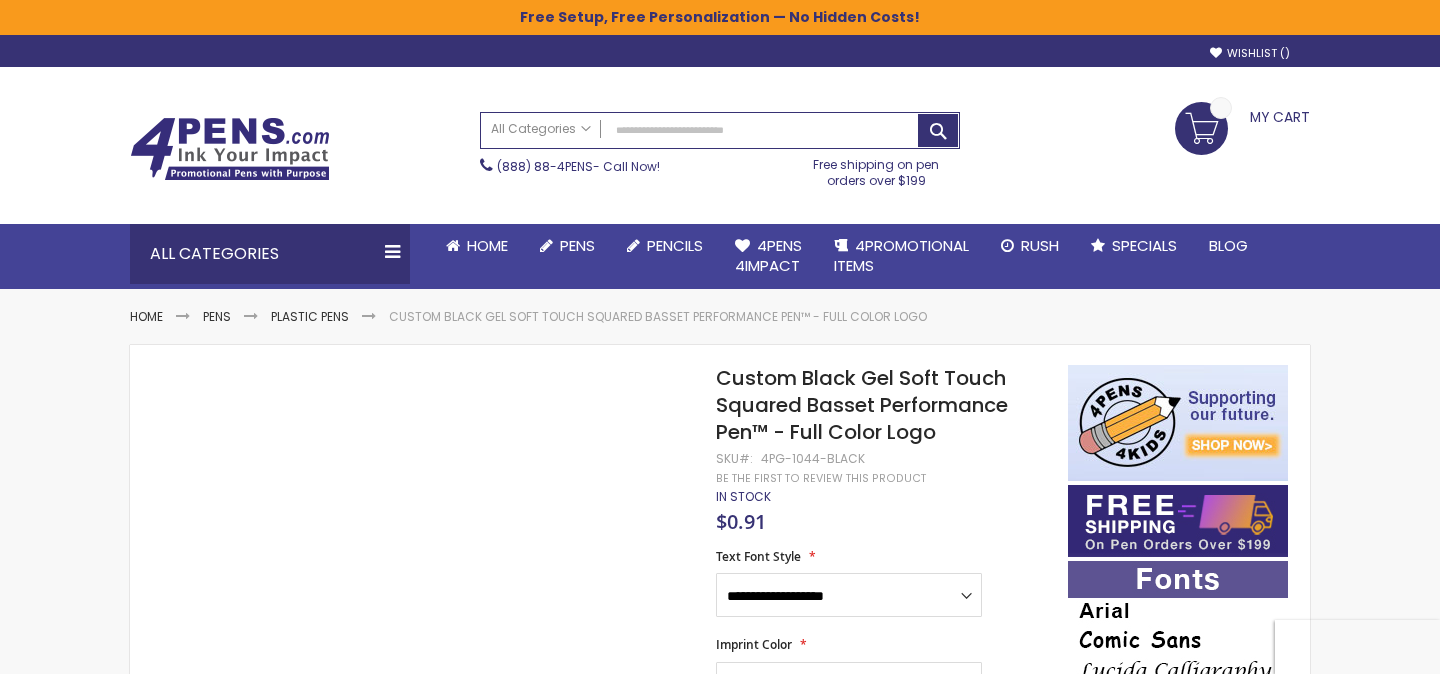 scroll, scrollTop: 0, scrollLeft: 0, axis: both 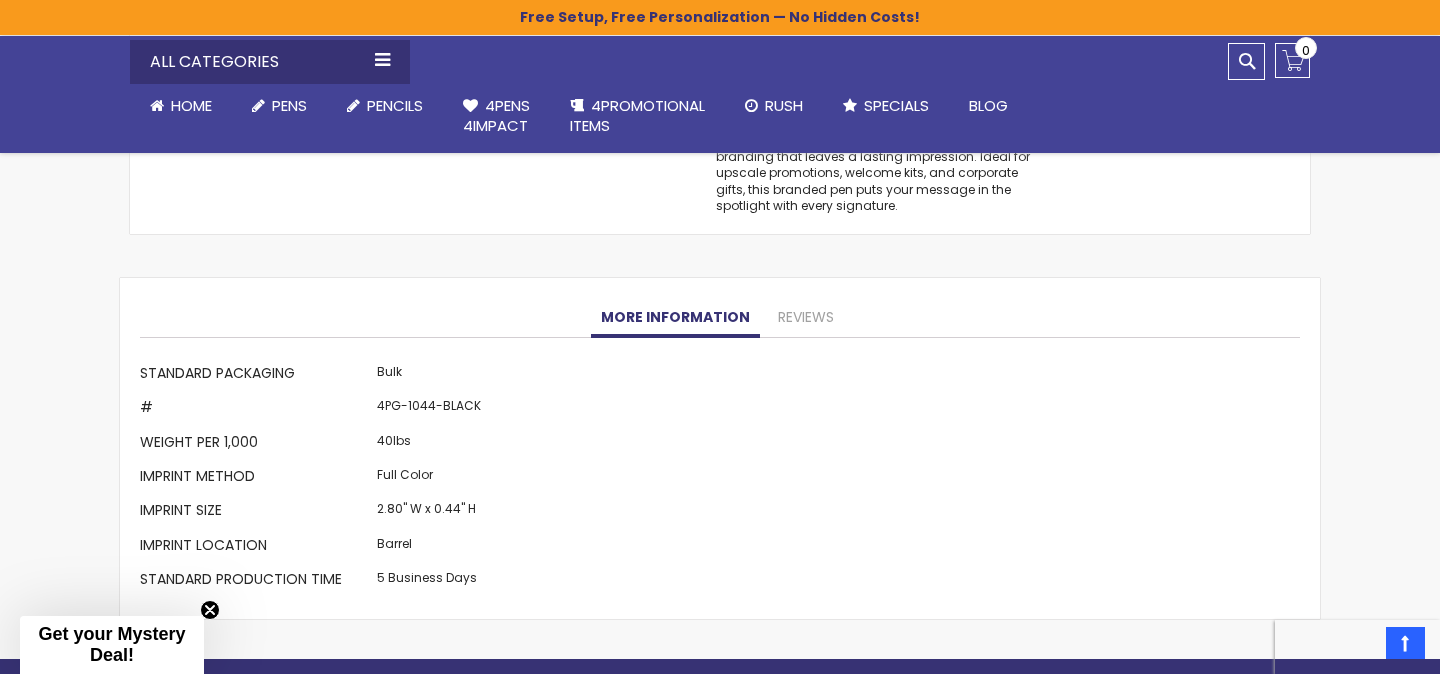 click on "4PG-1044-BLACK" at bounding box center [429, 410] 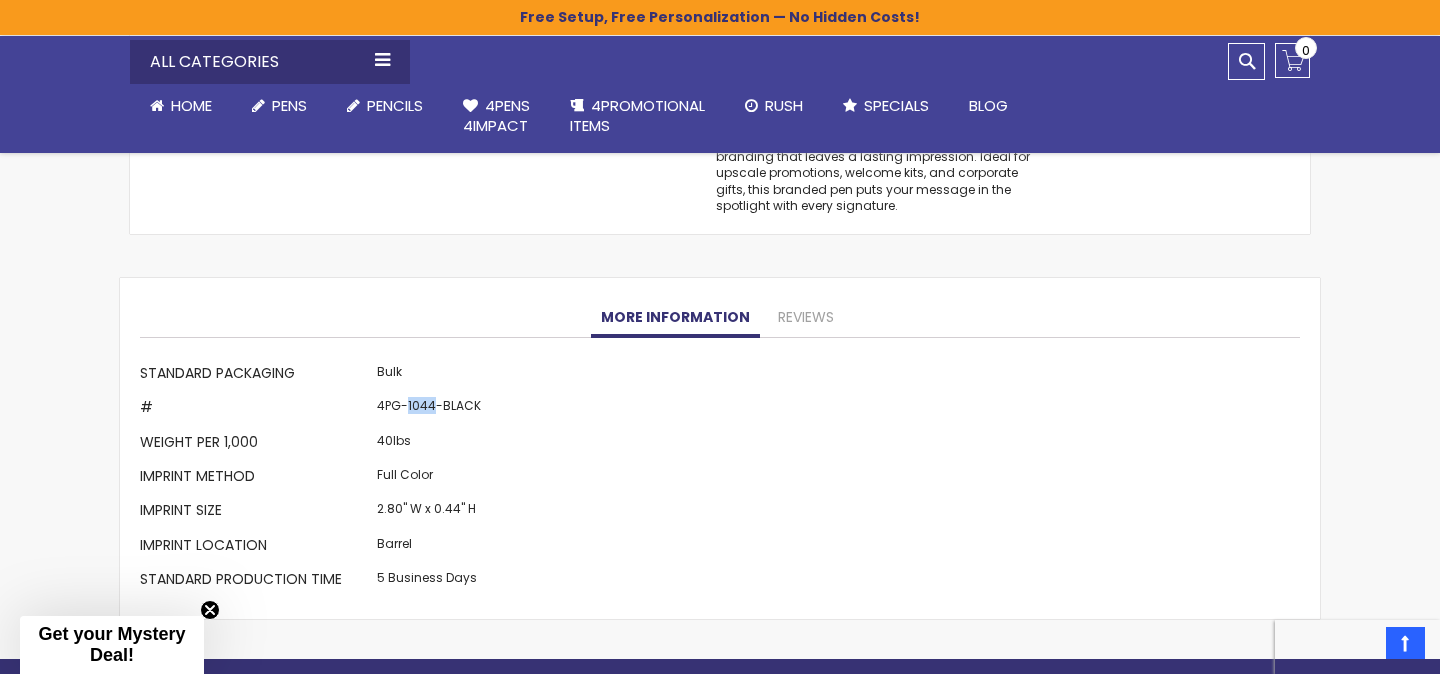 click on "4PG-1044-BLACK" at bounding box center (429, 410) 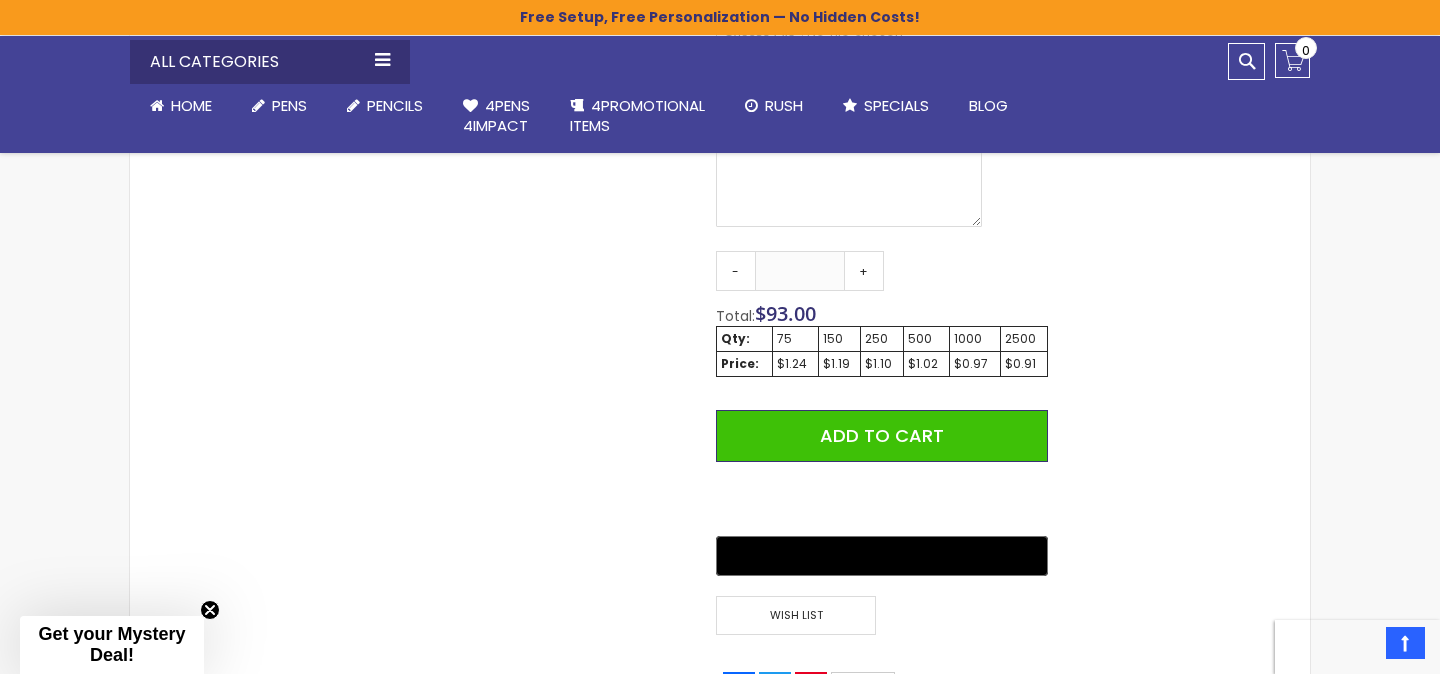 scroll, scrollTop: 921, scrollLeft: 0, axis: vertical 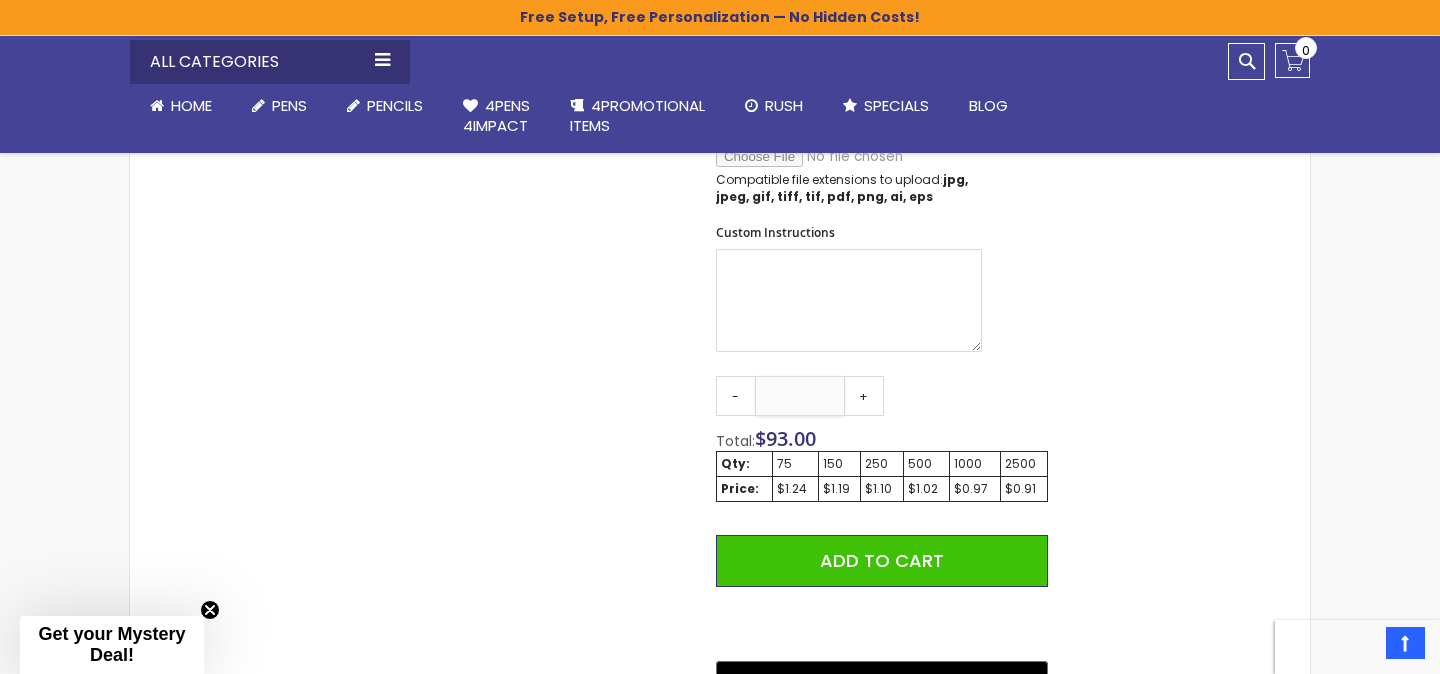 click on "**" at bounding box center (800, 396) 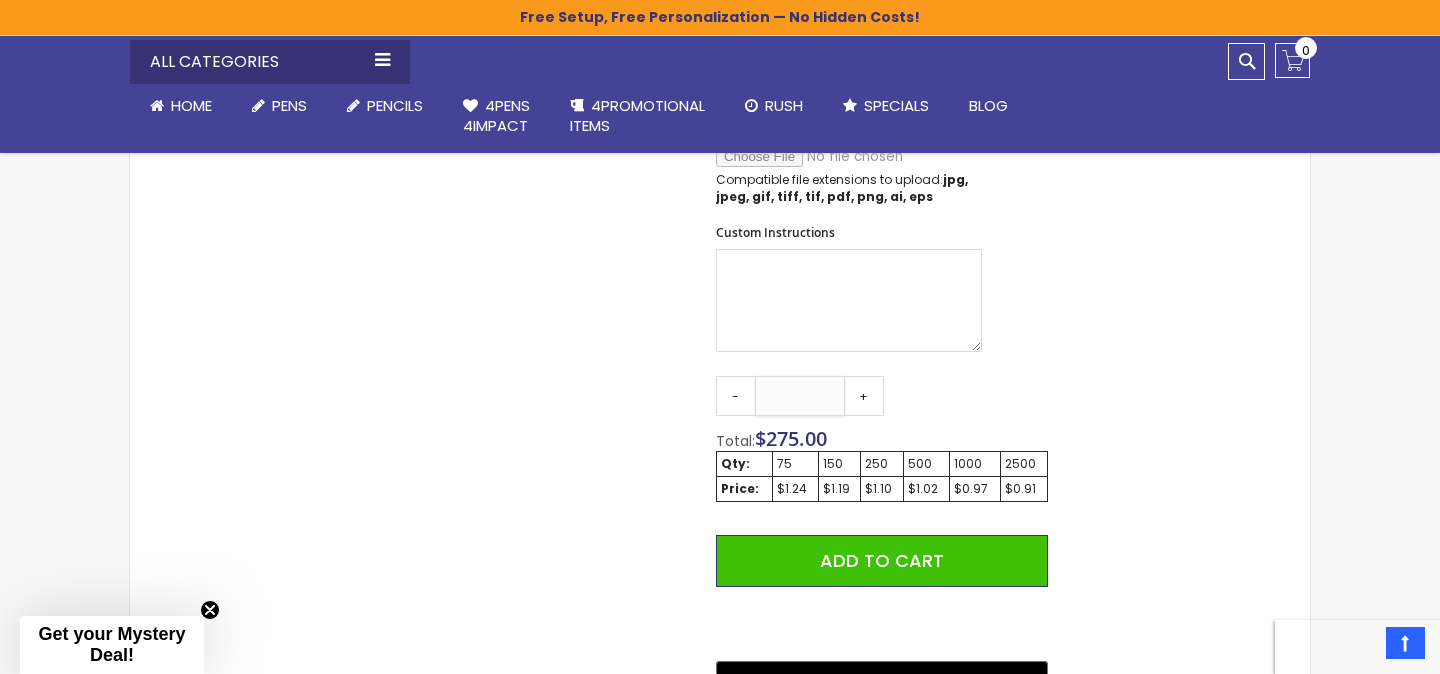 type on "***" 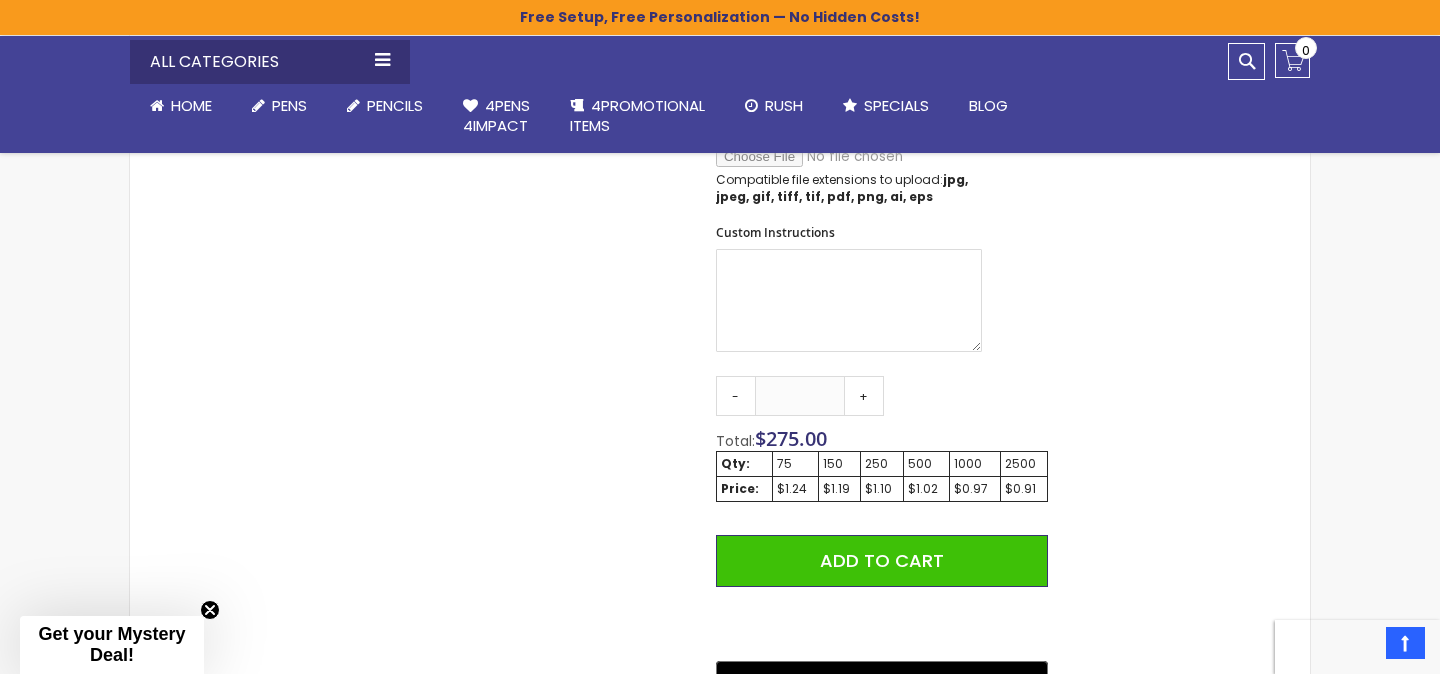 click on "Qty
-
***
+
Total:  $ 275.00
Qty:
75
150
250
500
1000
2500
Price:
$1.24
$1.19
$1.10
$1.02
$0.97
$0.91
Add to Cart
@import url(//fonts.googleapis.com/css?family=Google+Sans_old:500) ••••••" at bounding box center (882, 541) 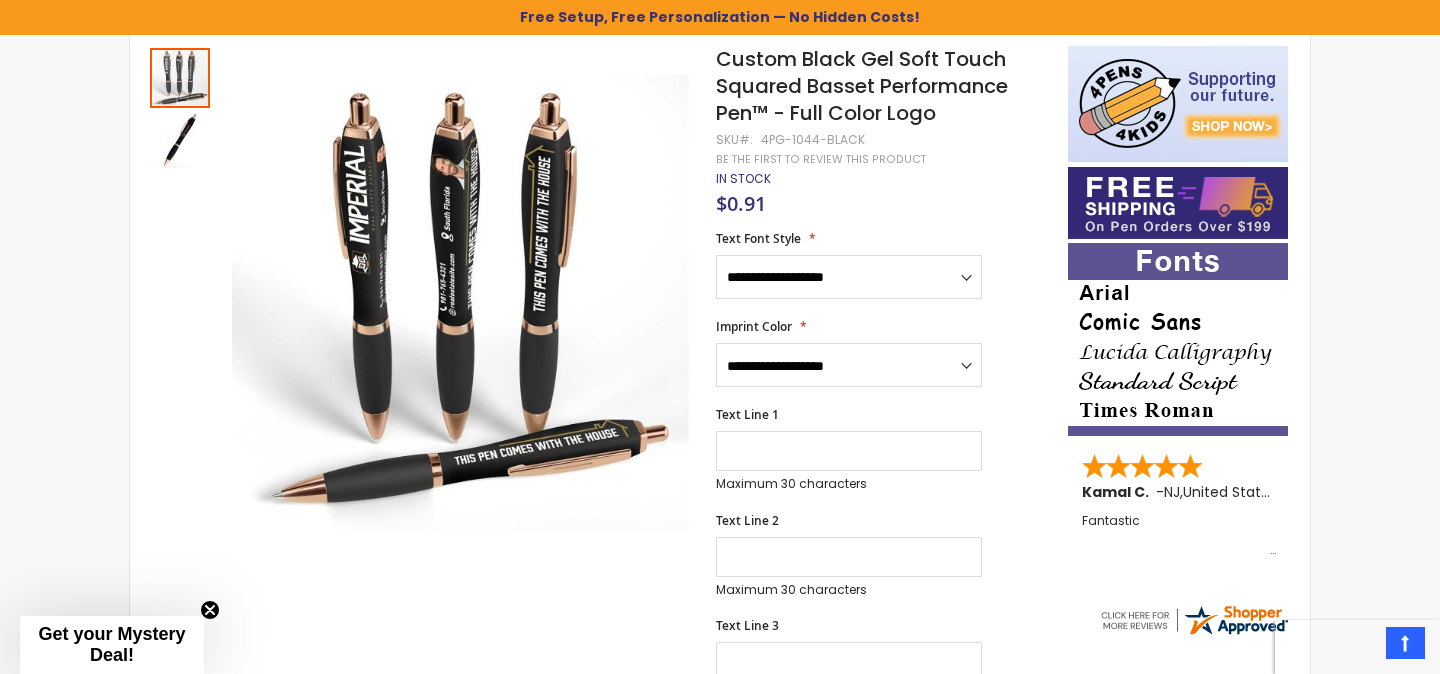 scroll, scrollTop: 0, scrollLeft: 0, axis: both 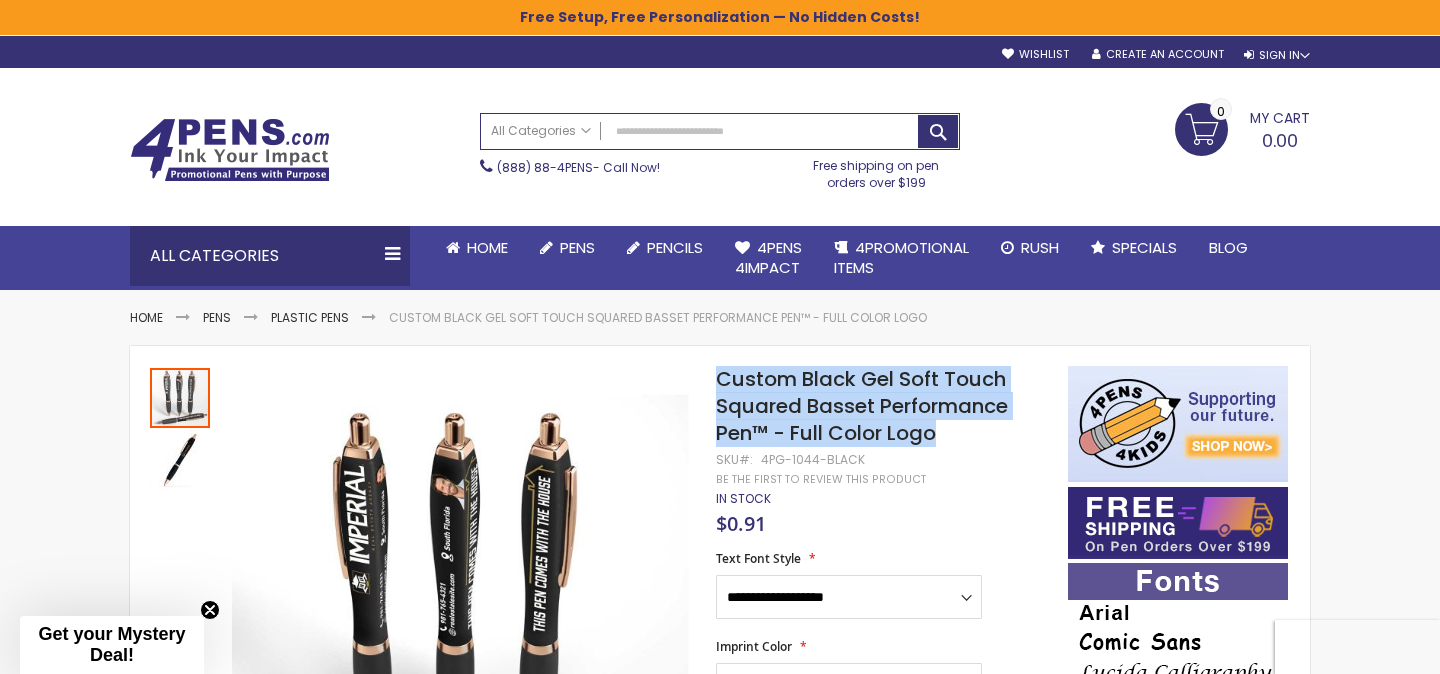 drag, startPoint x: 716, startPoint y: 380, endPoint x: 941, endPoint y: 441, distance: 233.12228 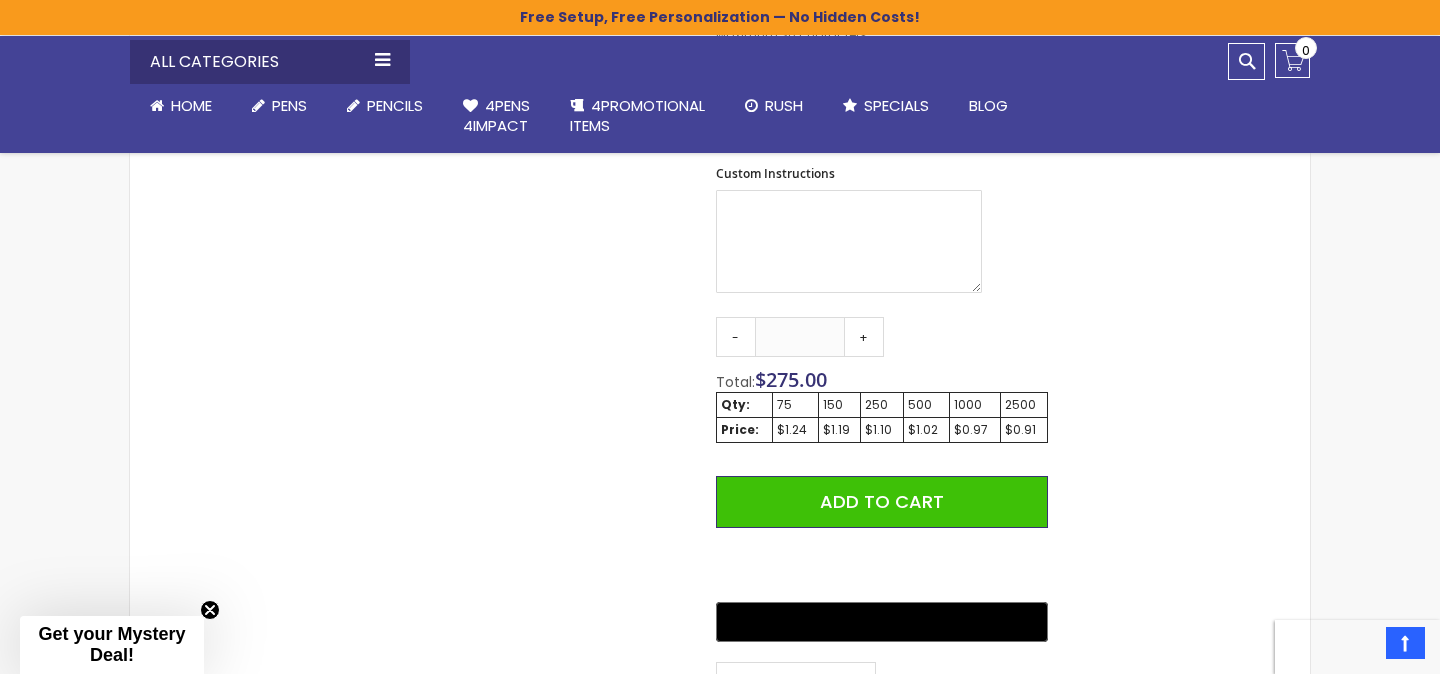scroll, scrollTop: 982, scrollLeft: 0, axis: vertical 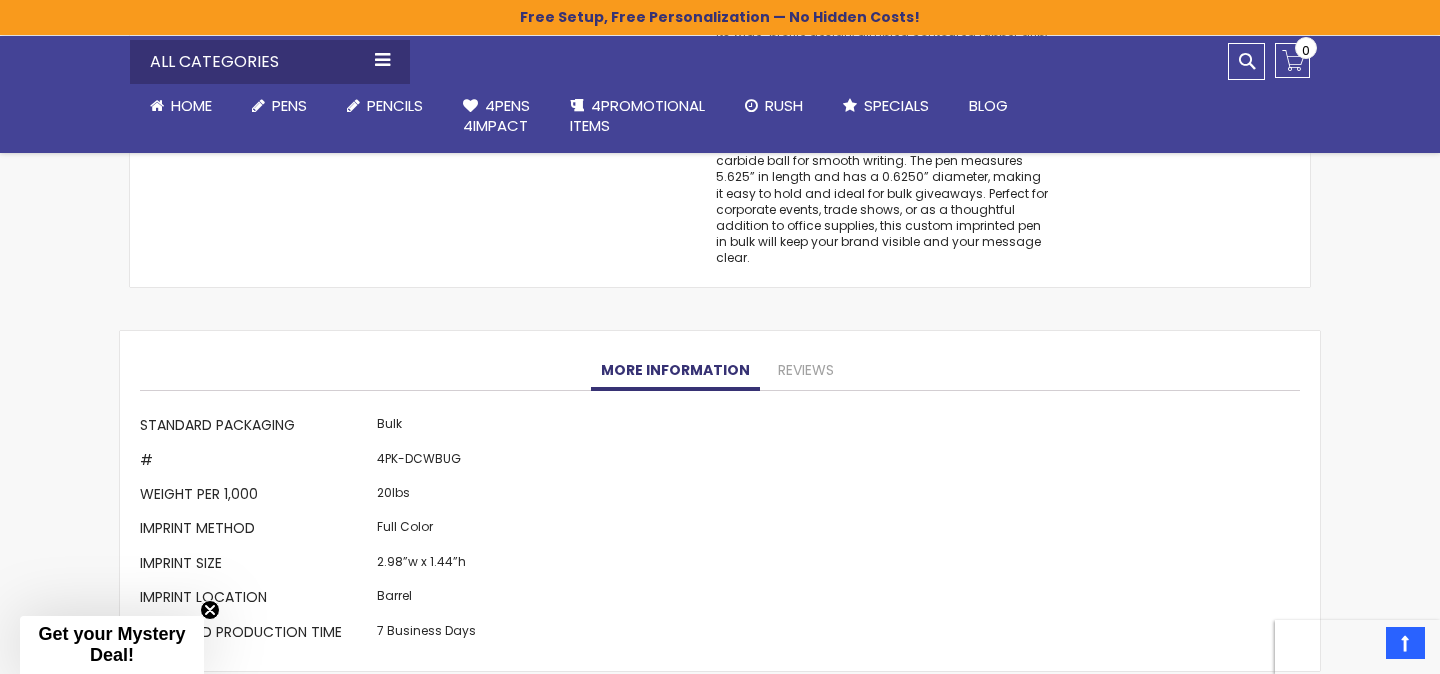 click on "4PK-DCWBUG" at bounding box center [426, 462] 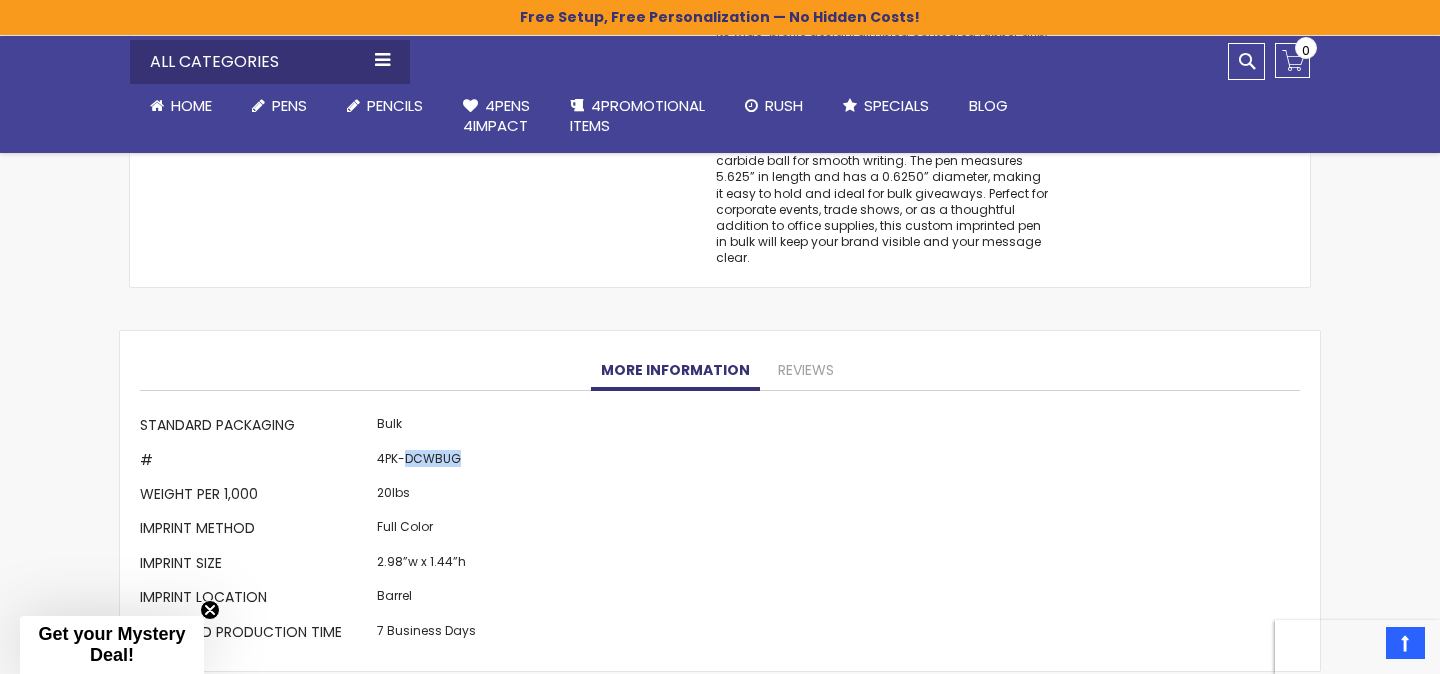 click on "4PK-DCWBUG" at bounding box center [426, 462] 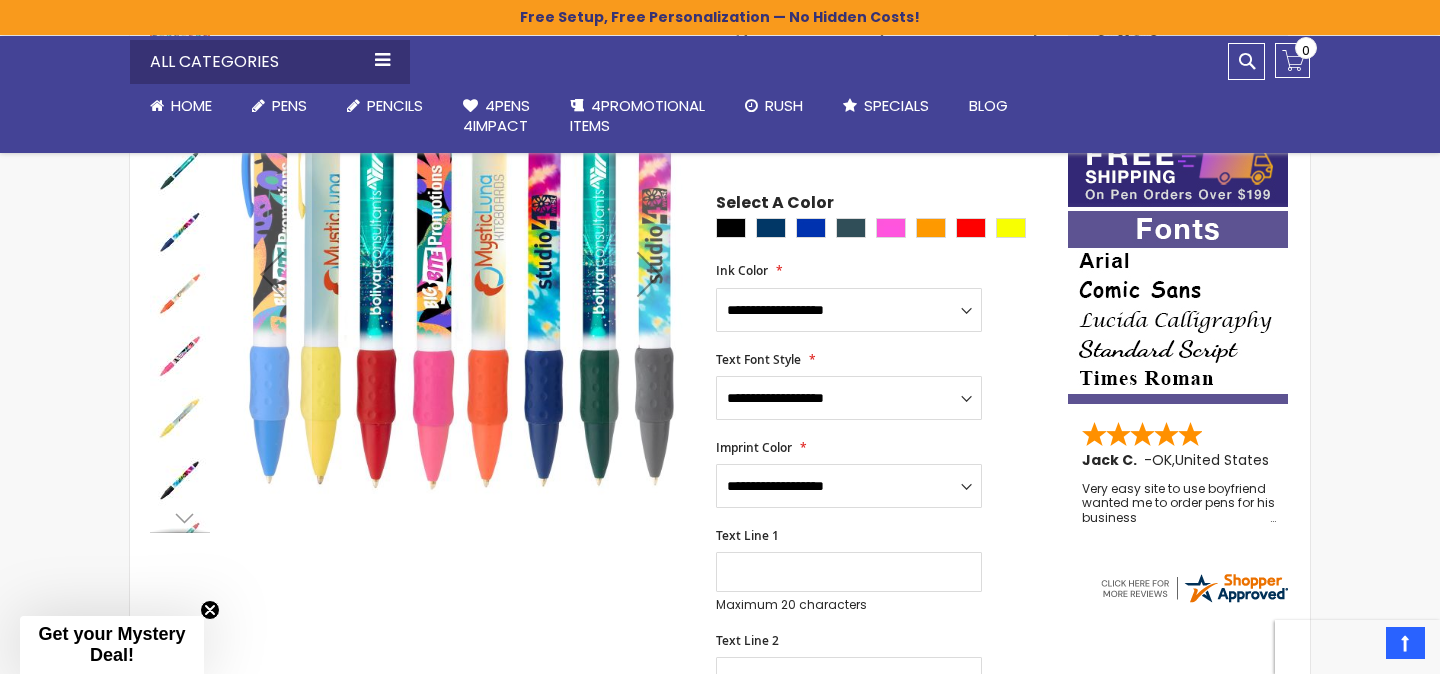 scroll, scrollTop: 335, scrollLeft: 0, axis: vertical 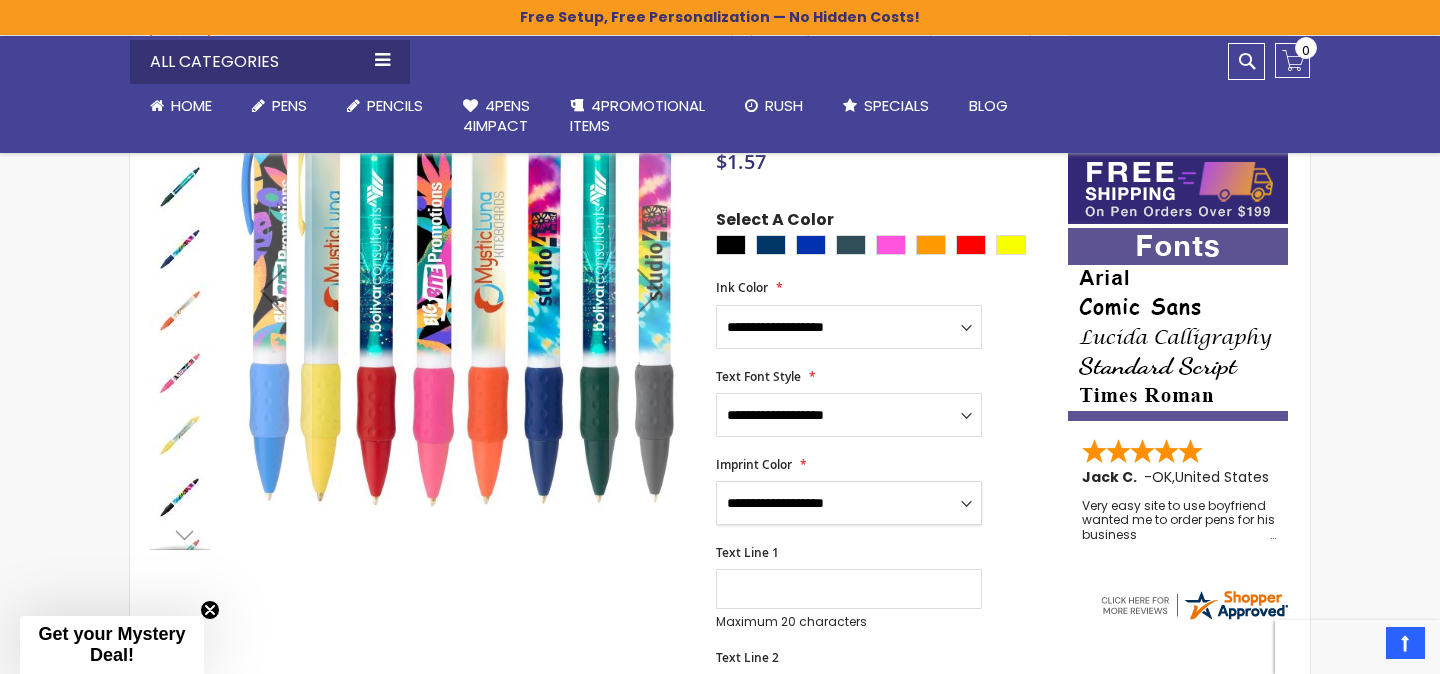click on "**********" at bounding box center [849, 503] 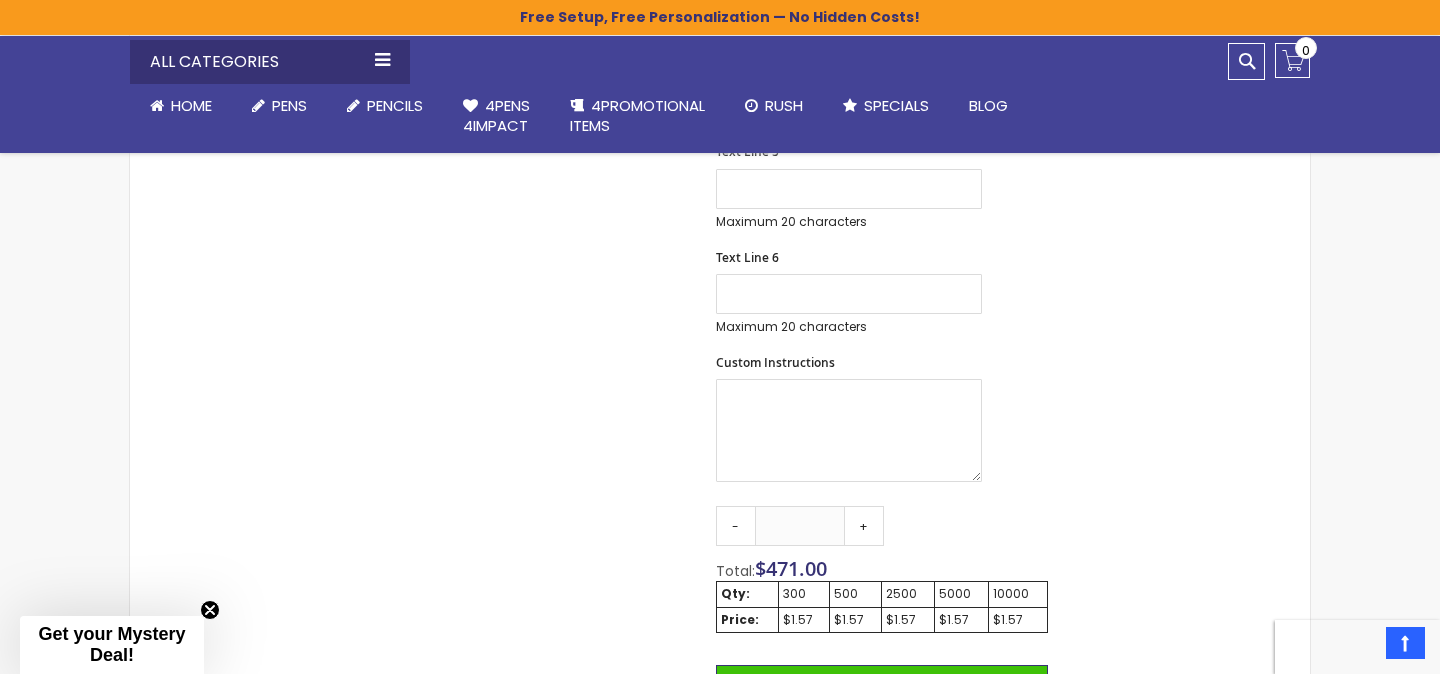 scroll, scrollTop: 1161, scrollLeft: 0, axis: vertical 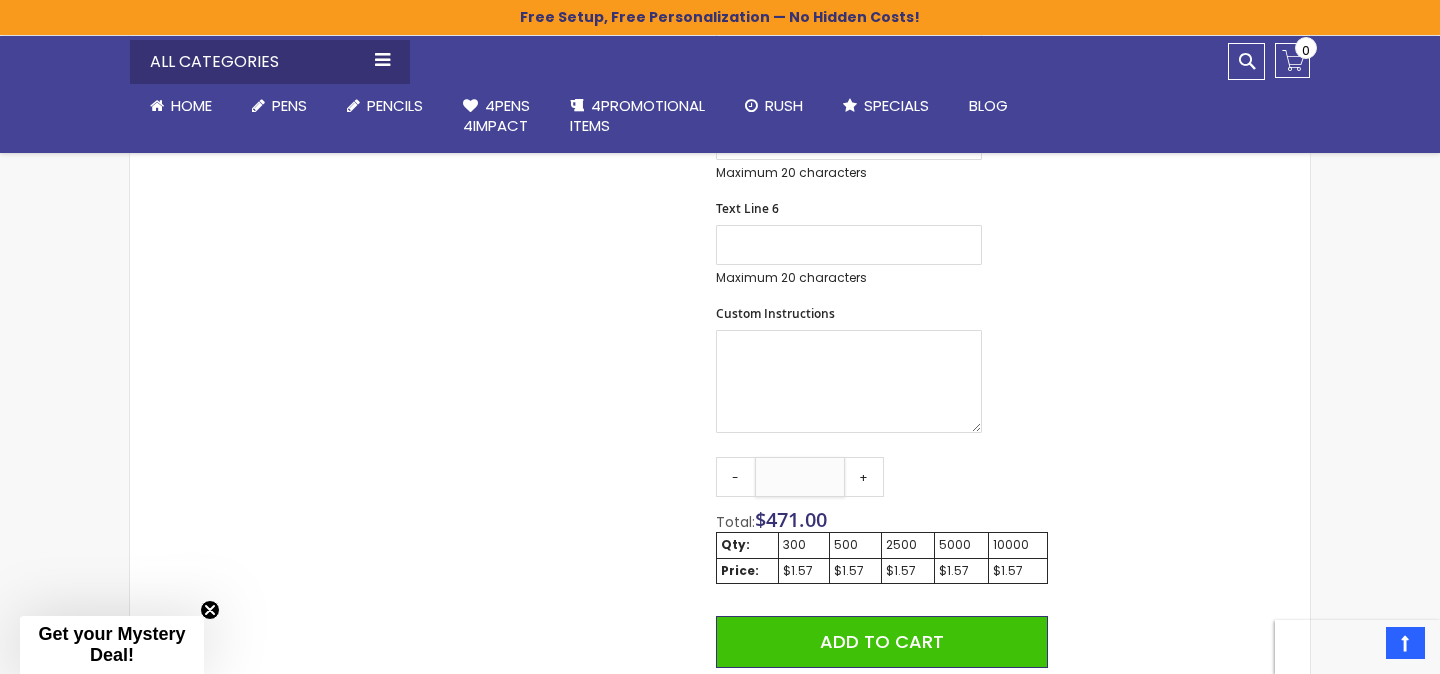 click on "***" at bounding box center (800, 477) 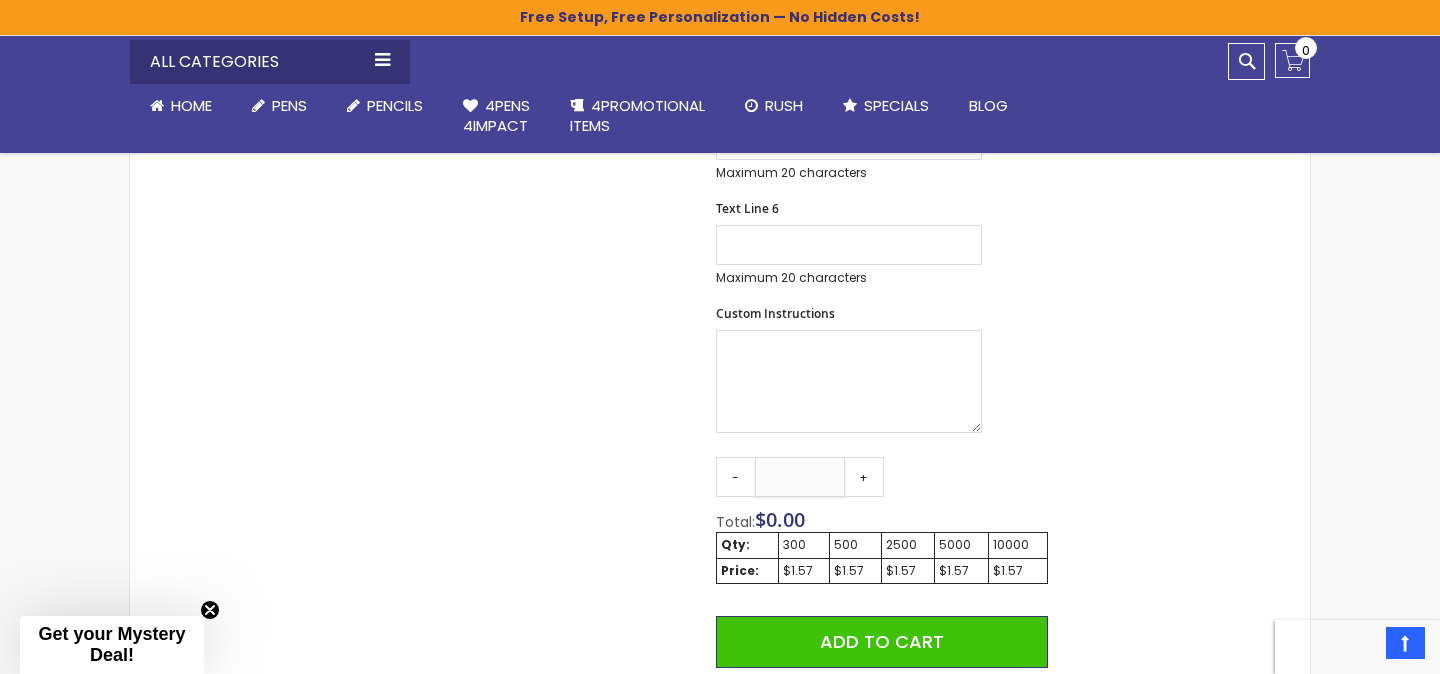 type on "*" 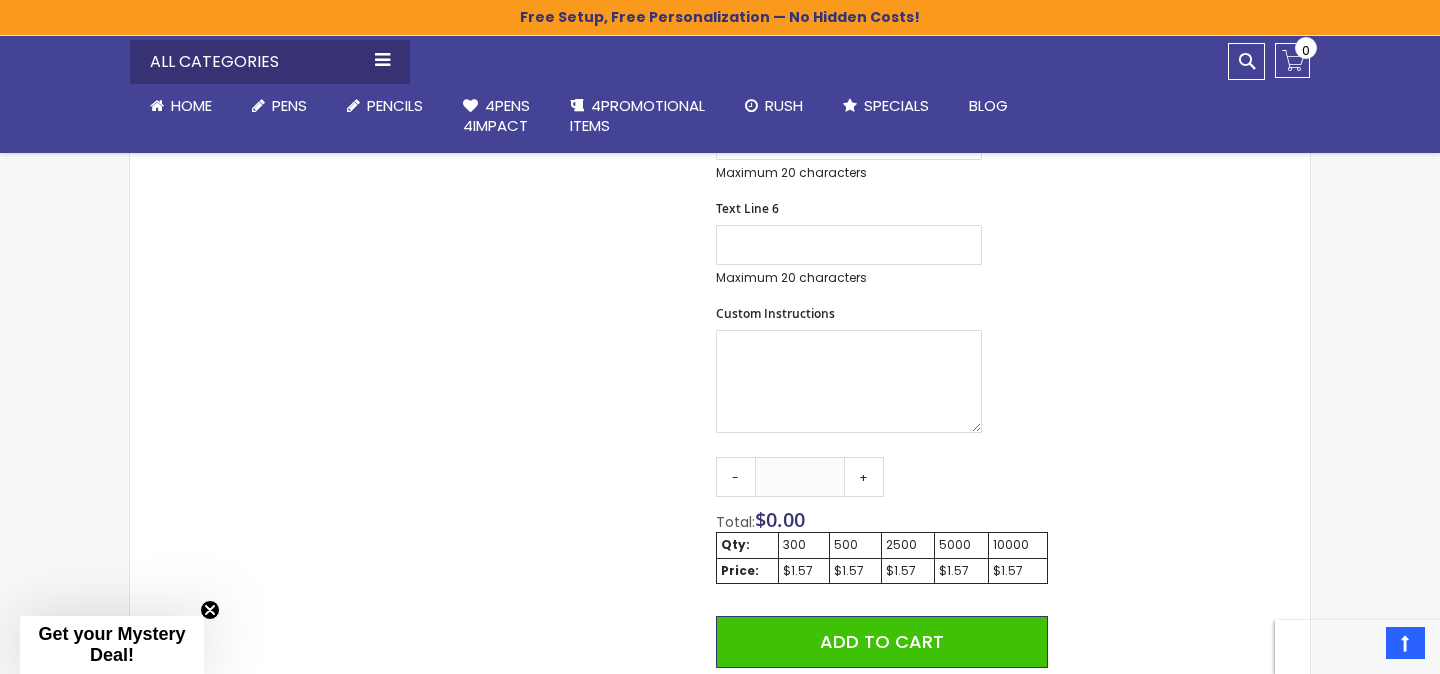 click on "Qty
-
+
Total:  $ 0.00
Qty:
300
500
2500
5000
10000
Price:
$1.57
$1.57
$1.57
$1.57
$1.57
Add to Cart
@import url(//fonts.googleapis.com/css?family=Google+Sans_old:500) ••••••" at bounding box center [882, 622] 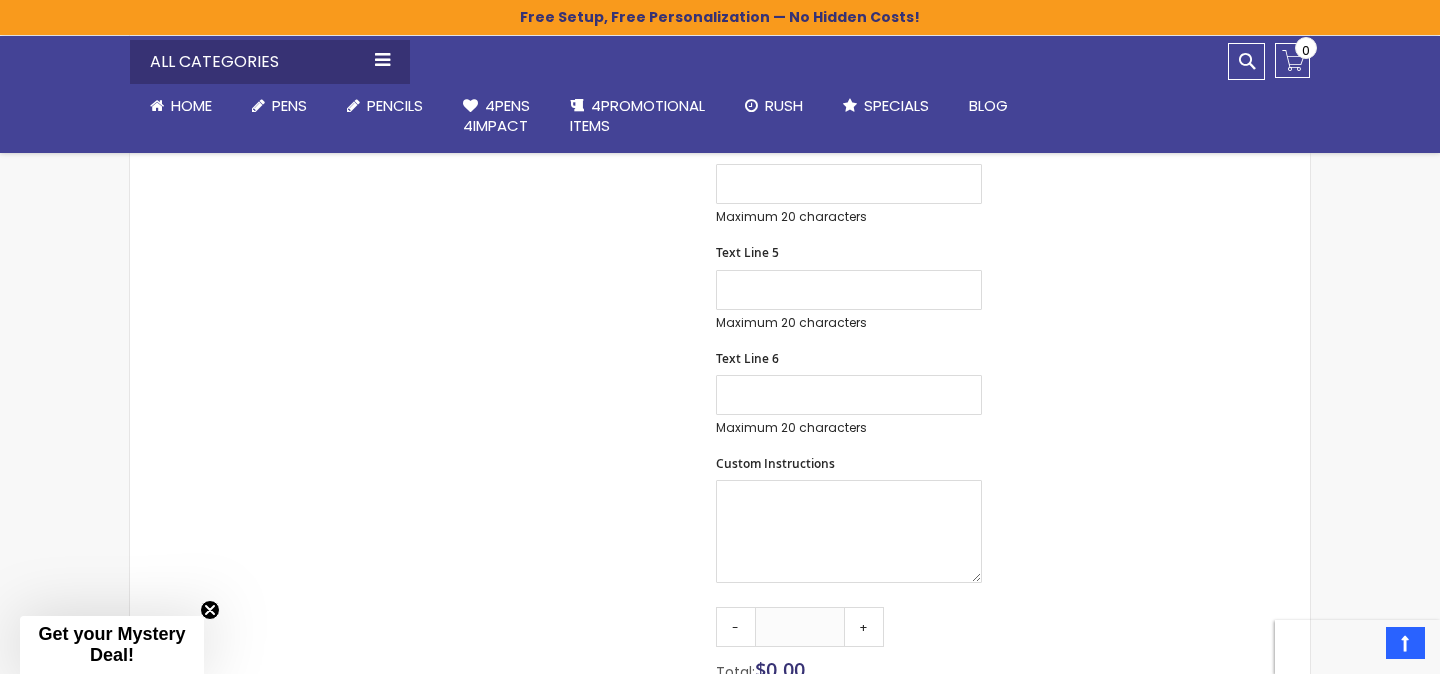 scroll, scrollTop: 1113, scrollLeft: 0, axis: vertical 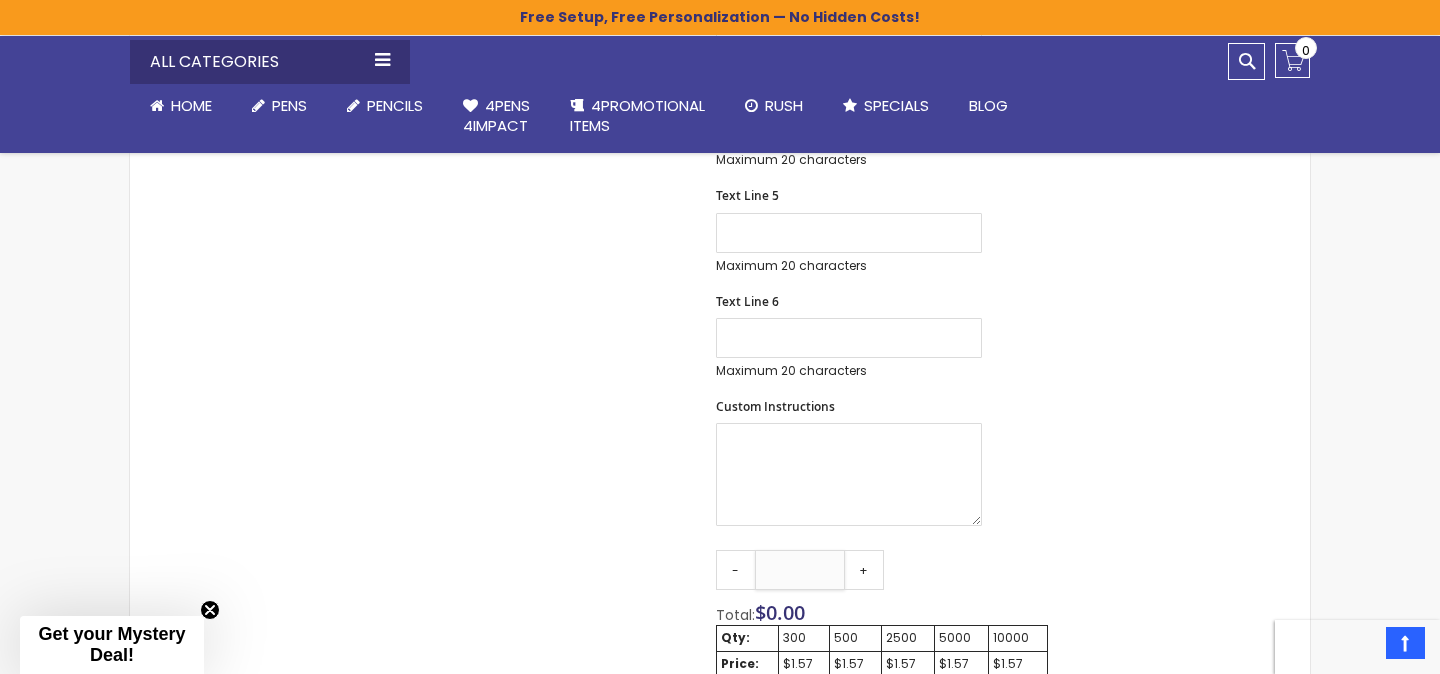 click on "Qty" at bounding box center (800, 570) 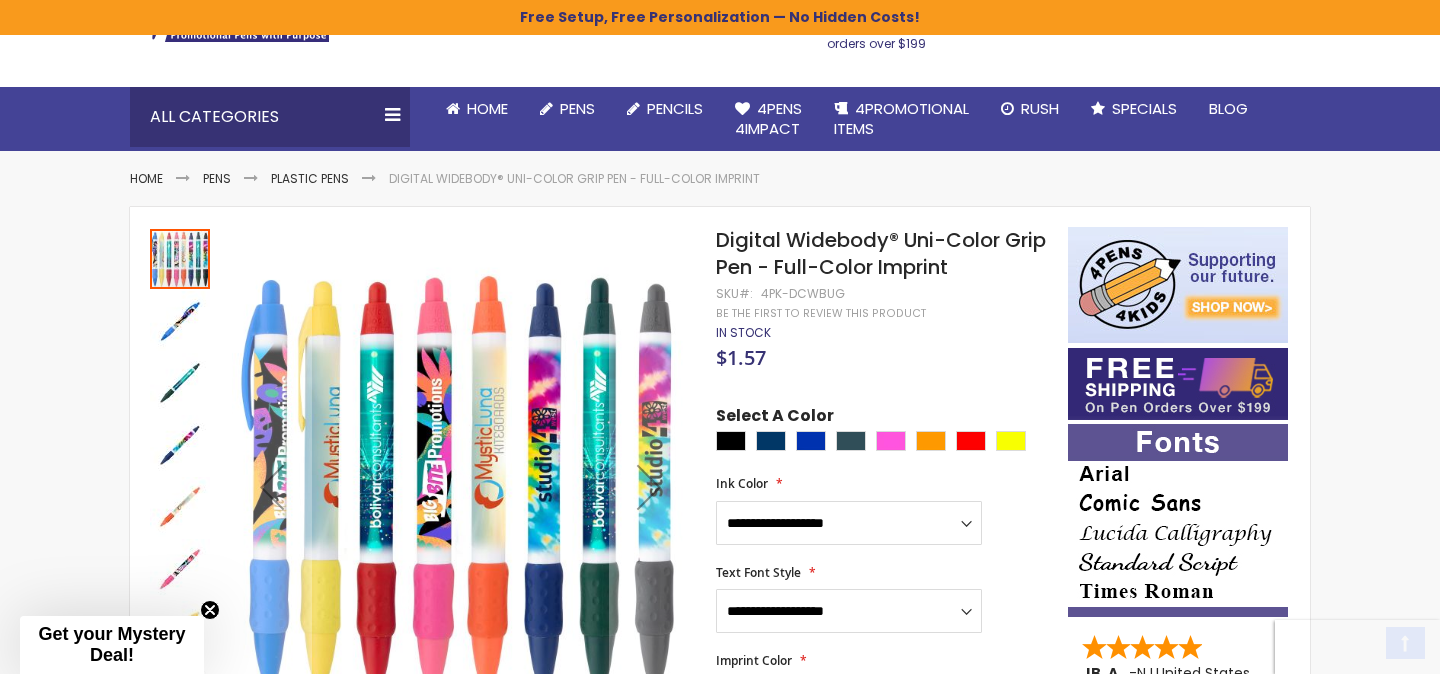 scroll, scrollTop: 198, scrollLeft: 0, axis: vertical 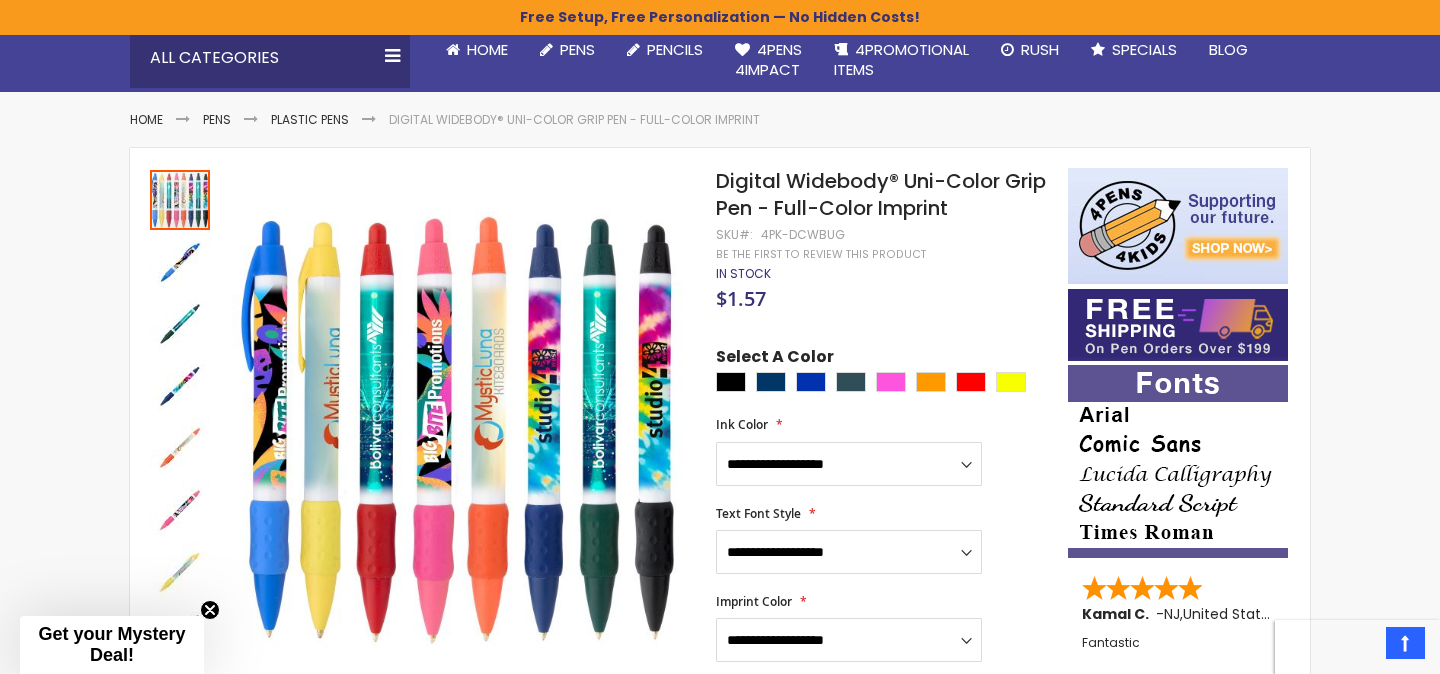 type on "***" 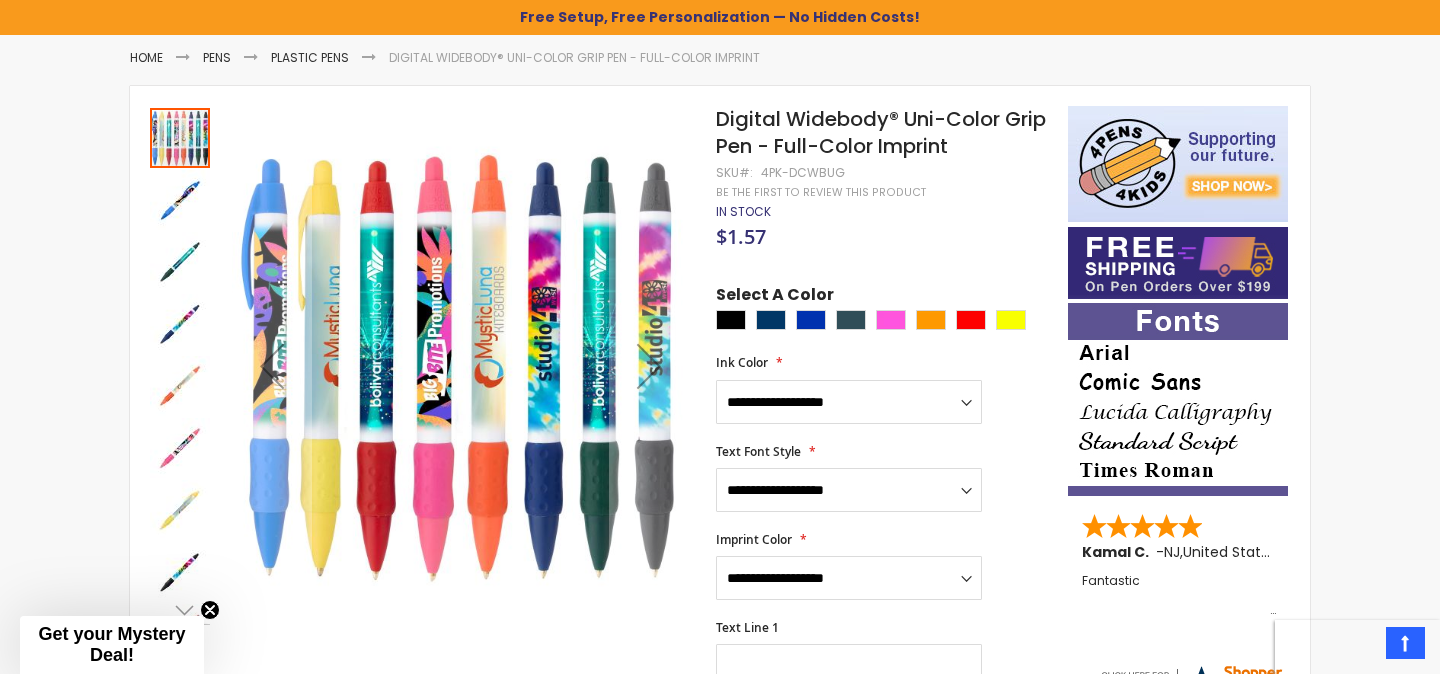 scroll, scrollTop: 277, scrollLeft: 0, axis: vertical 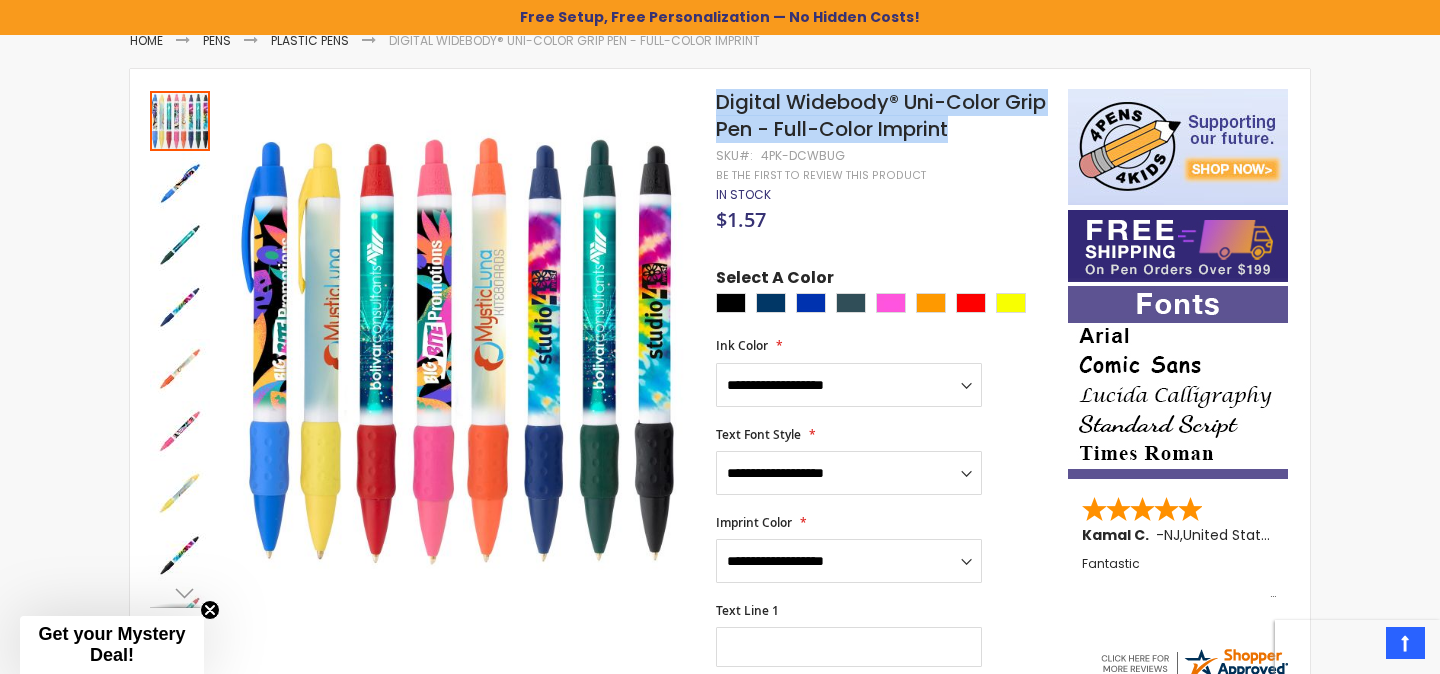 drag, startPoint x: 721, startPoint y: 102, endPoint x: 1001, endPoint y: 123, distance: 280.7864 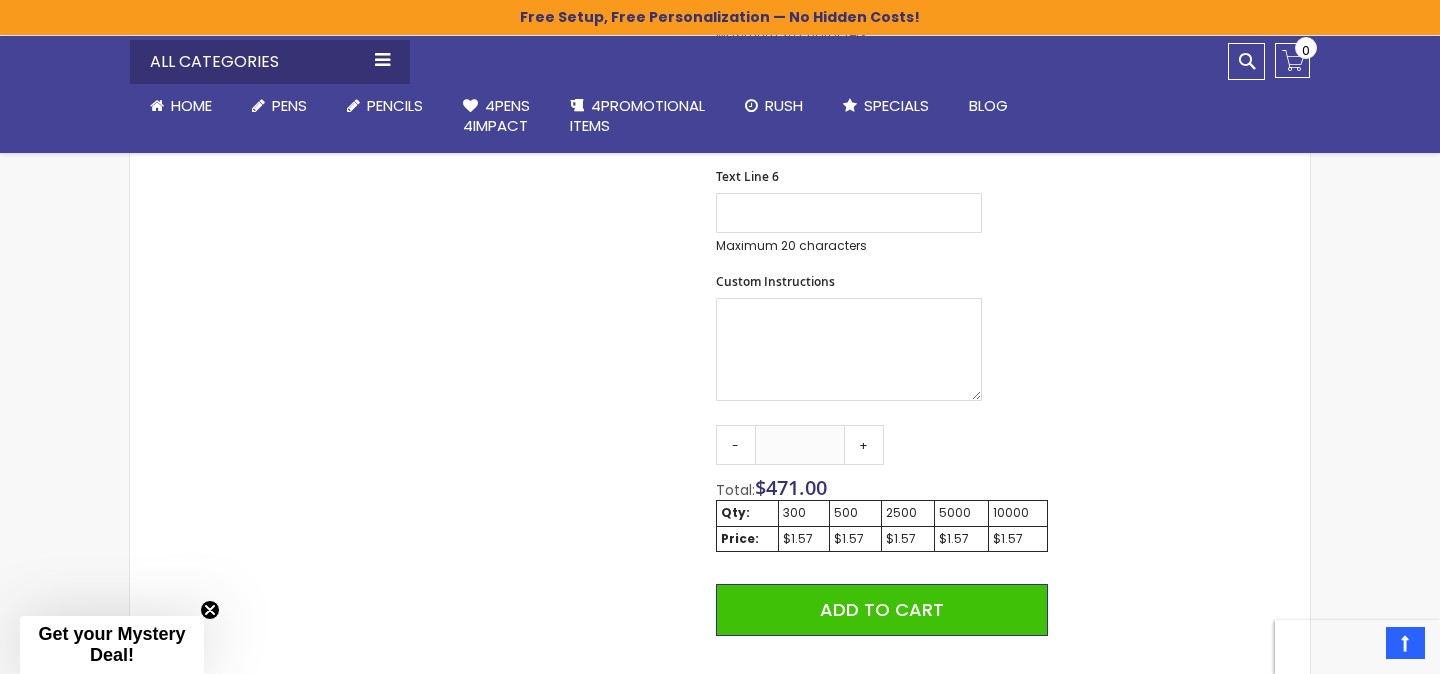 scroll, scrollTop: 1241, scrollLeft: 0, axis: vertical 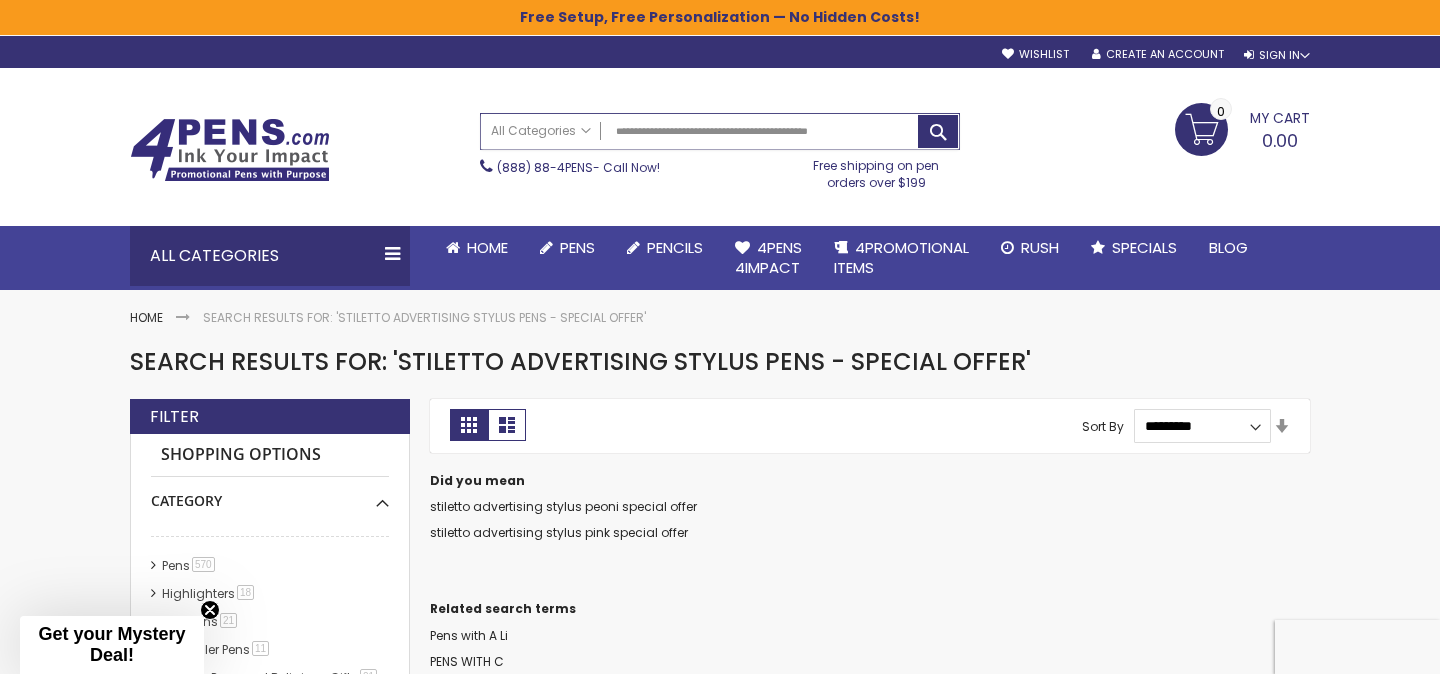 type on "**********" 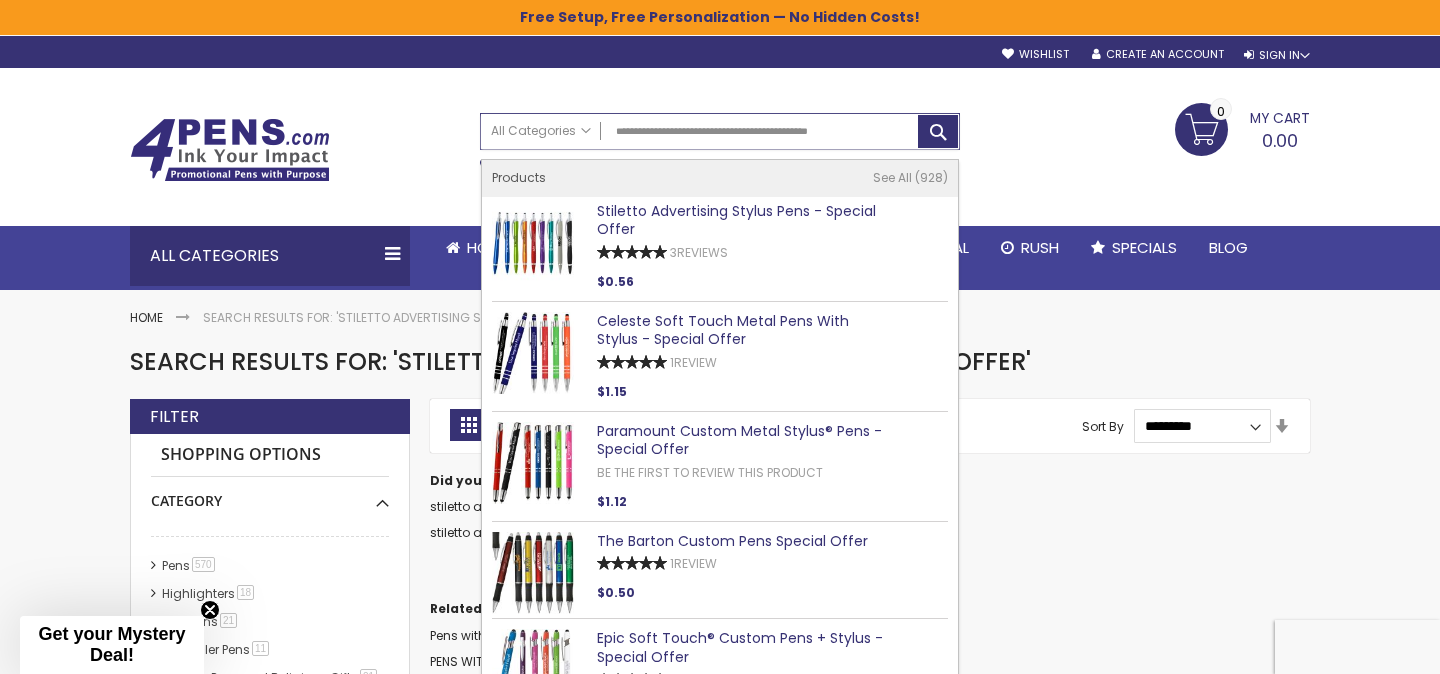 click on "**********" at bounding box center [720, 131] 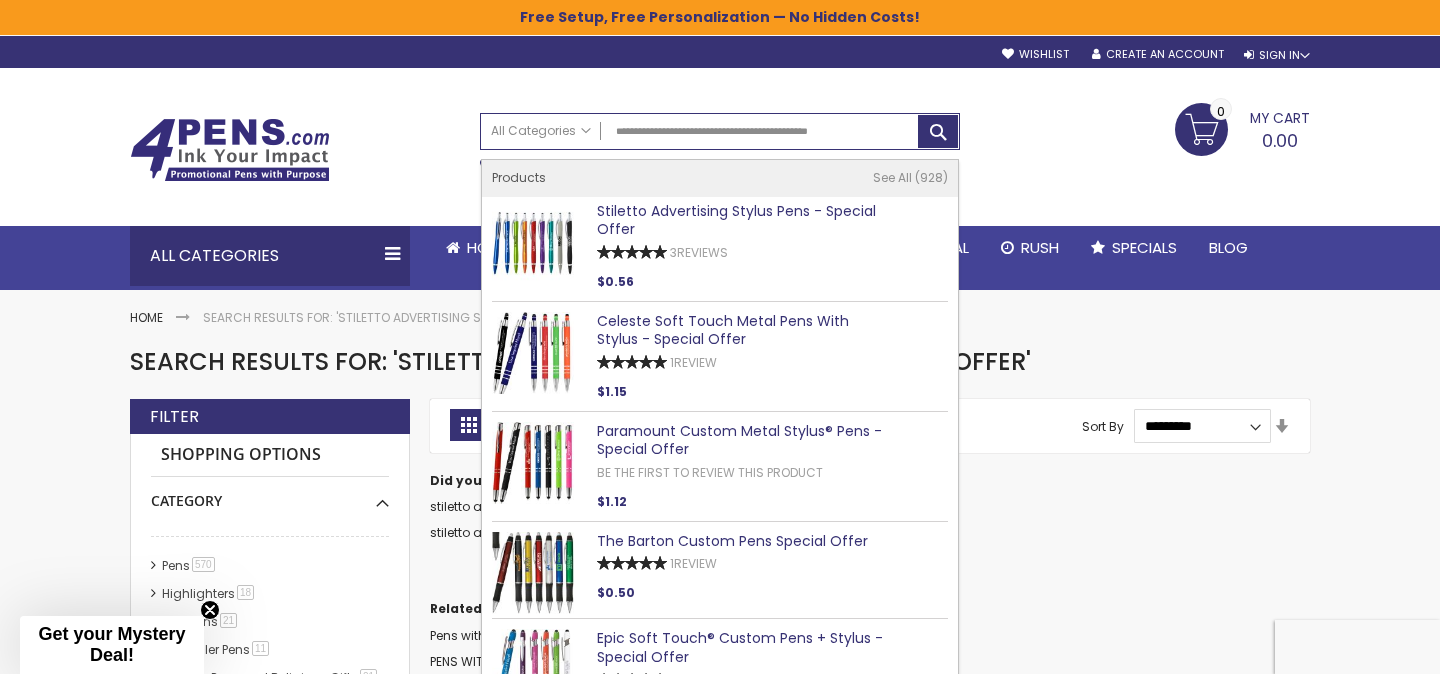 click on "Stiletto Advertising Stylus Pens - Special Offer" at bounding box center [736, 220] 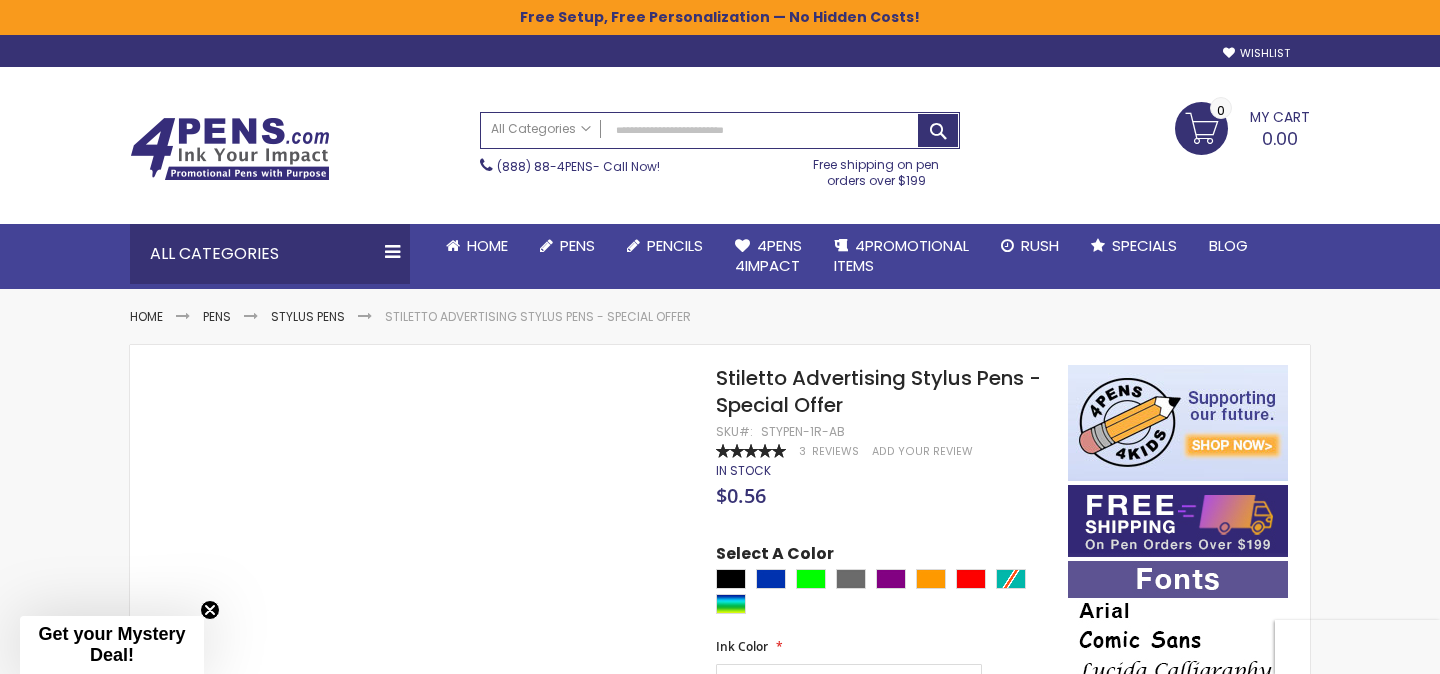 scroll, scrollTop: 0, scrollLeft: 0, axis: both 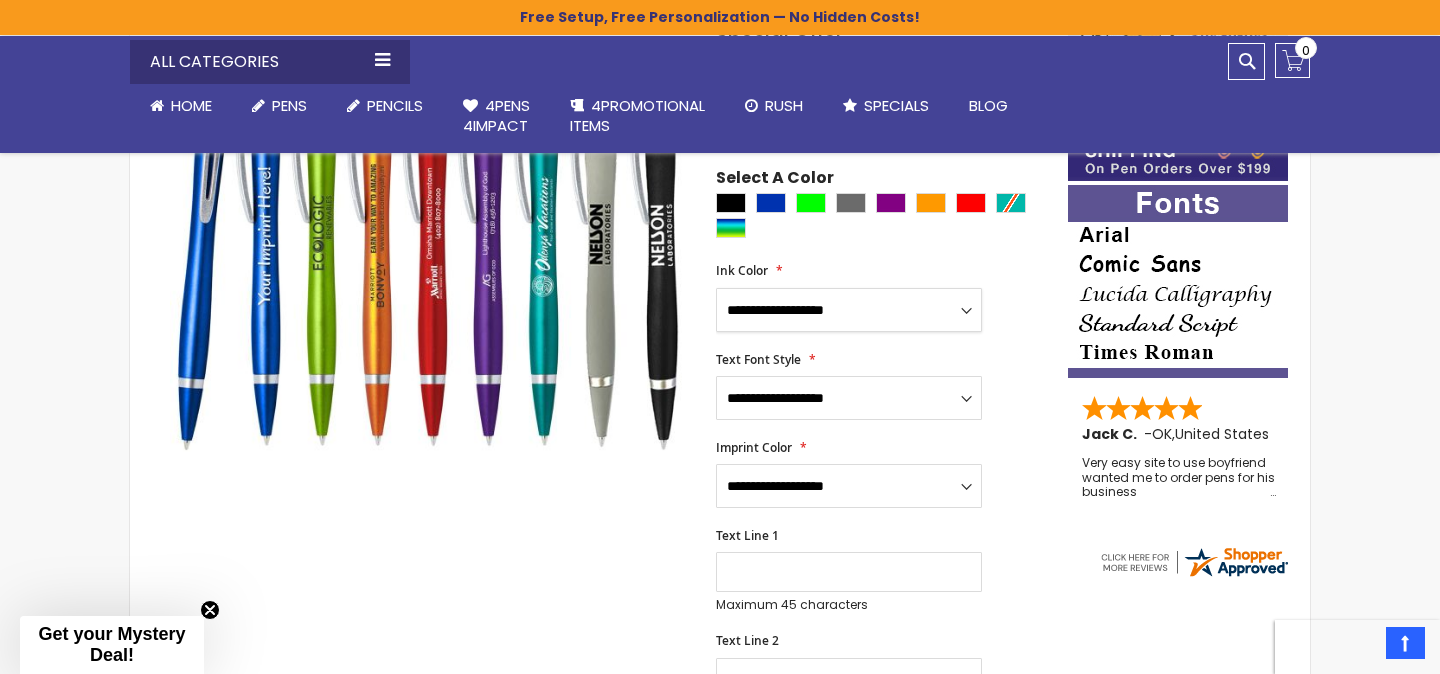 click on "**********" at bounding box center [849, 310] 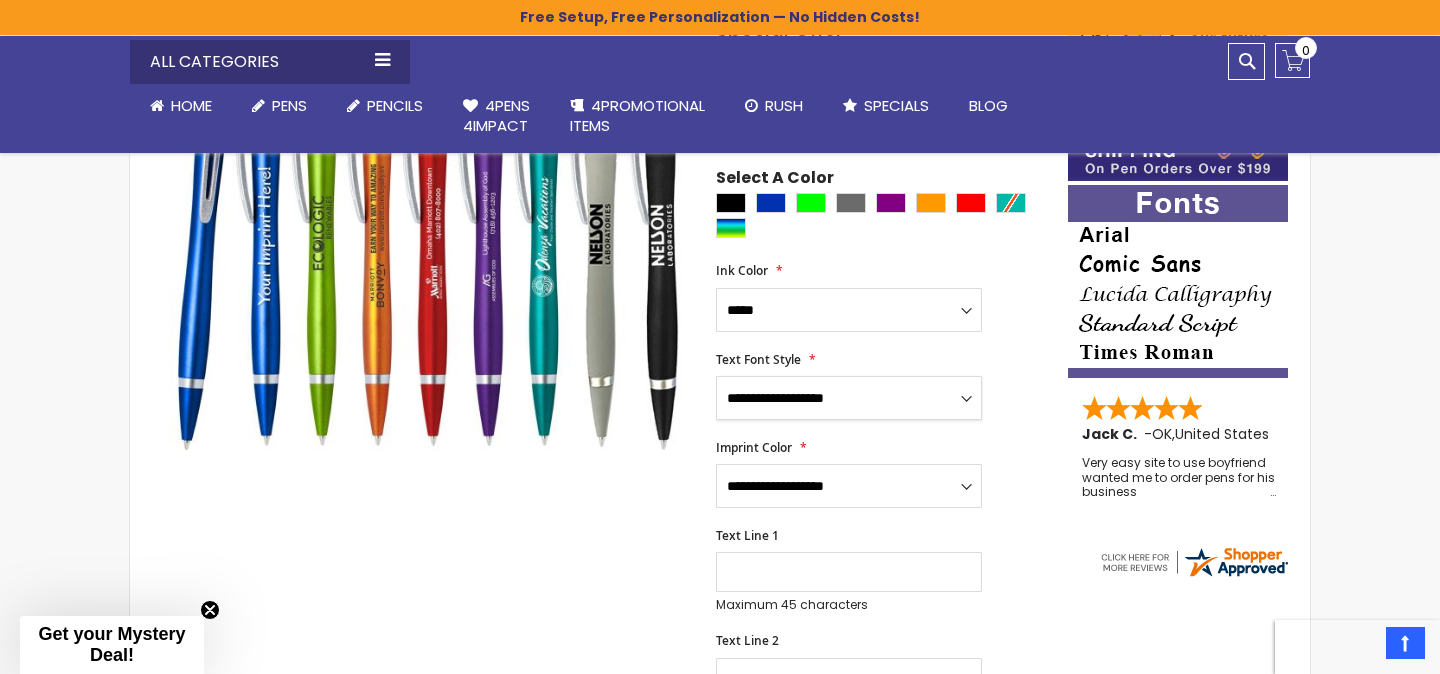 click on "**********" at bounding box center [849, 398] 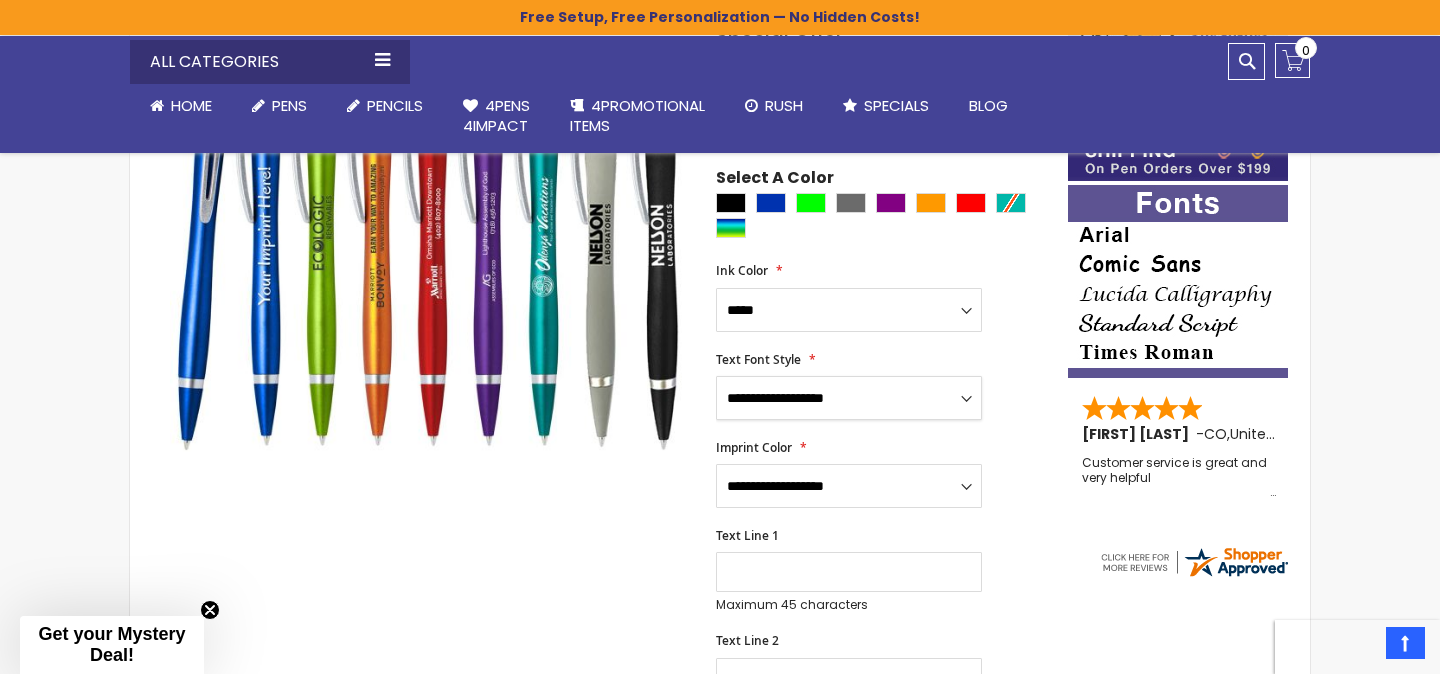 select on "****" 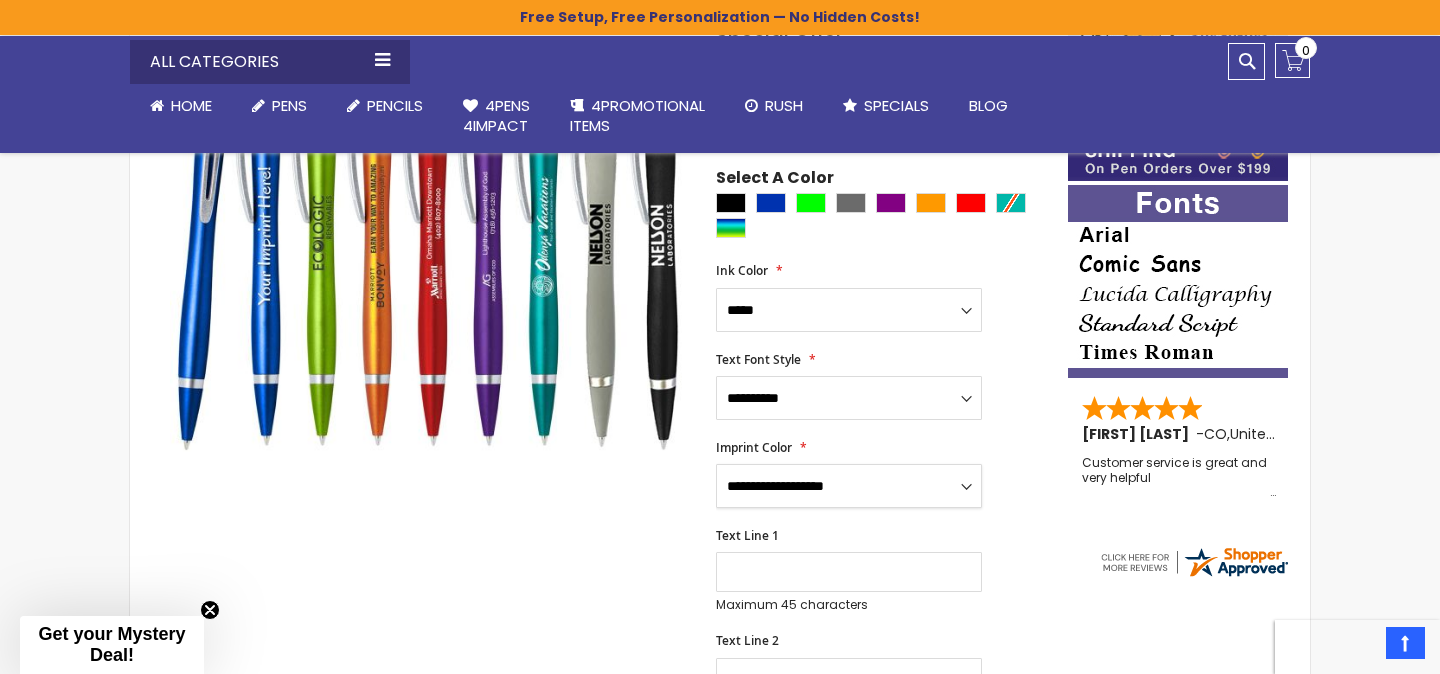click on "**********" at bounding box center [849, 486] 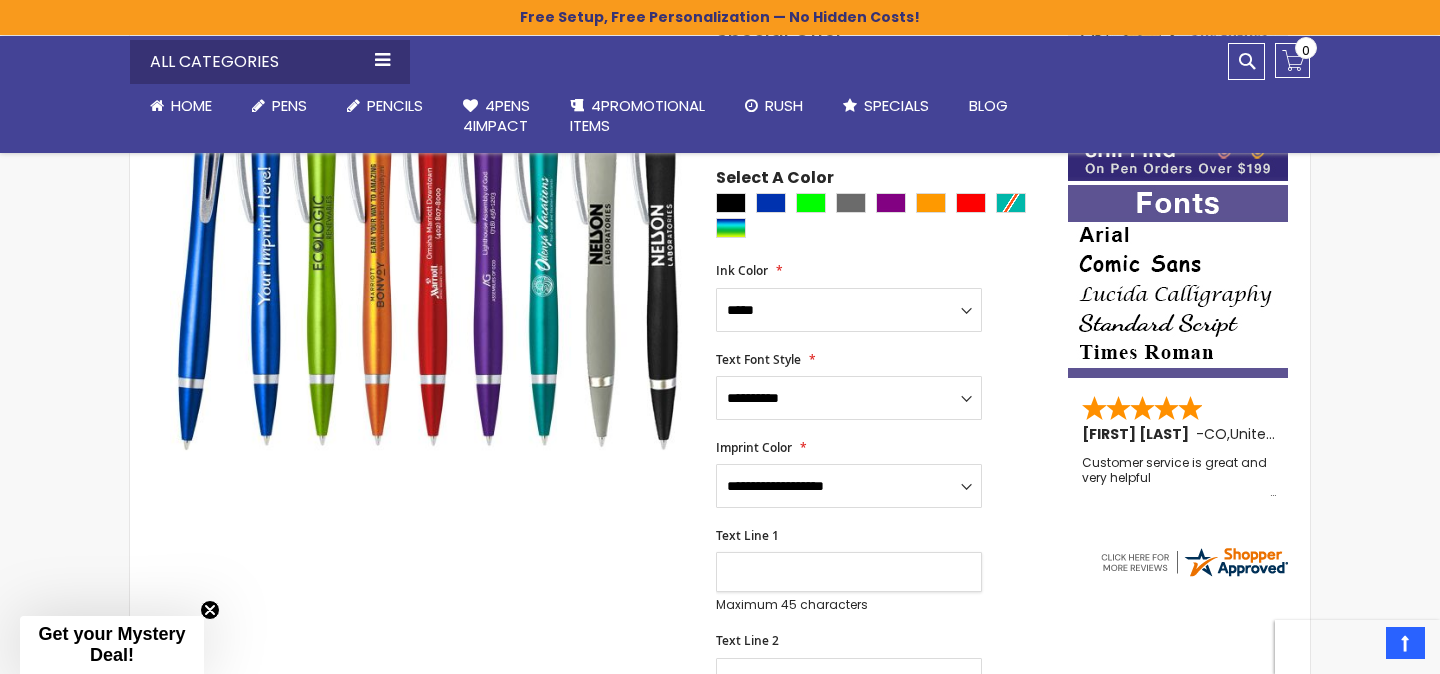 click on "Text Line 1" at bounding box center [849, 572] 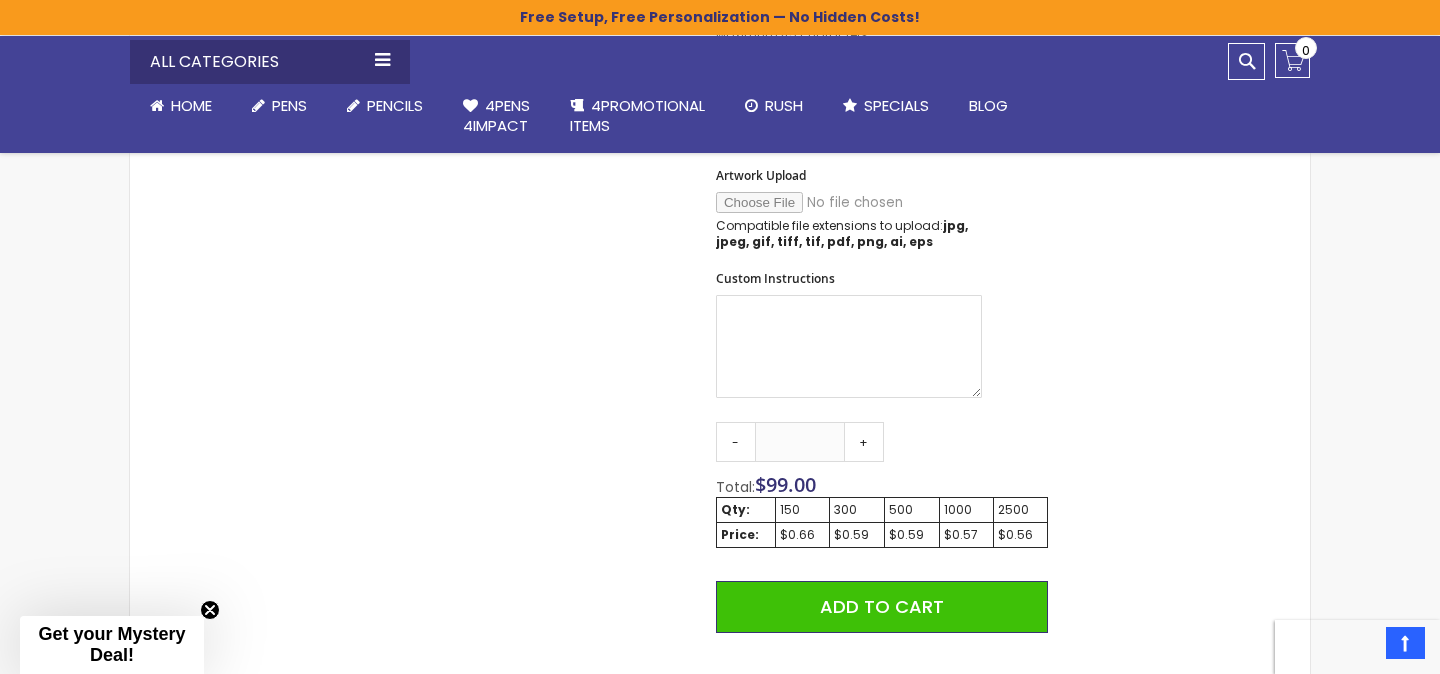 scroll, scrollTop: 1065, scrollLeft: 0, axis: vertical 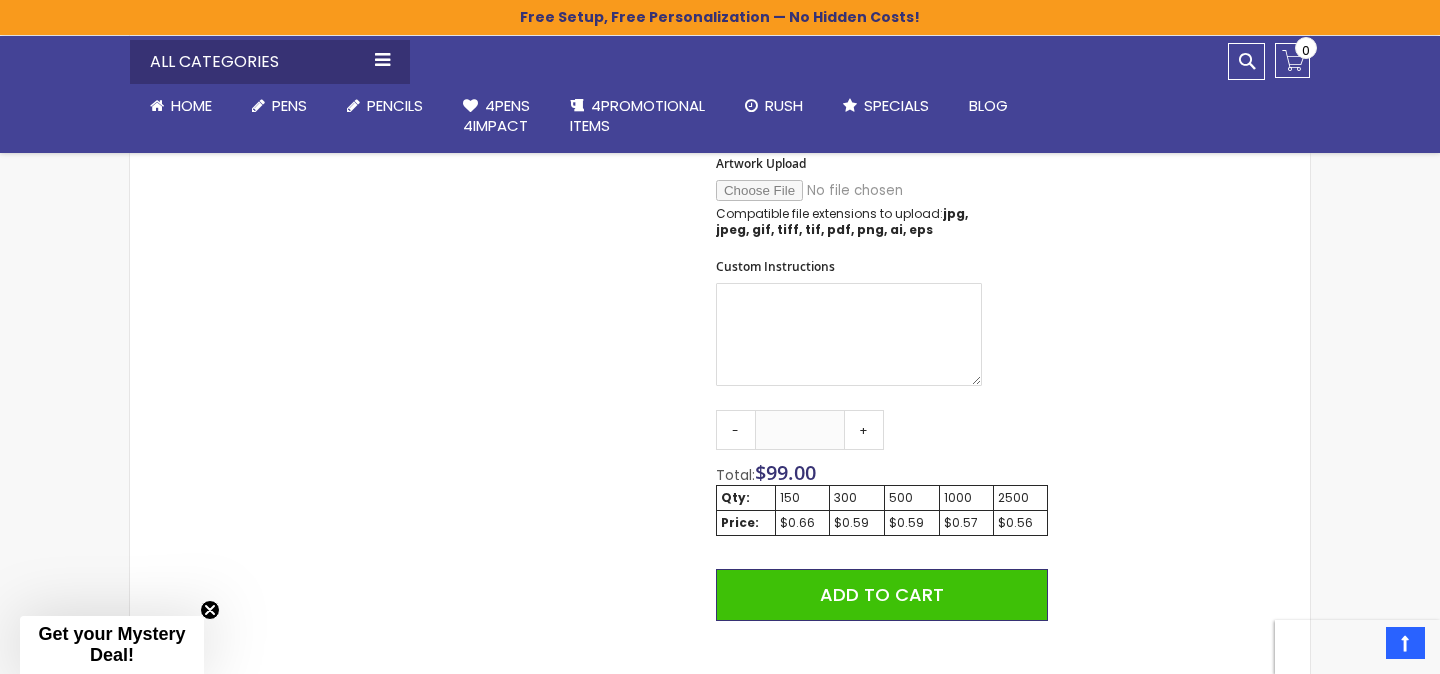 type on "**" 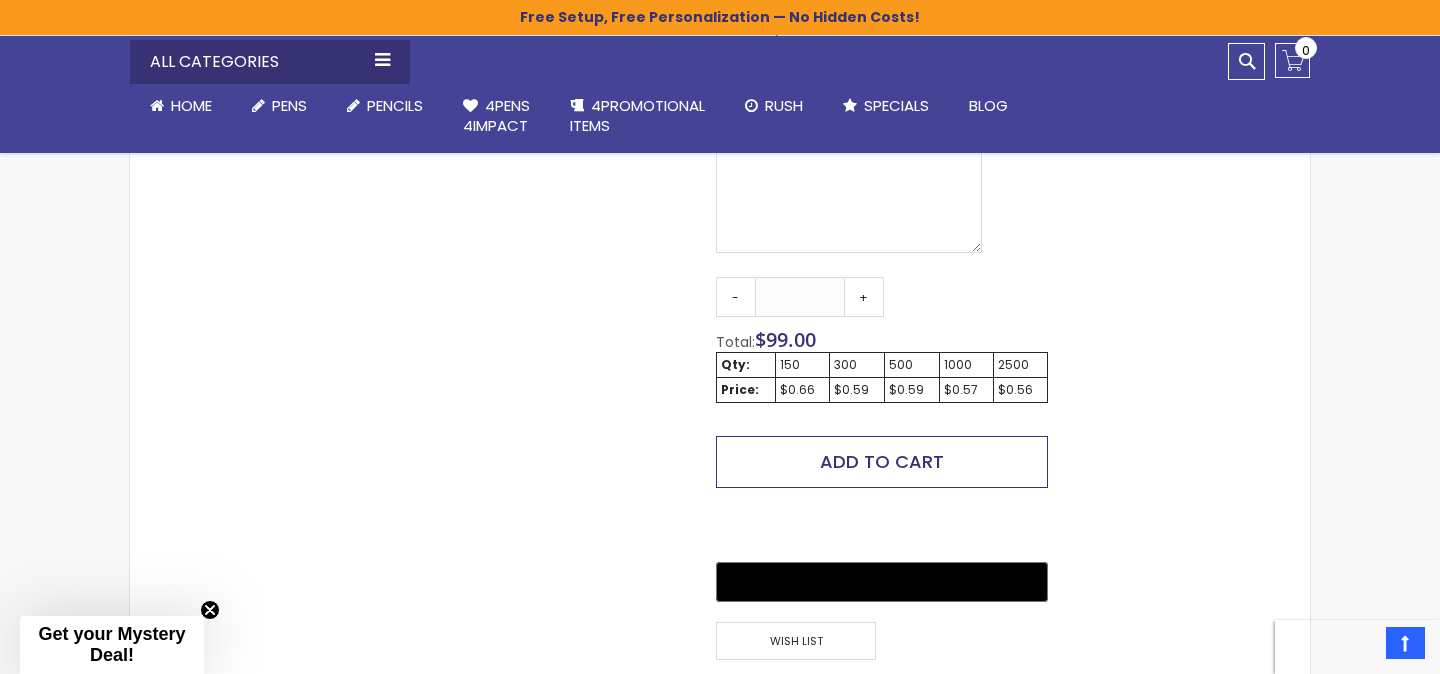 click on "Add to Cart" at bounding box center (882, 462) 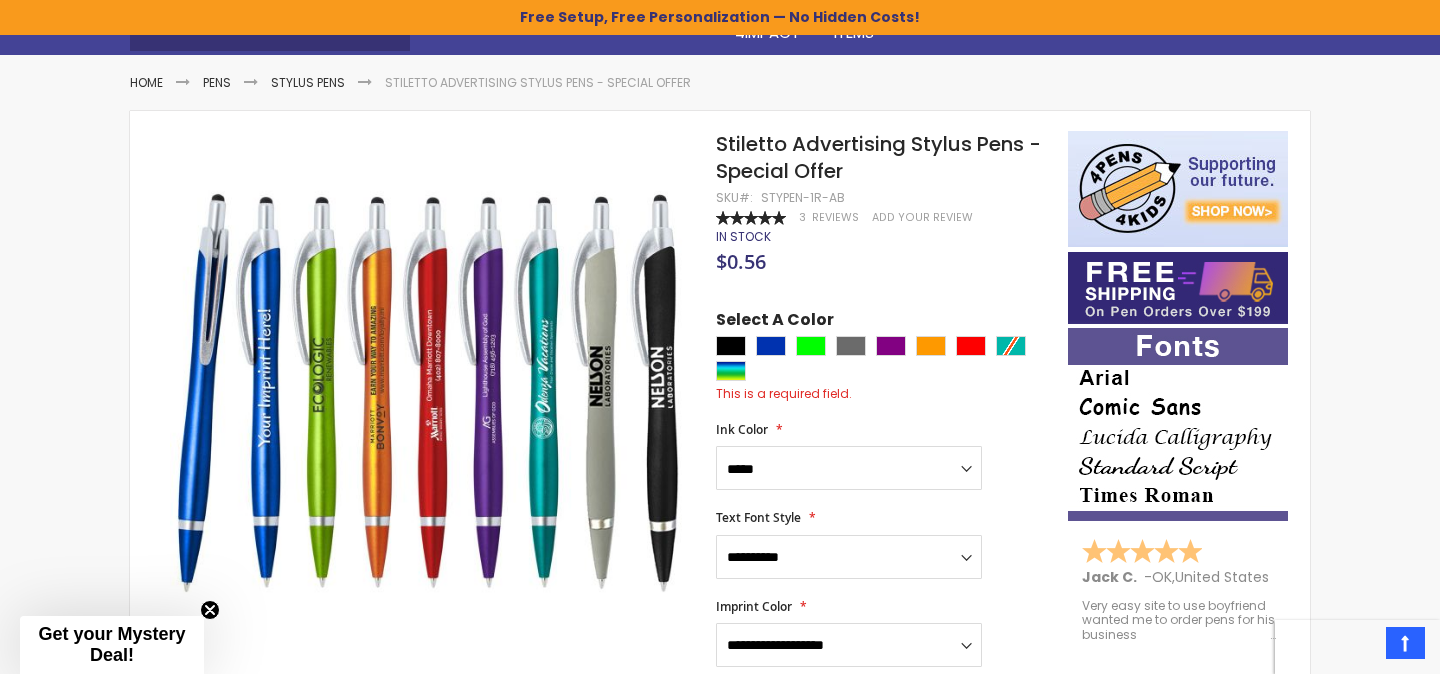 scroll, scrollTop: 253, scrollLeft: 0, axis: vertical 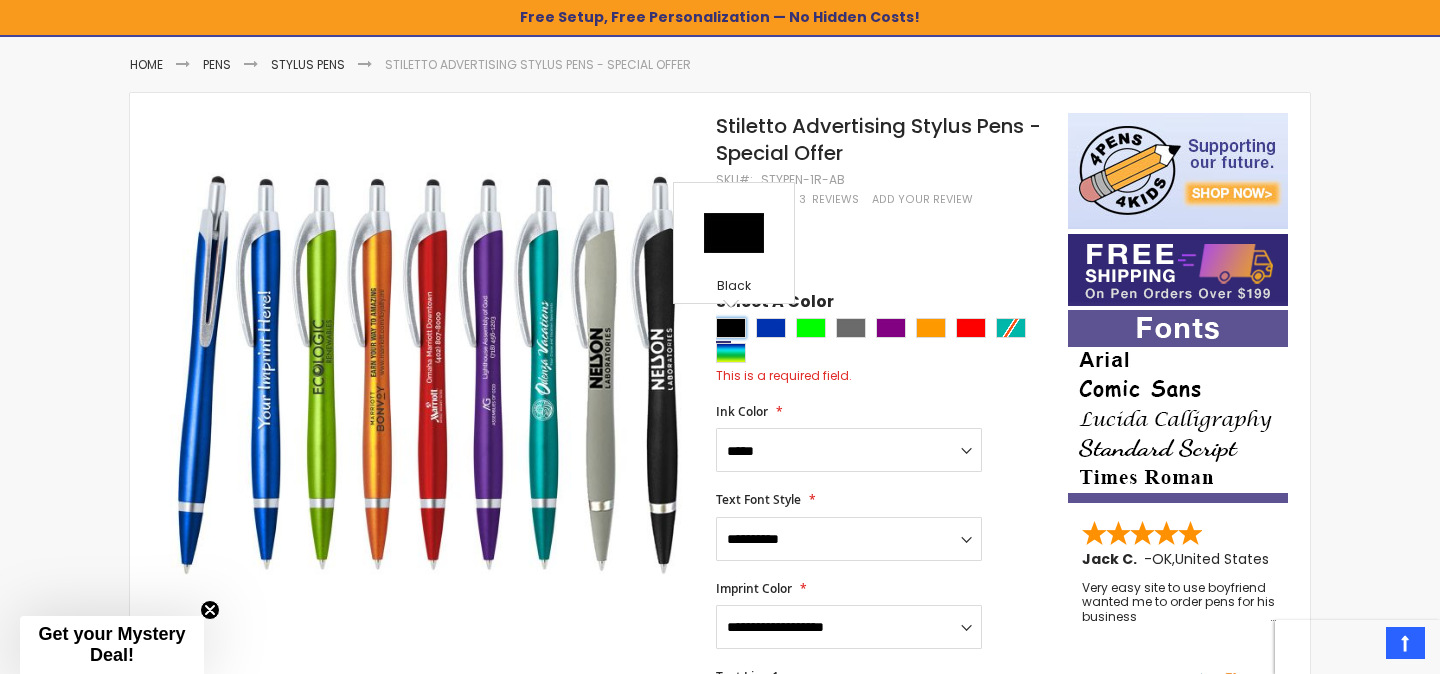 click at bounding box center [731, 328] 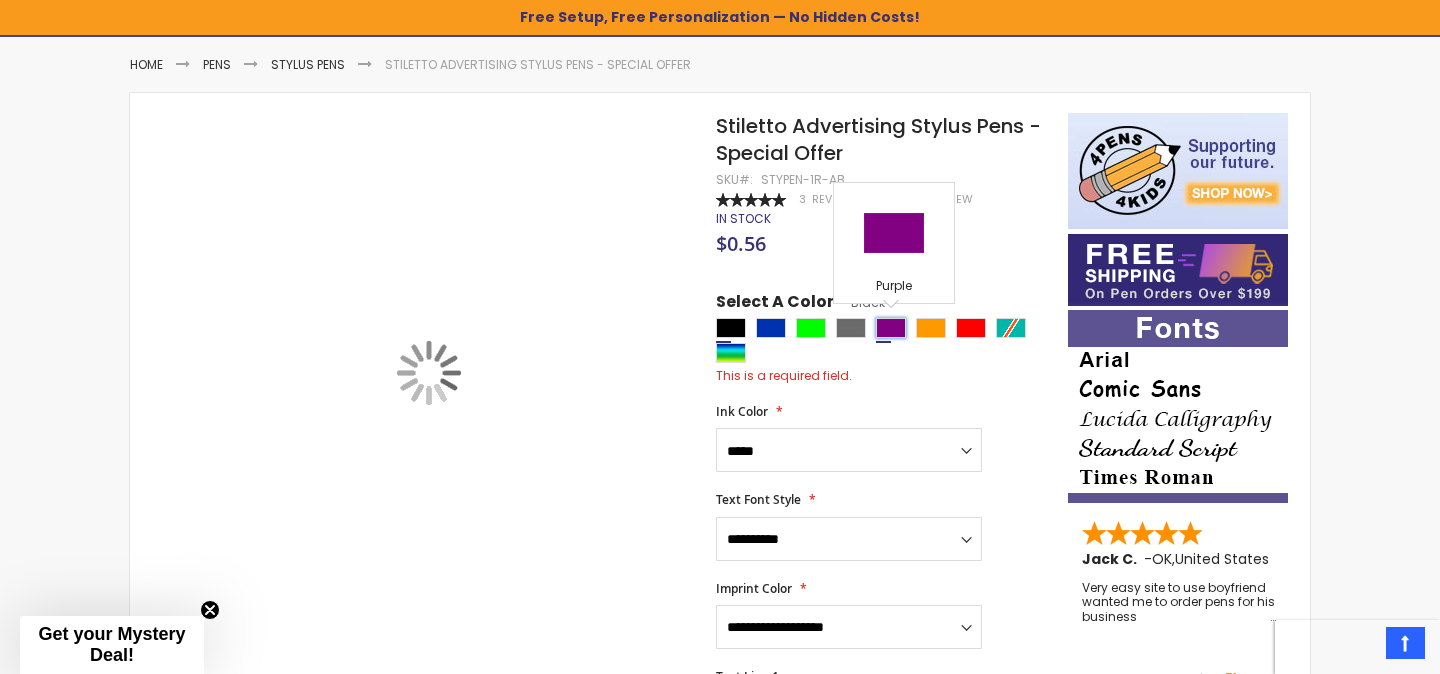 click at bounding box center [891, 328] 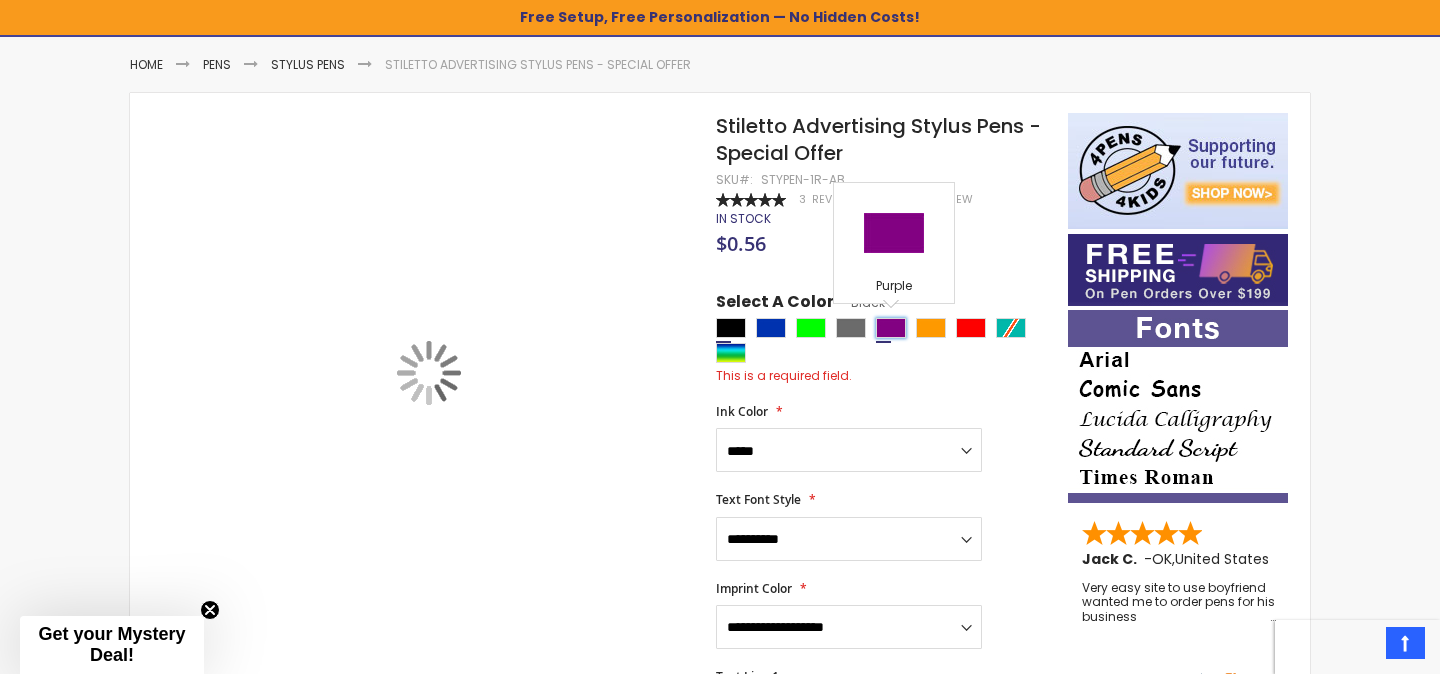 type on "****" 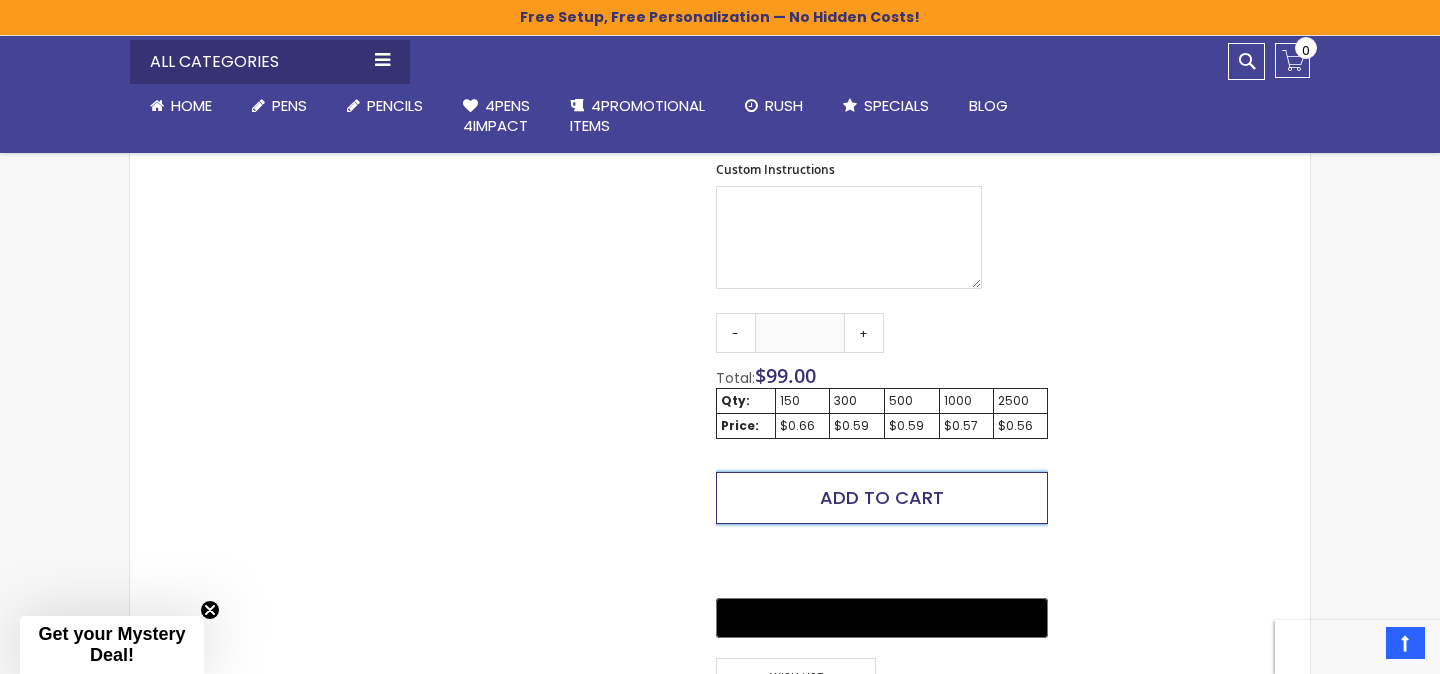click on "Add to Cart" at bounding box center [882, 497] 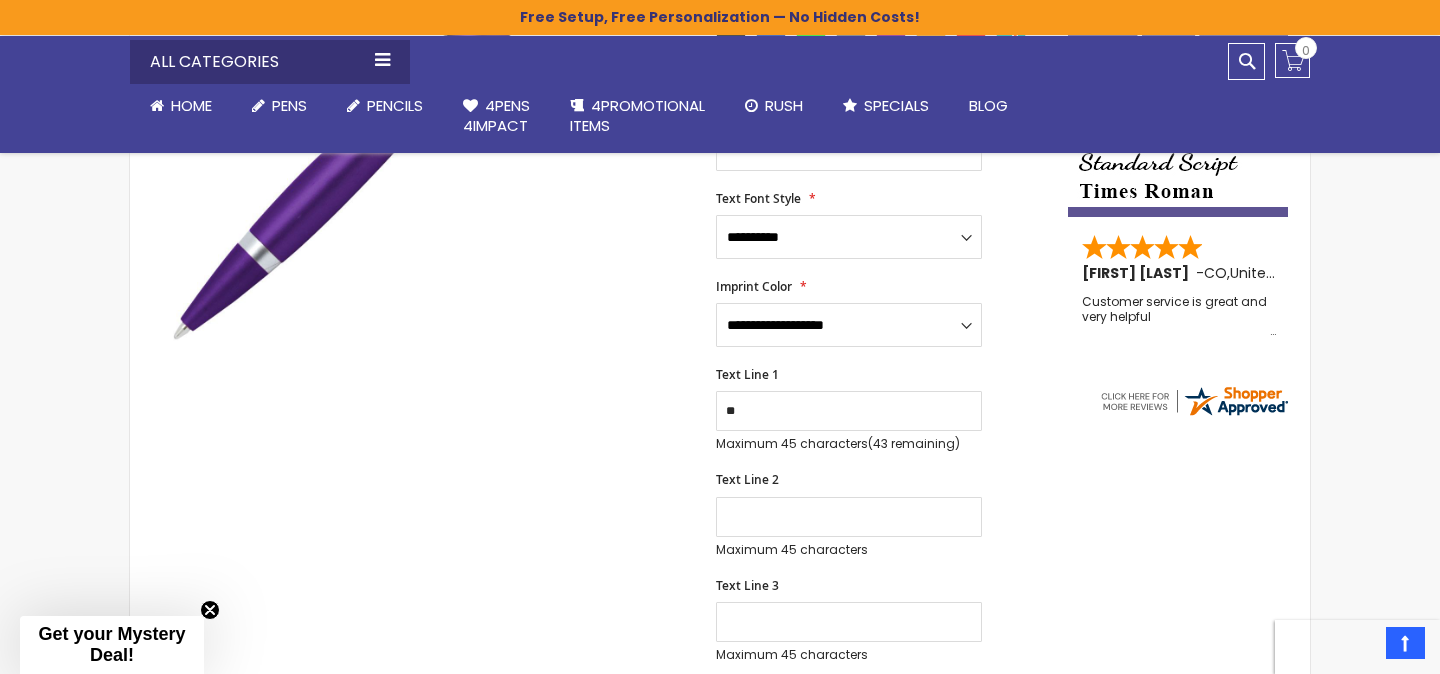 scroll, scrollTop: 524, scrollLeft: 0, axis: vertical 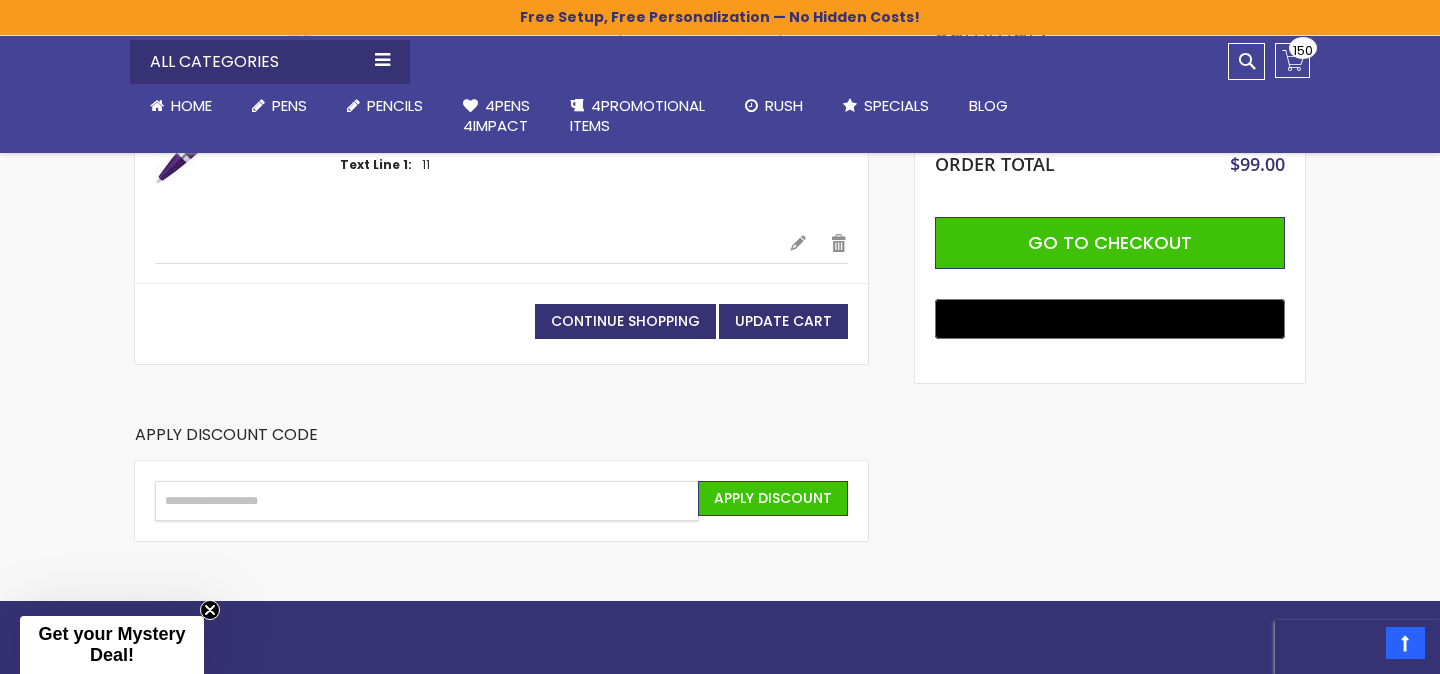 click on "Enter discount code" at bounding box center (427, 501) 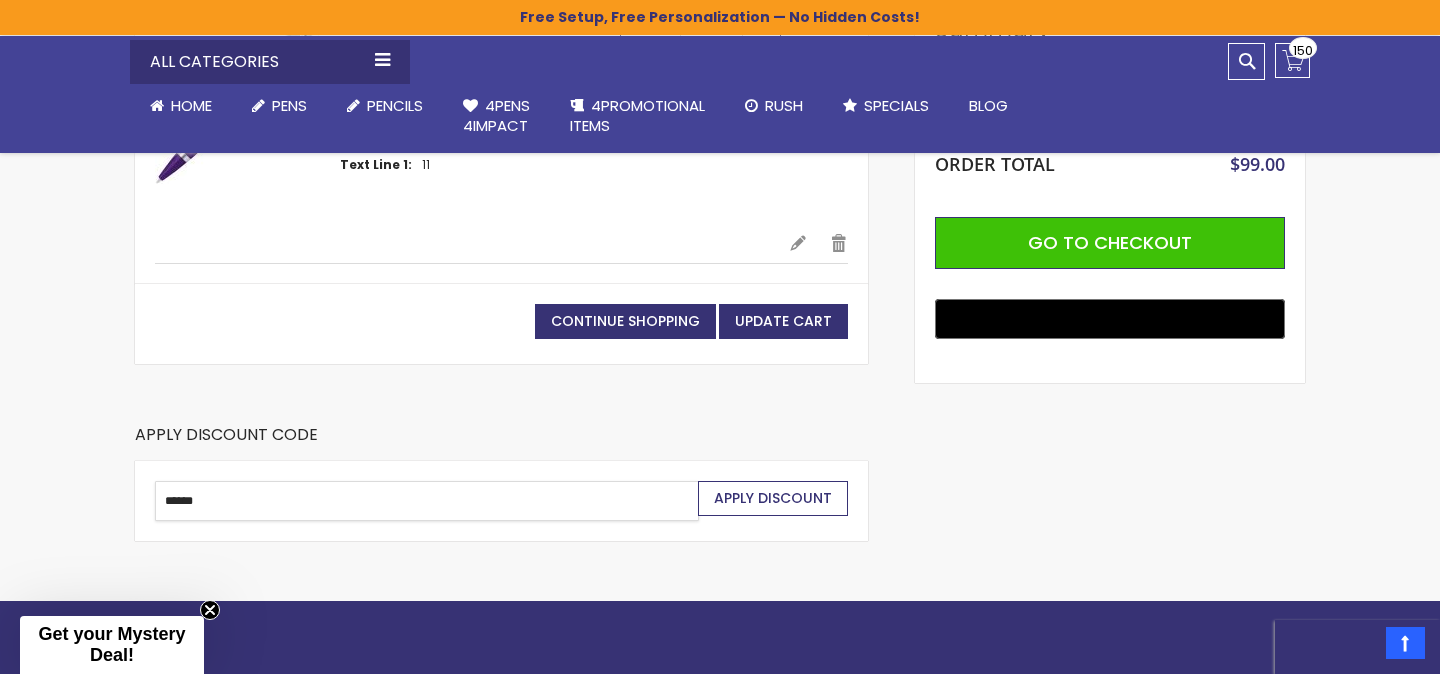 type on "******" 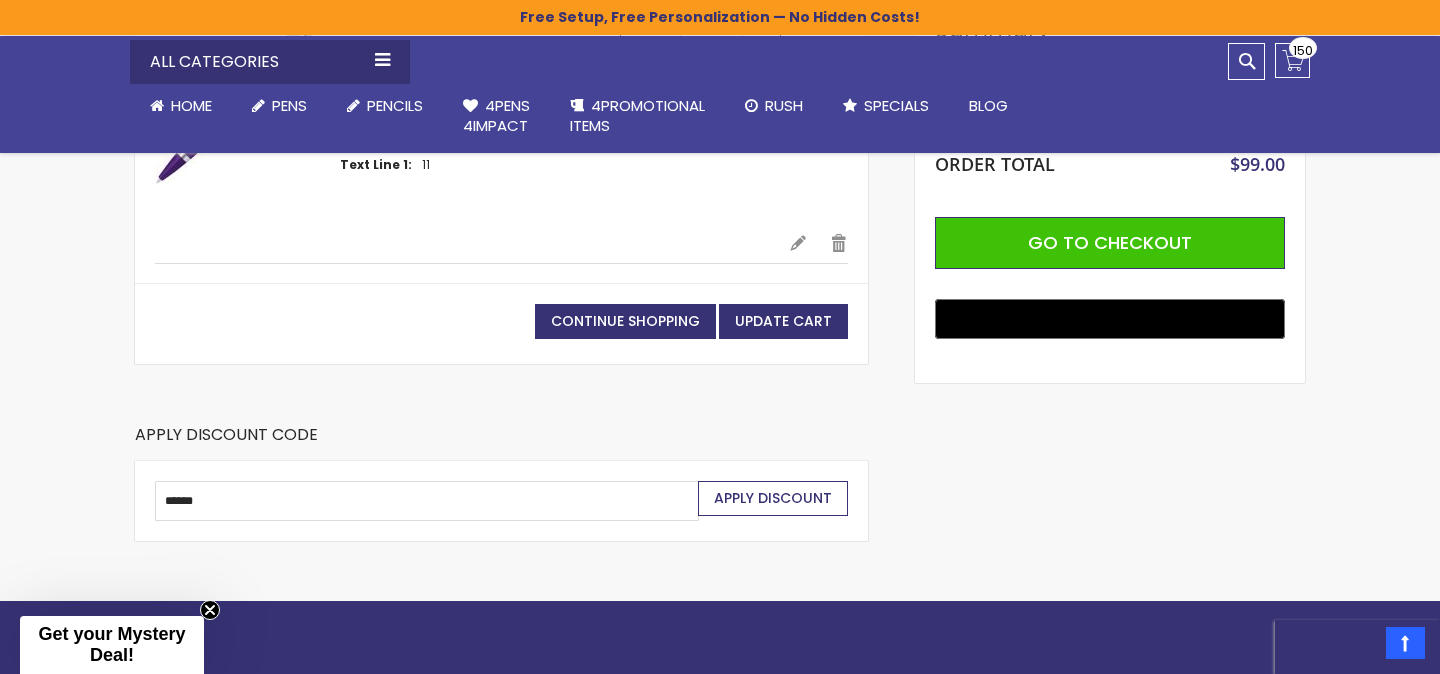 click on "Apply Discount" at bounding box center [773, 498] 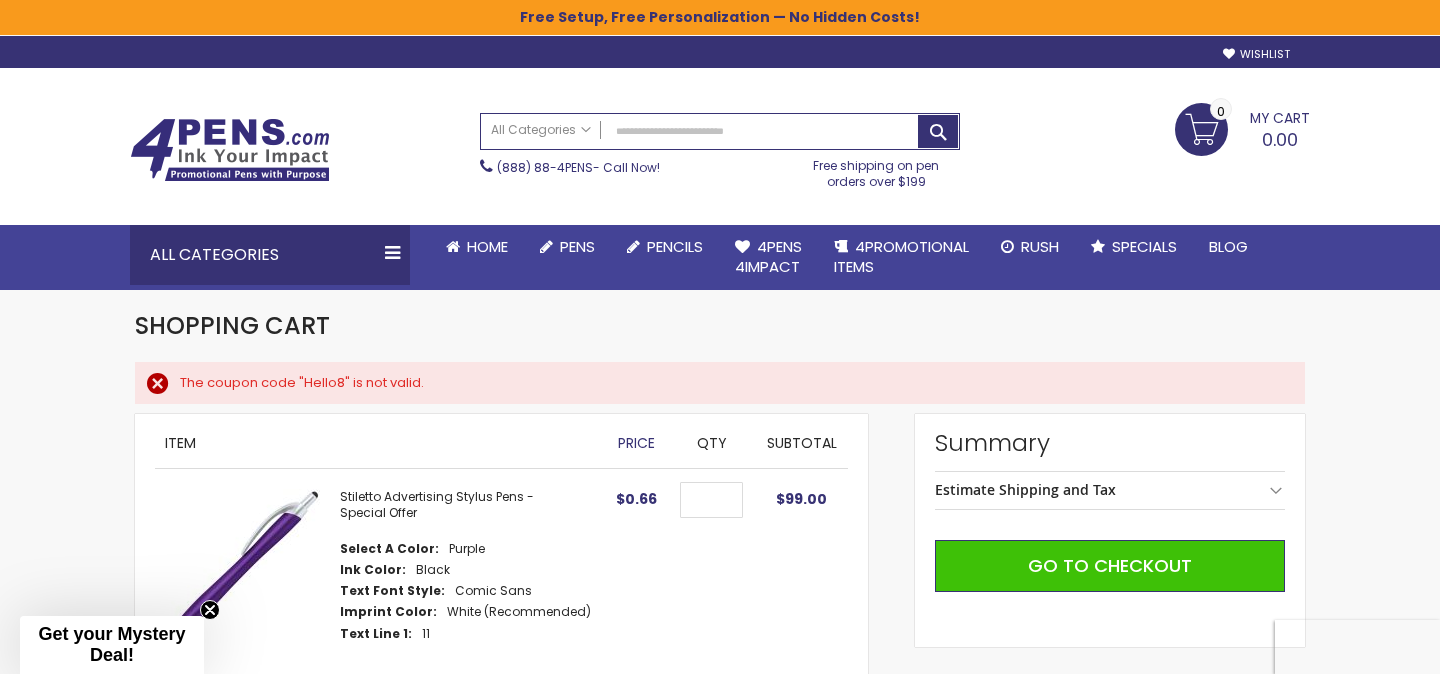 scroll, scrollTop: 0, scrollLeft: 0, axis: both 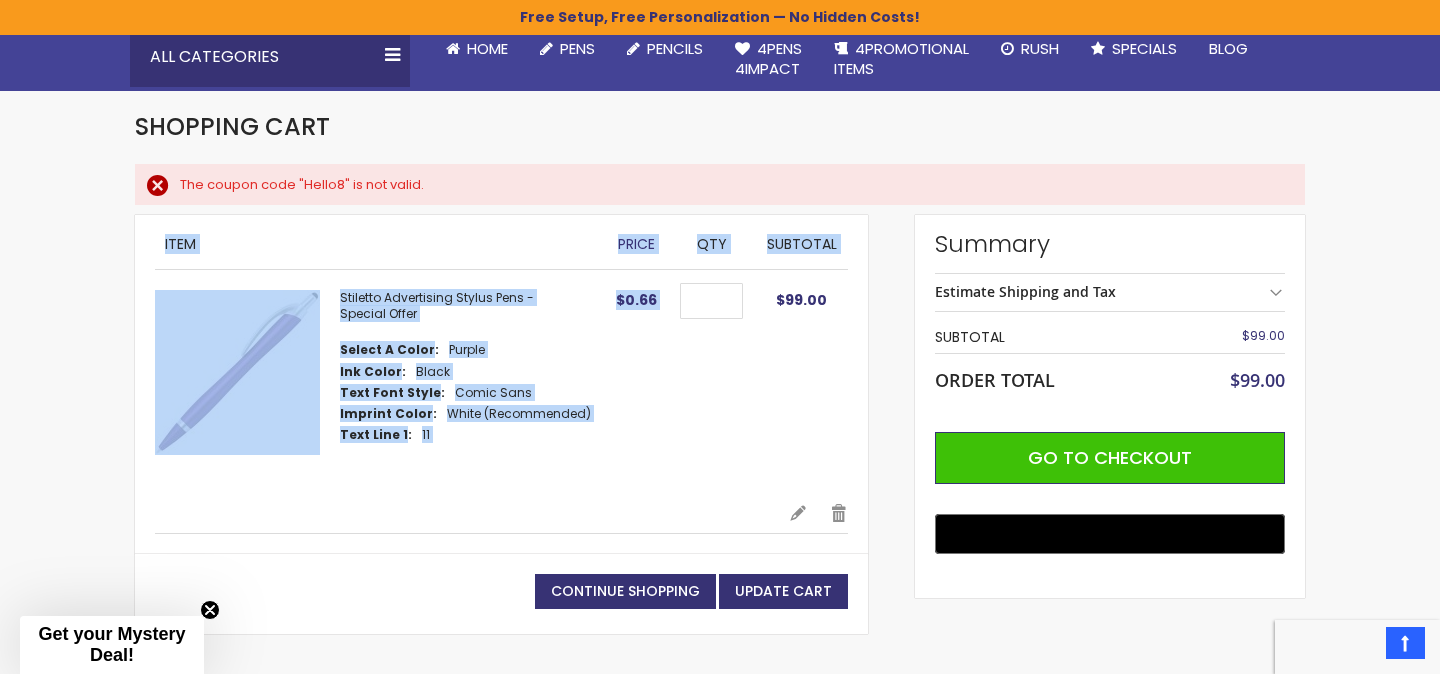 drag, startPoint x: 779, startPoint y: 295, endPoint x: 868, endPoint y: 295, distance: 89 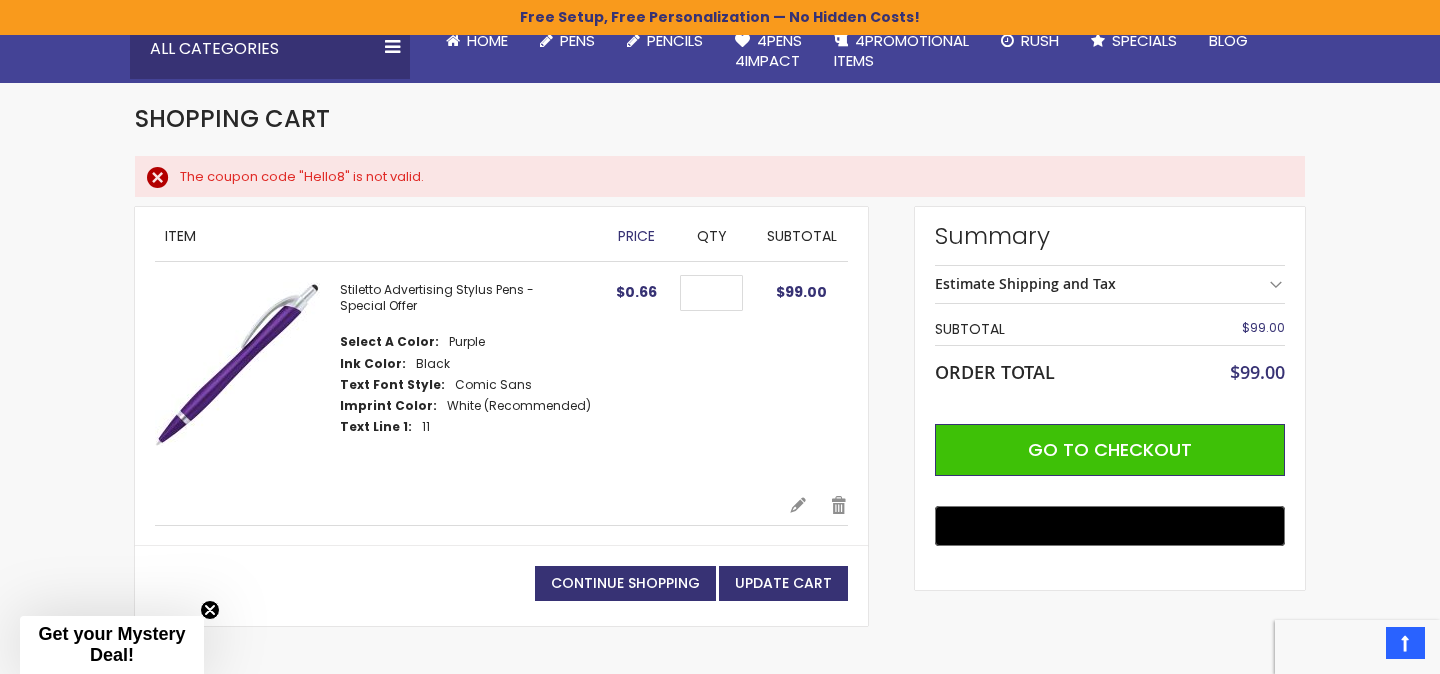 scroll, scrollTop: 181, scrollLeft: 0, axis: vertical 